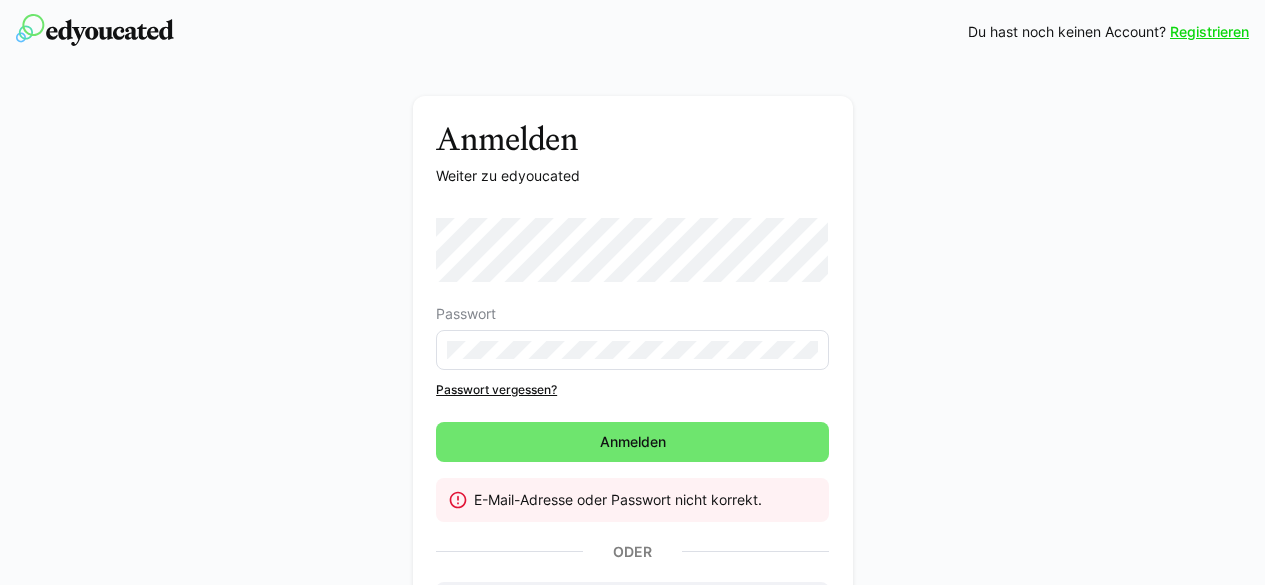 scroll, scrollTop: 105, scrollLeft: 0, axis: vertical 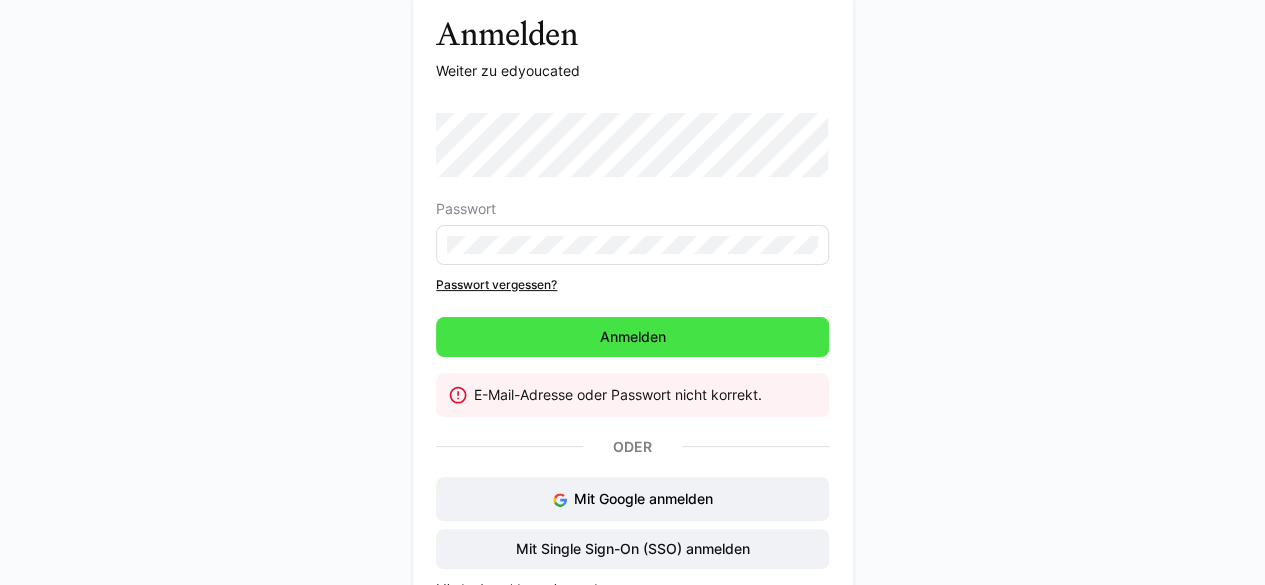 click on "Anmelden" 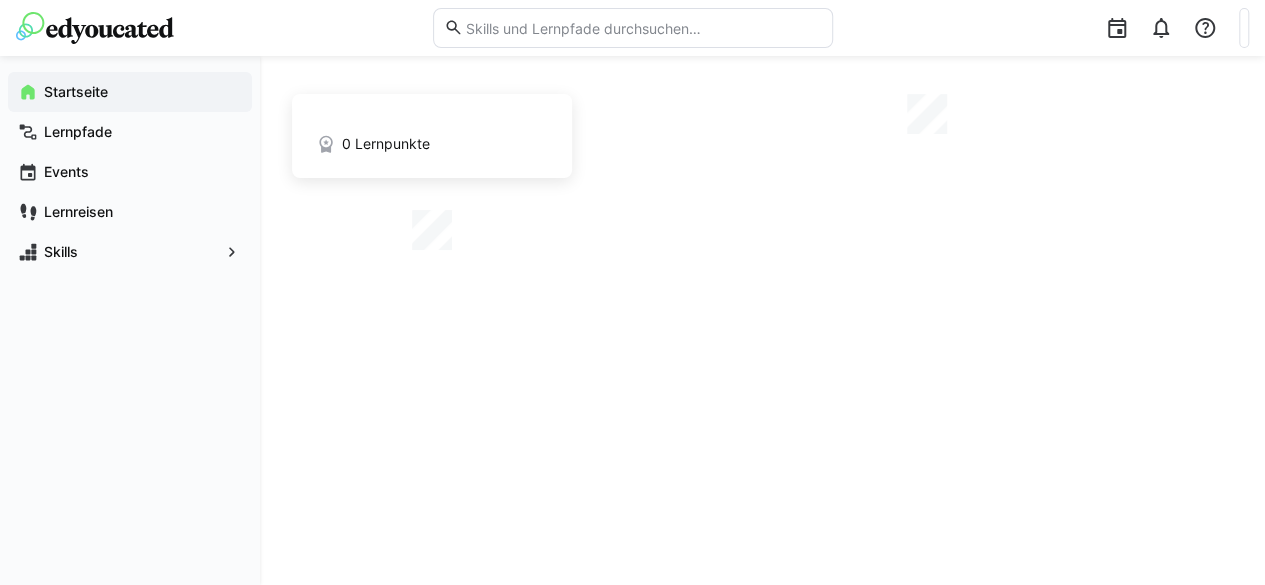 scroll, scrollTop: 0, scrollLeft: 0, axis: both 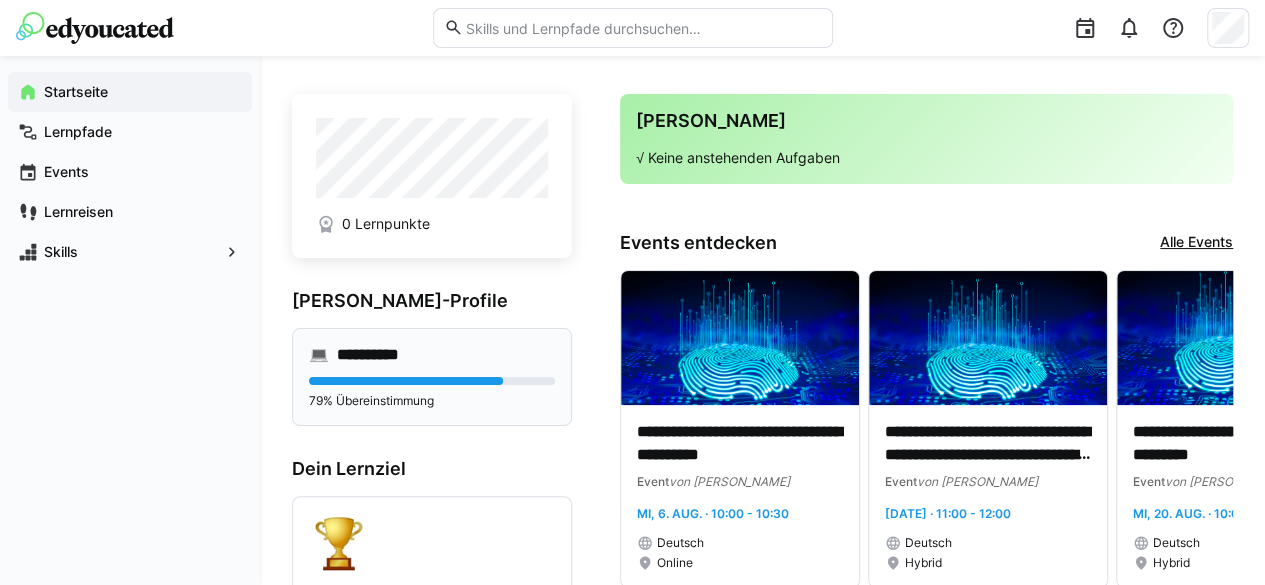 click 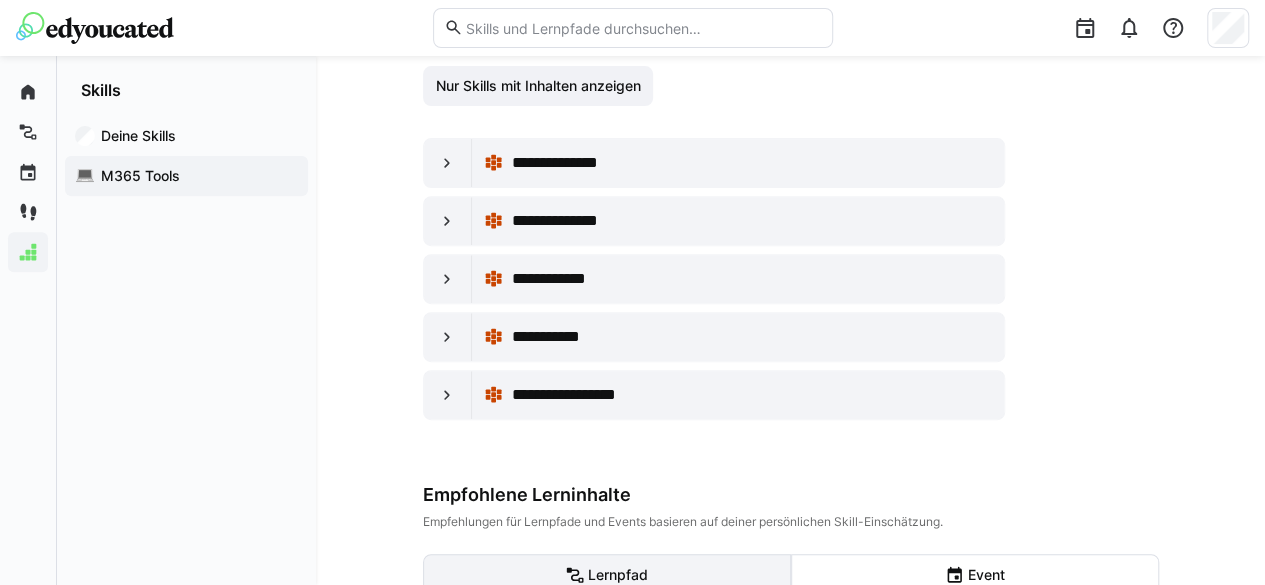scroll, scrollTop: 278, scrollLeft: 0, axis: vertical 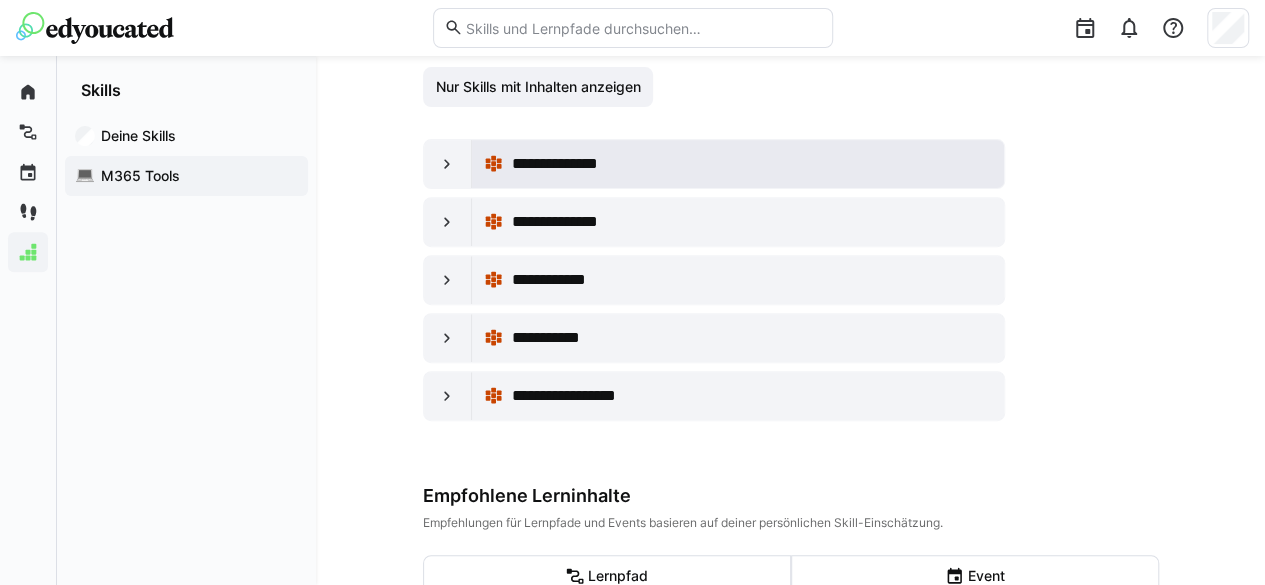 click on "**********" 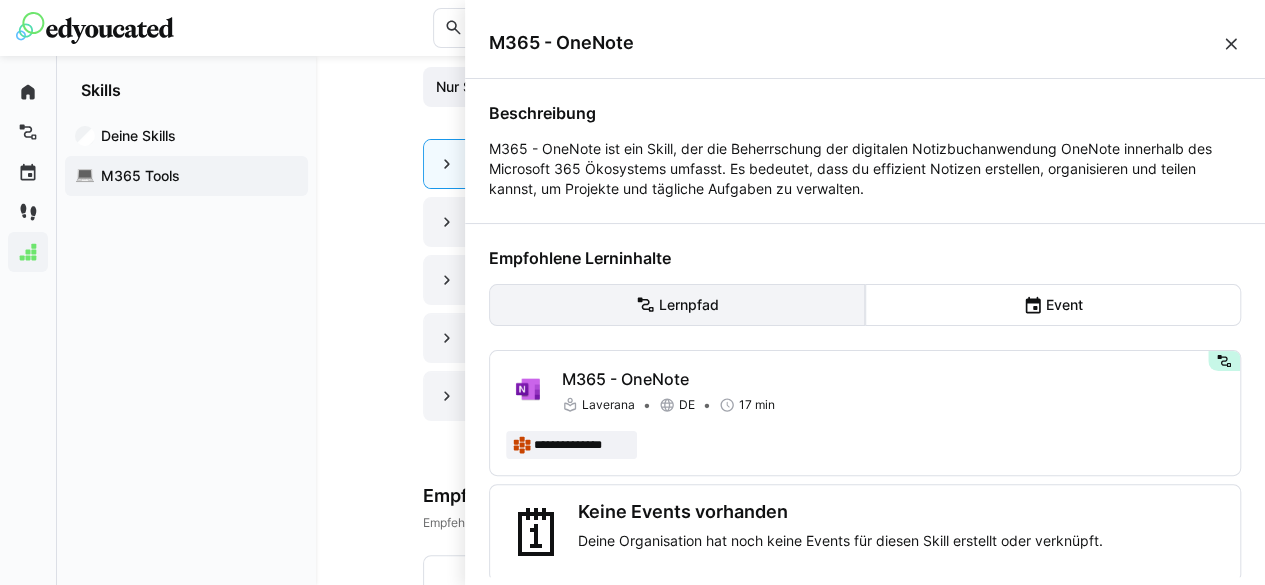 click on "Lernpfad" at bounding box center (677, 305) 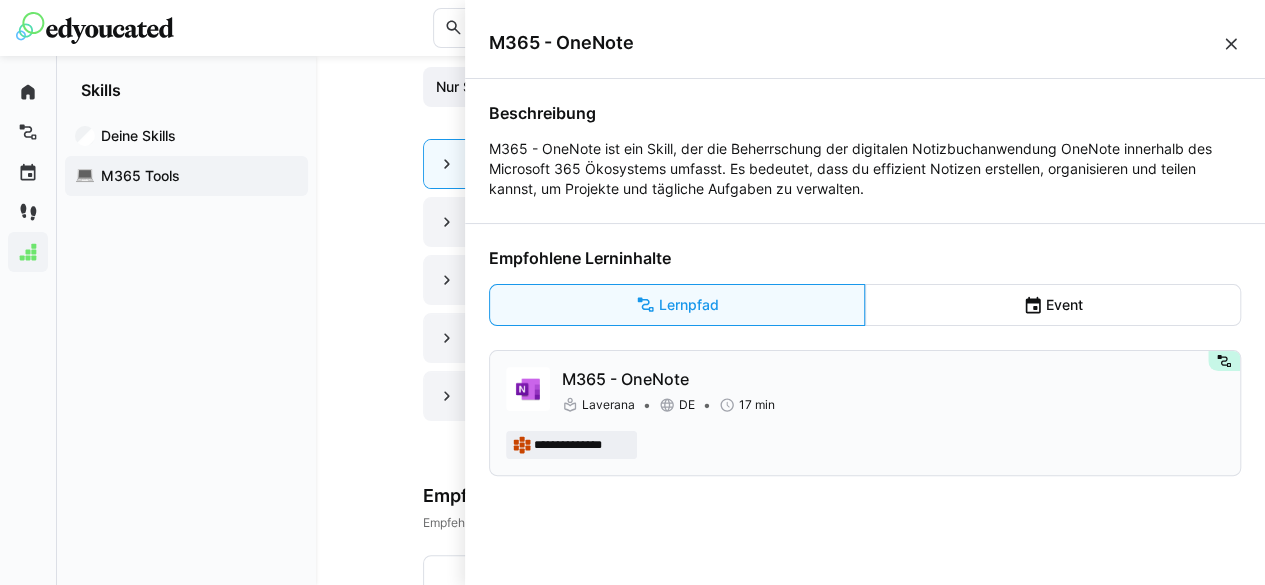 click on "**********" at bounding box center (582, 445) 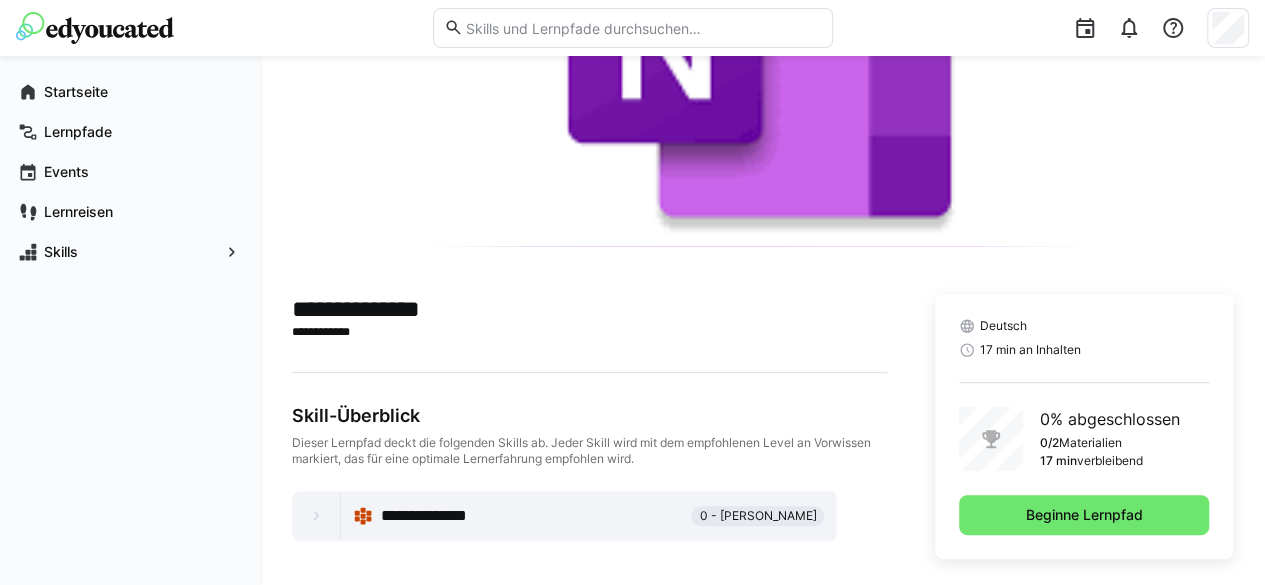 scroll, scrollTop: 246, scrollLeft: 0, axis: vertical 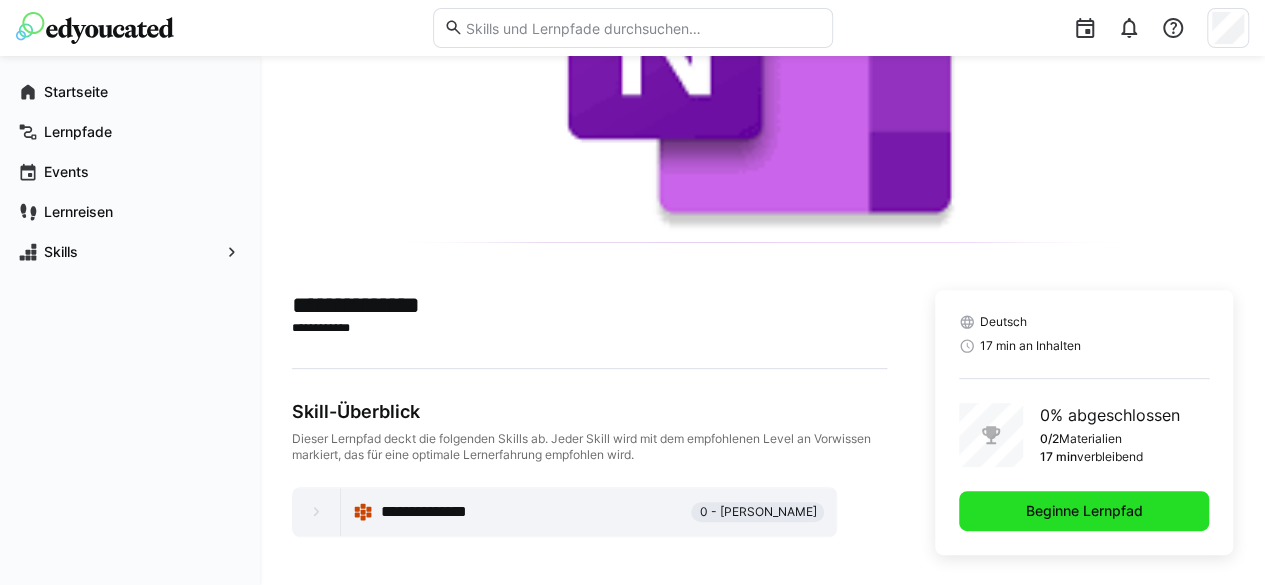 click on "Beginne Lernpfad" 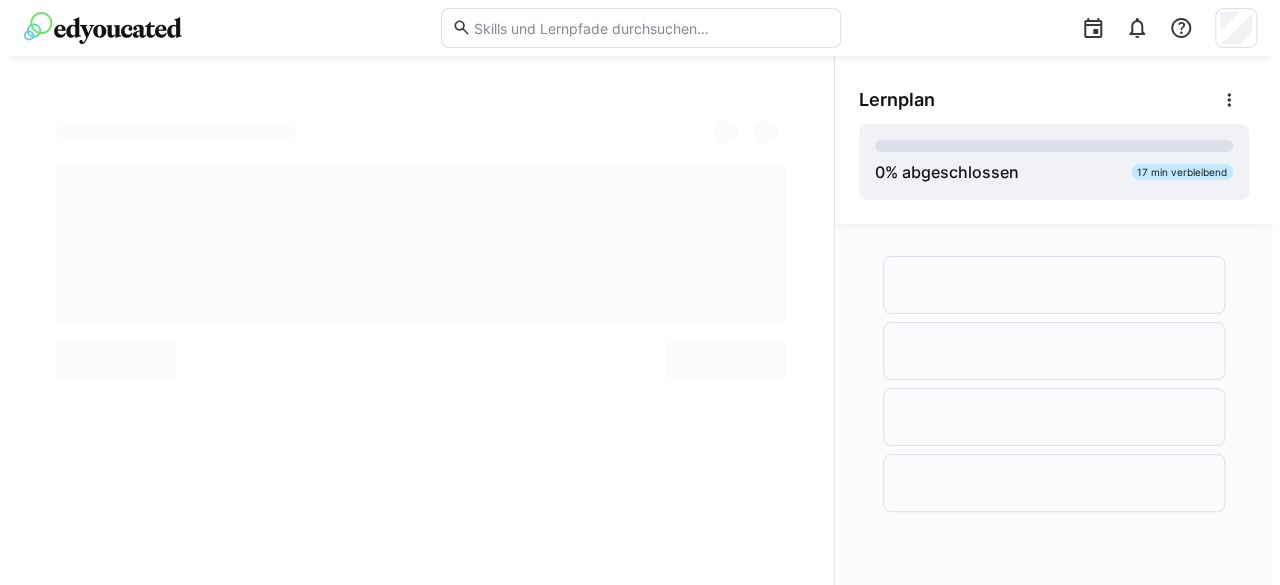 scroll, scrollTop: 0, scrollLeft: 0, axis: both 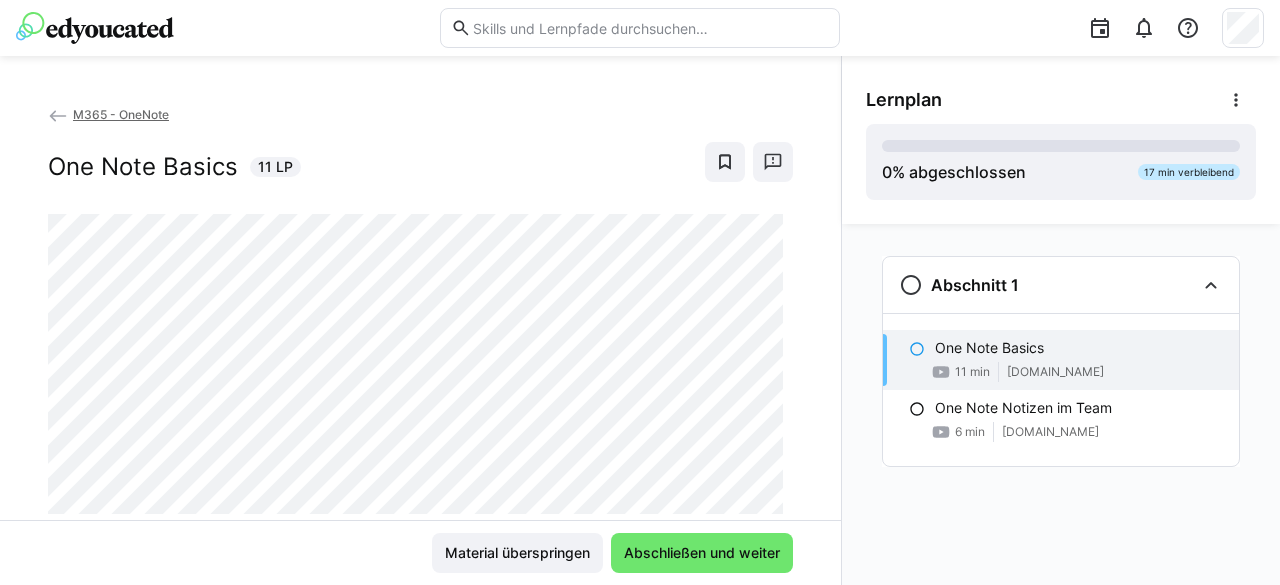 drag, startPoint x: 1056, startPoint y: 494, endPoint x: 1036, endPoint y: 495, distance: 20.024984 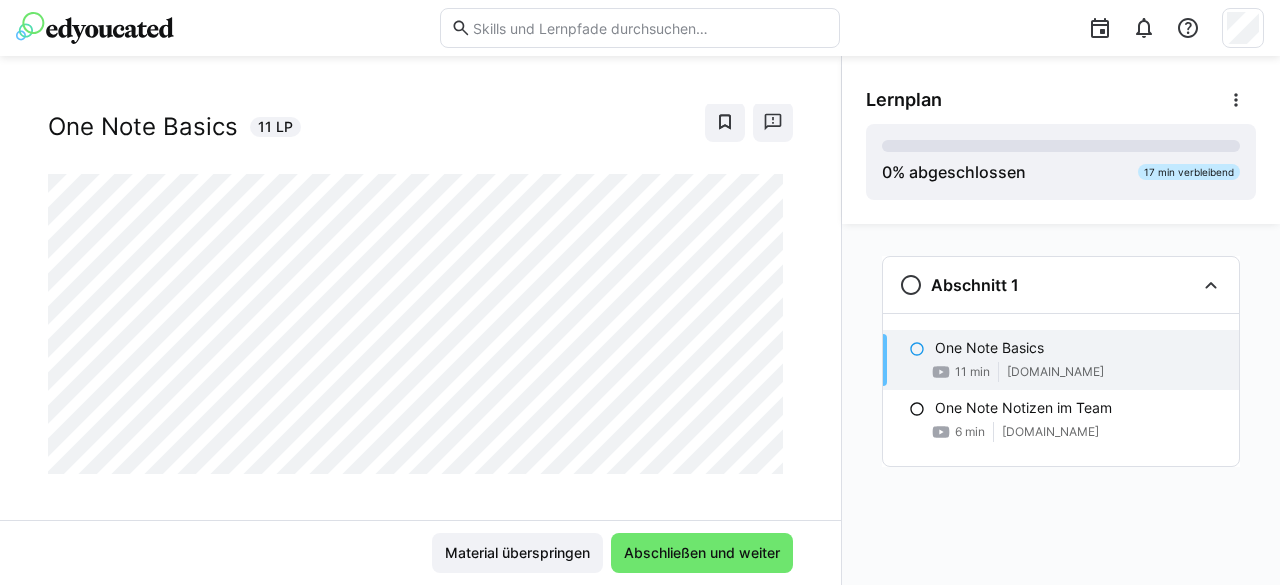 scroll, scrollTop: 45, scrollLeft: 0, axis: vertical 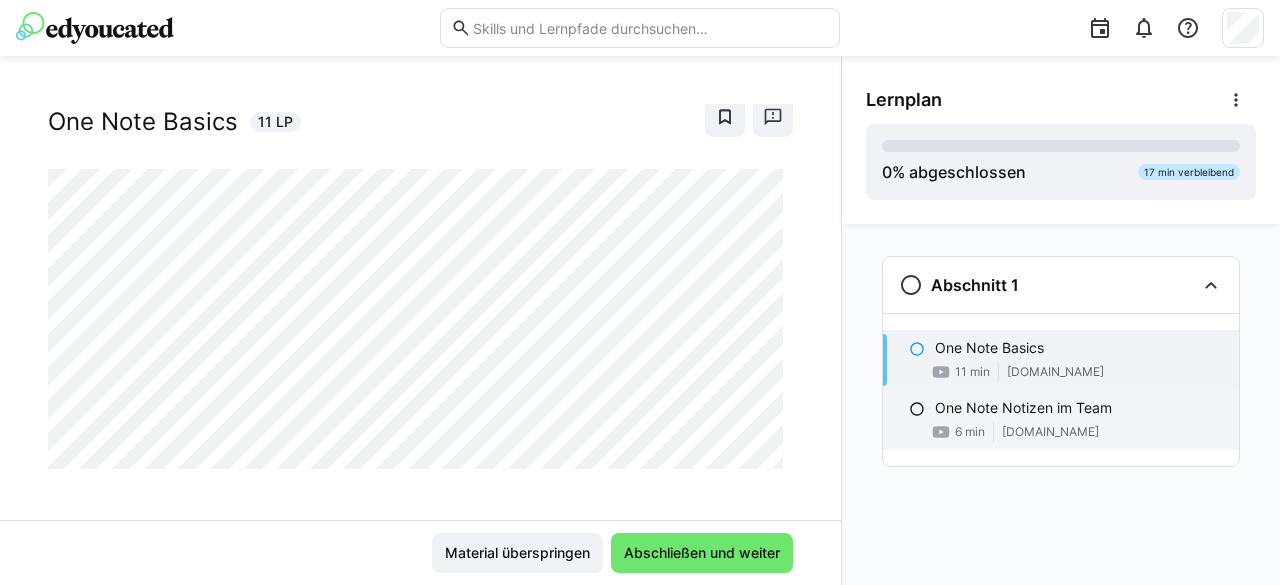 click on "One Note Notizen im Team
6 min www.youtube.com" 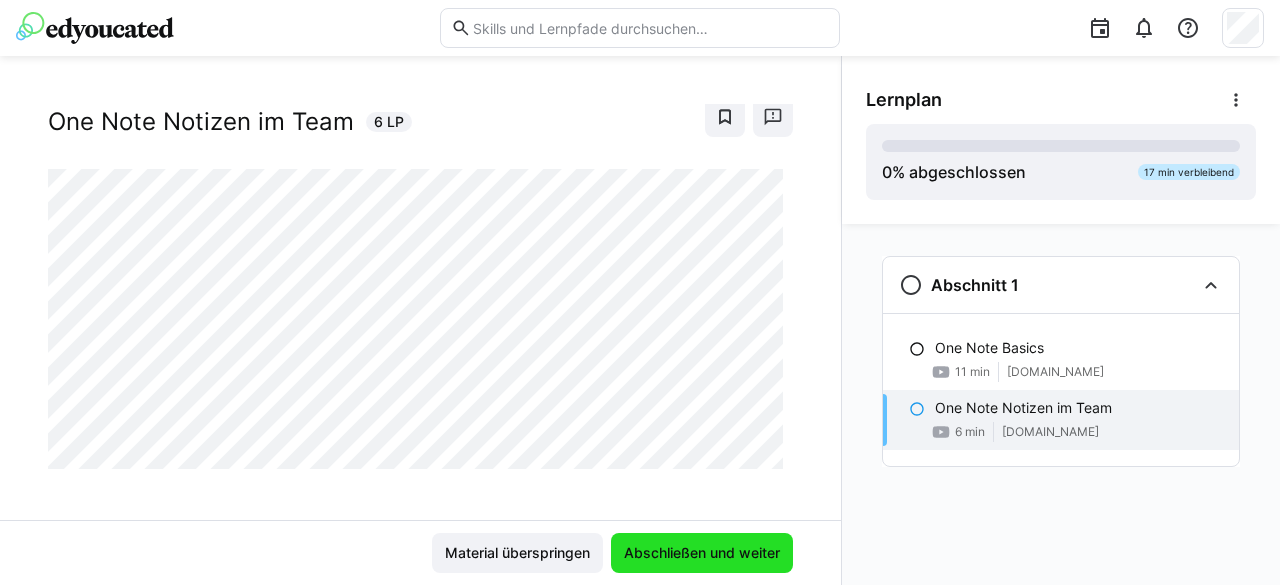 click on "Abschließen und weiter" 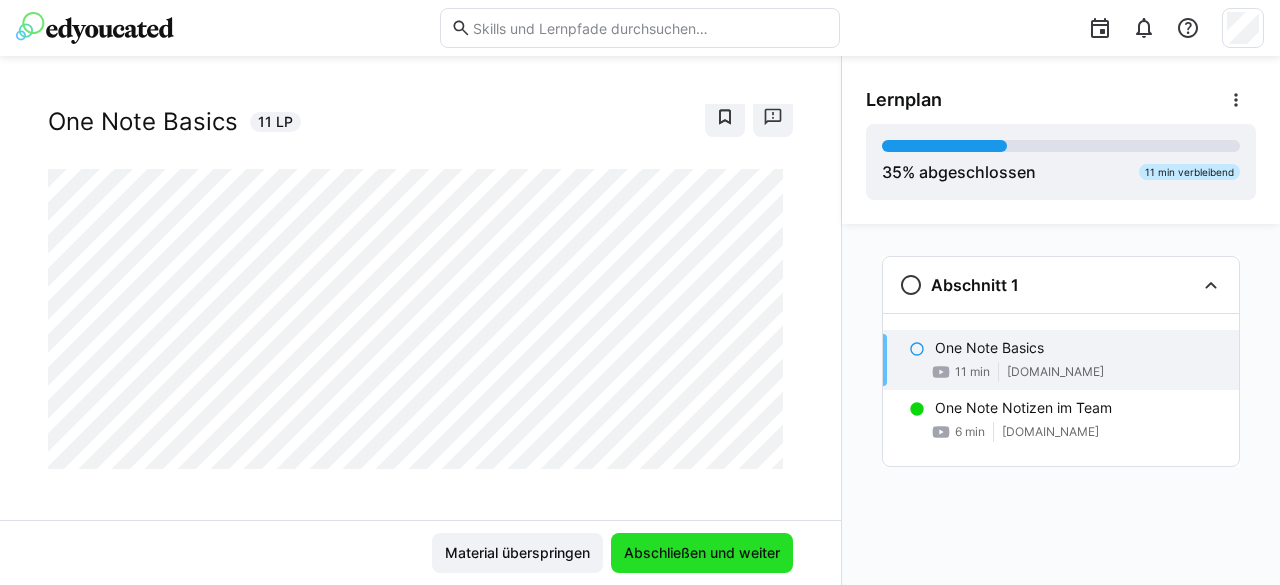 click on "Abschließen und weiter" 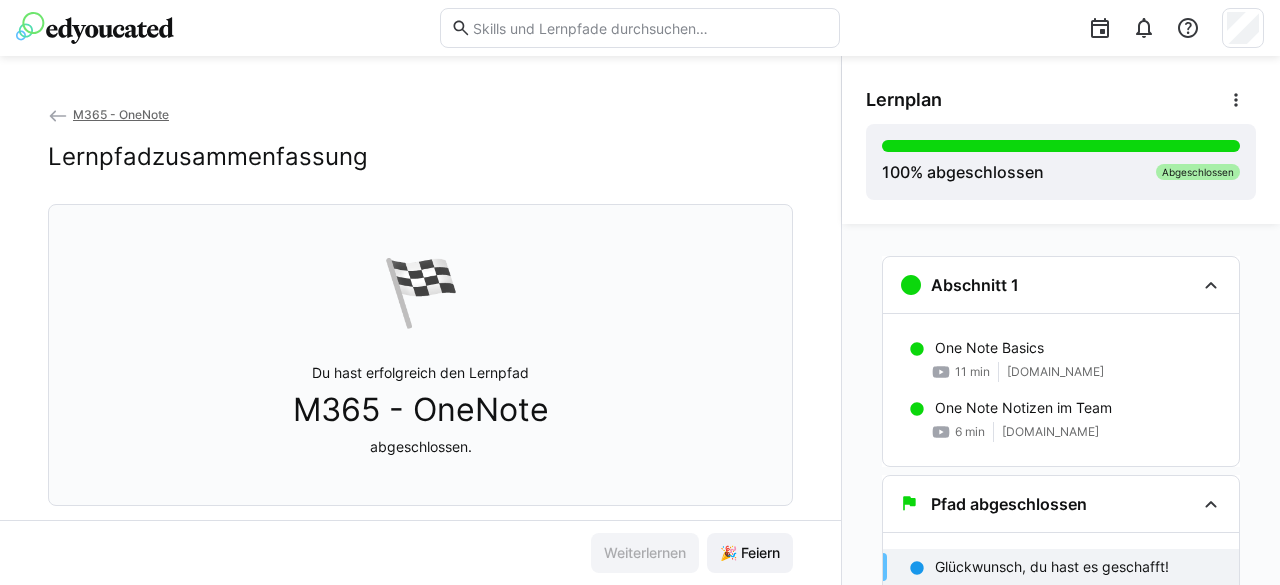 scroll, scrollTop: 9, scrollLeft: 0, axis: vertical 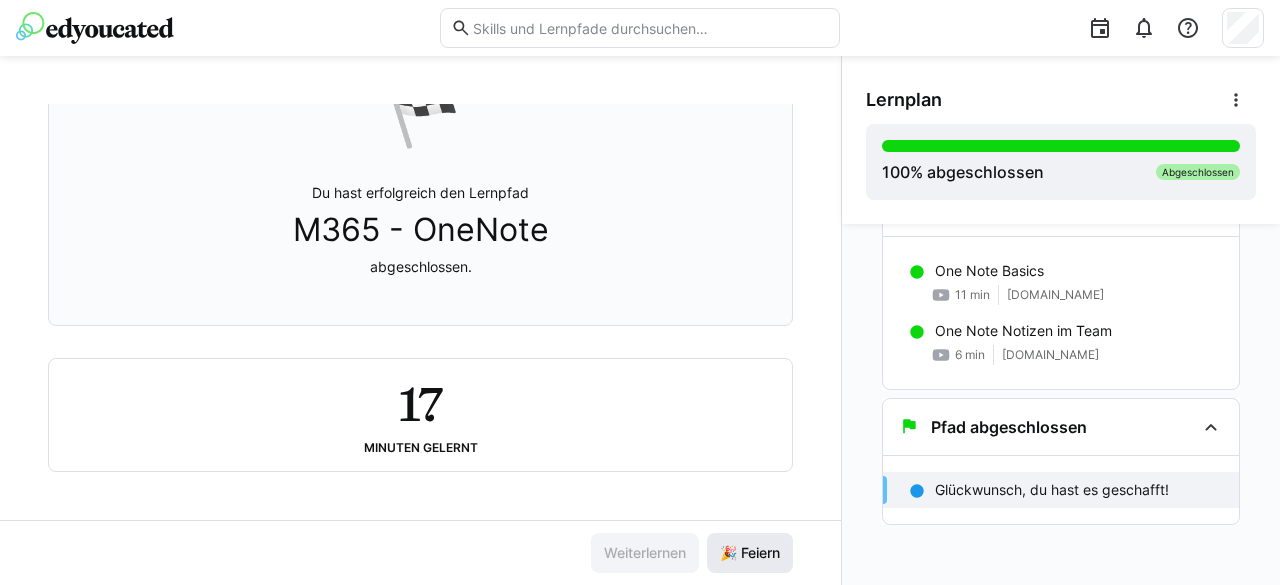 click on "🎉 Feiern" 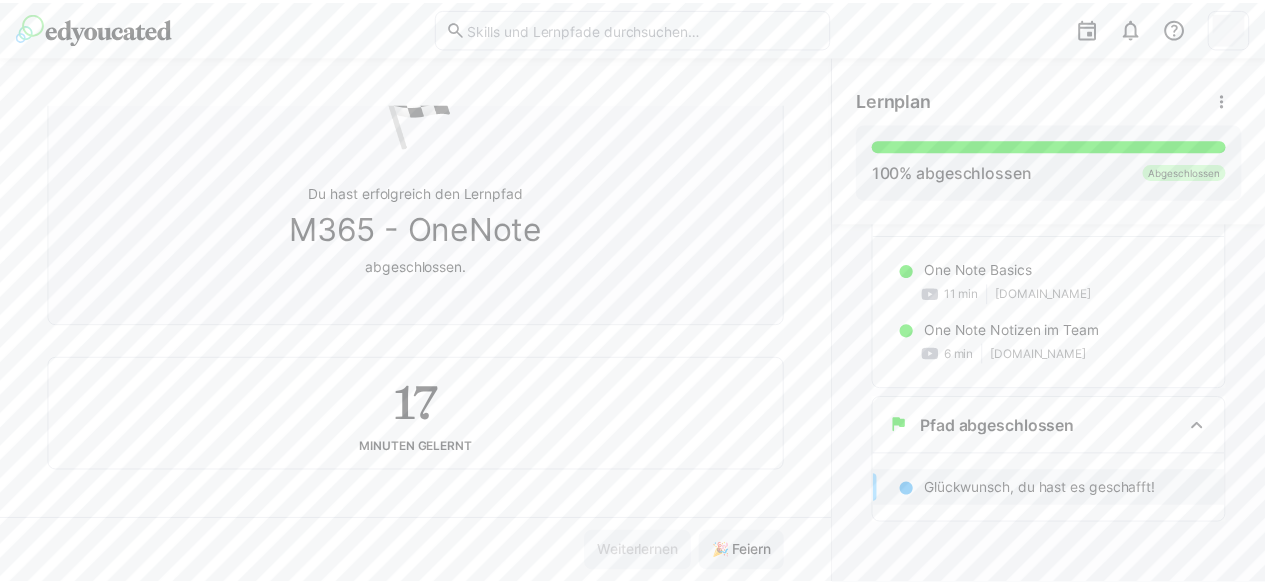 scroll, scrollTop: 0, scrollLeft: 0, axis: both 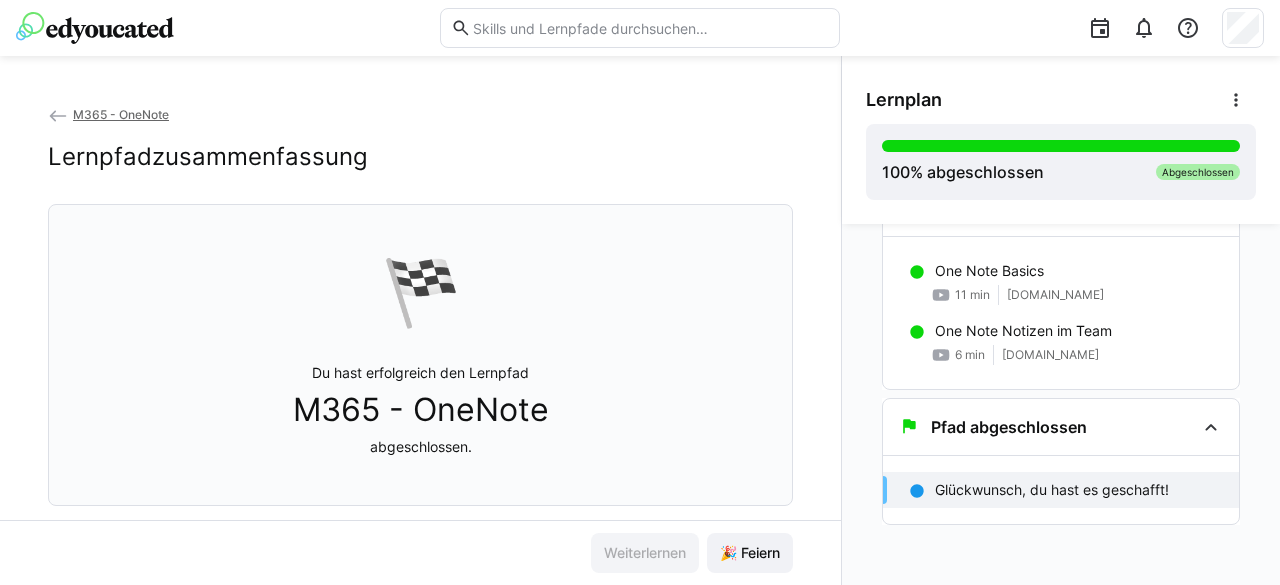 click on "M365 - OneNote" 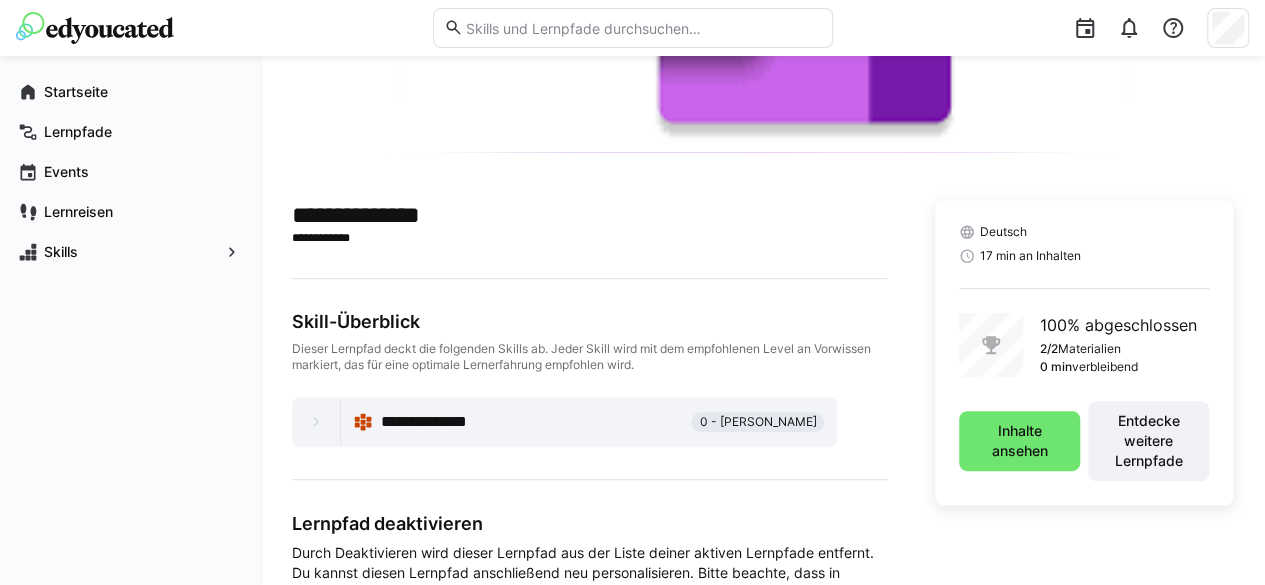 scroll, scrollTop: 365, scrollLeft: 0, axis: vertical 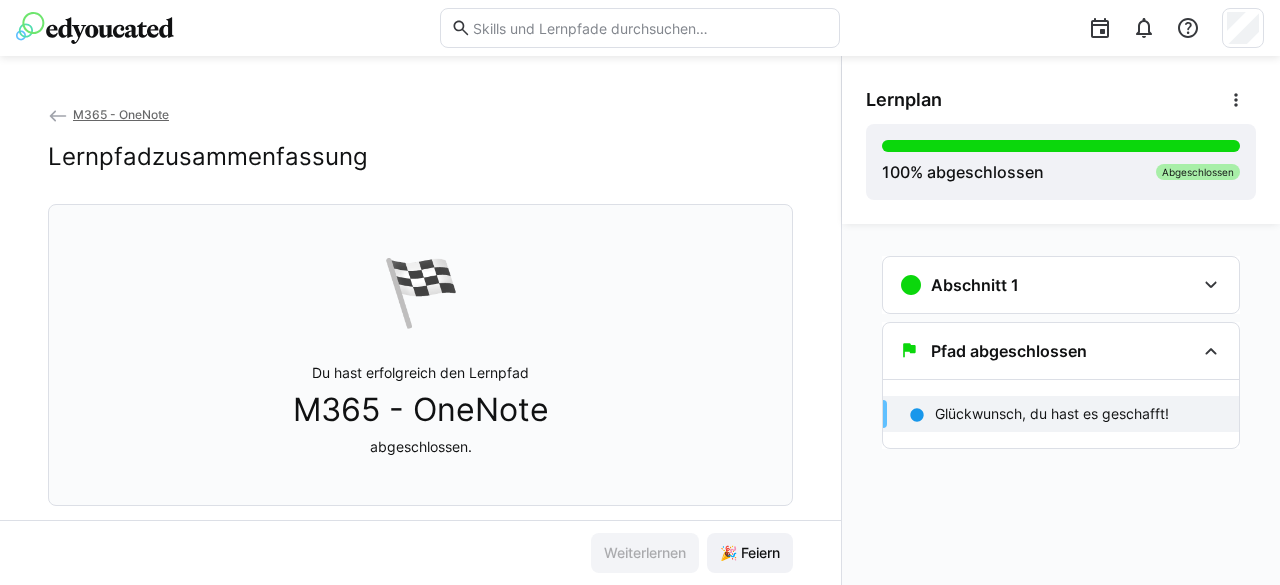 click on "M365 - OneNote" 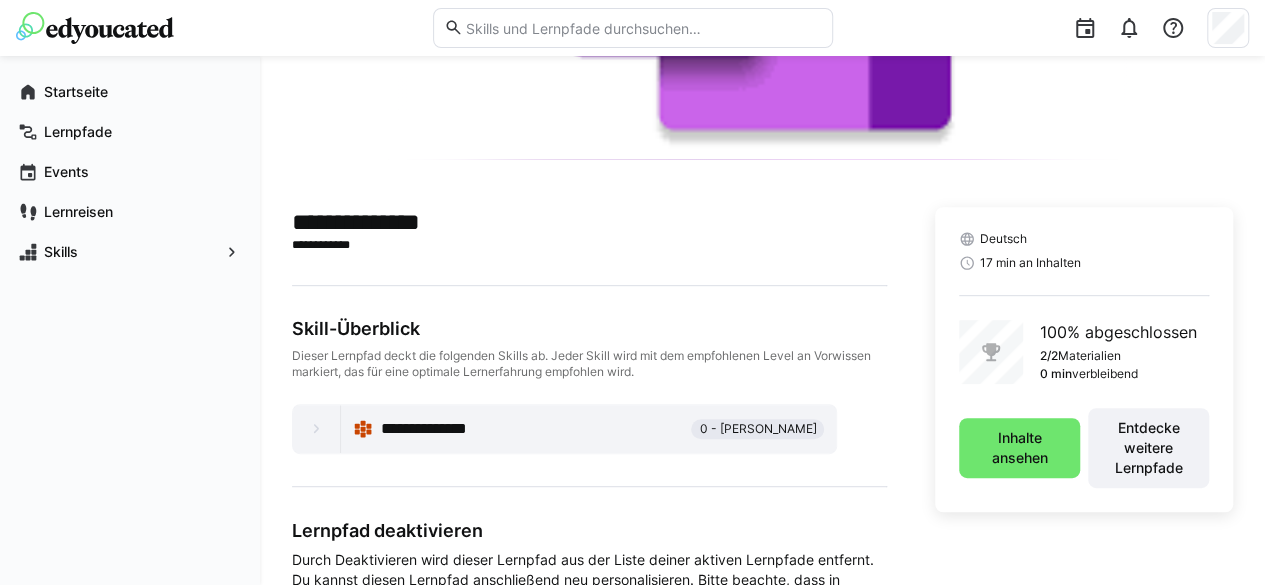 scroll, scrollTop: 332, scrollLeft: 0, axis: vertical 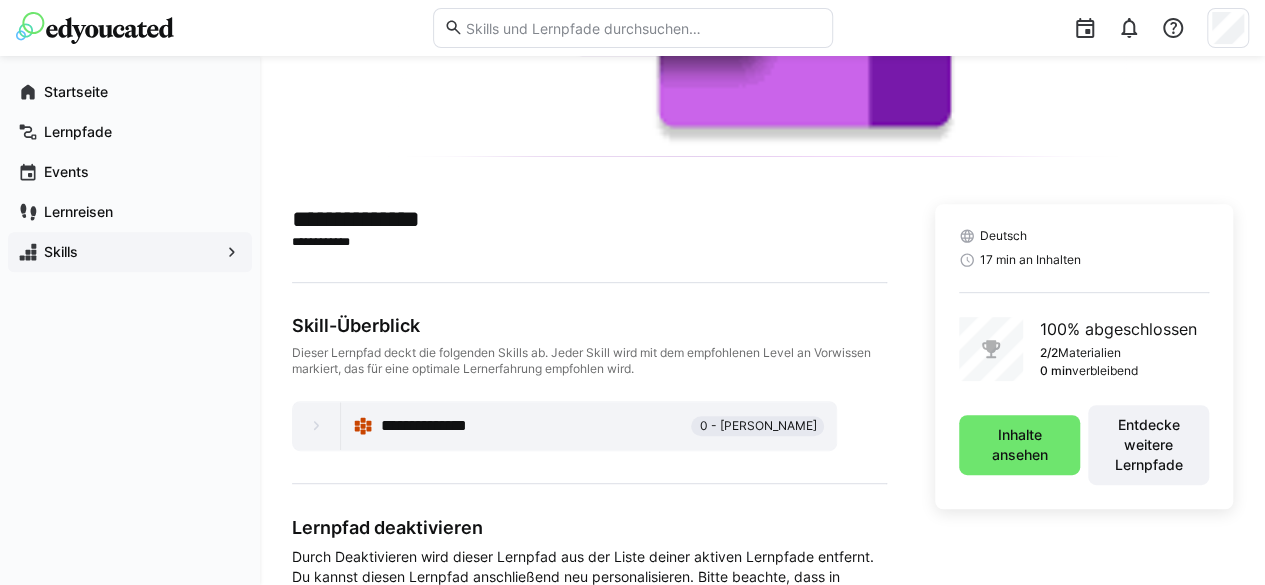 click on "Skills" 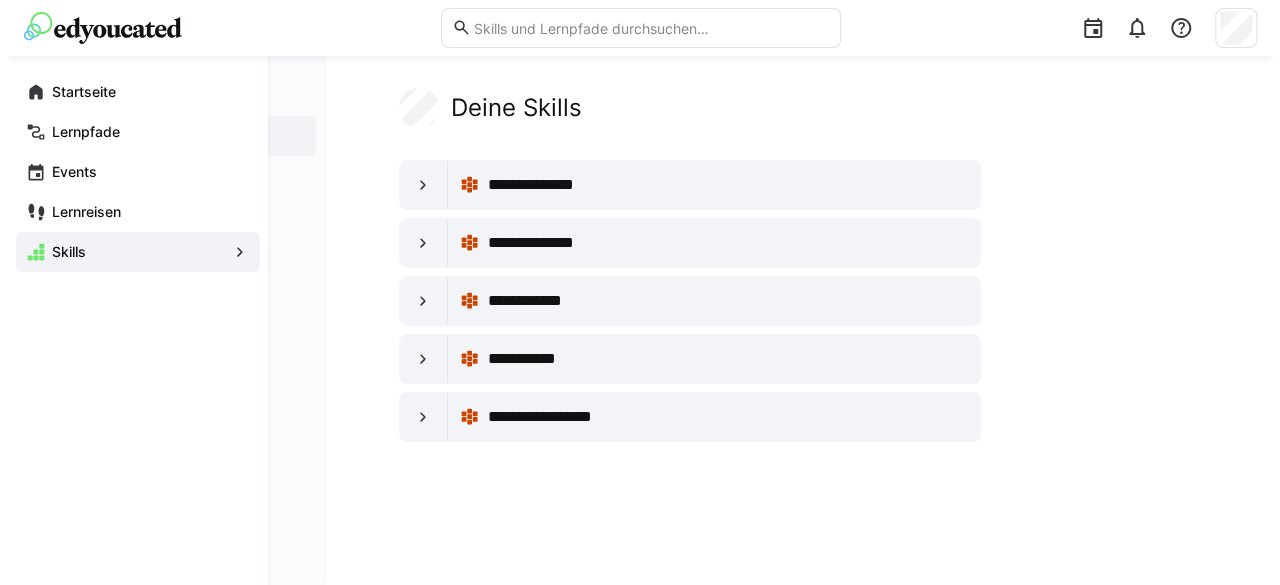 scroll, scrollTop: 0, scrollLeft: 0, axis: both 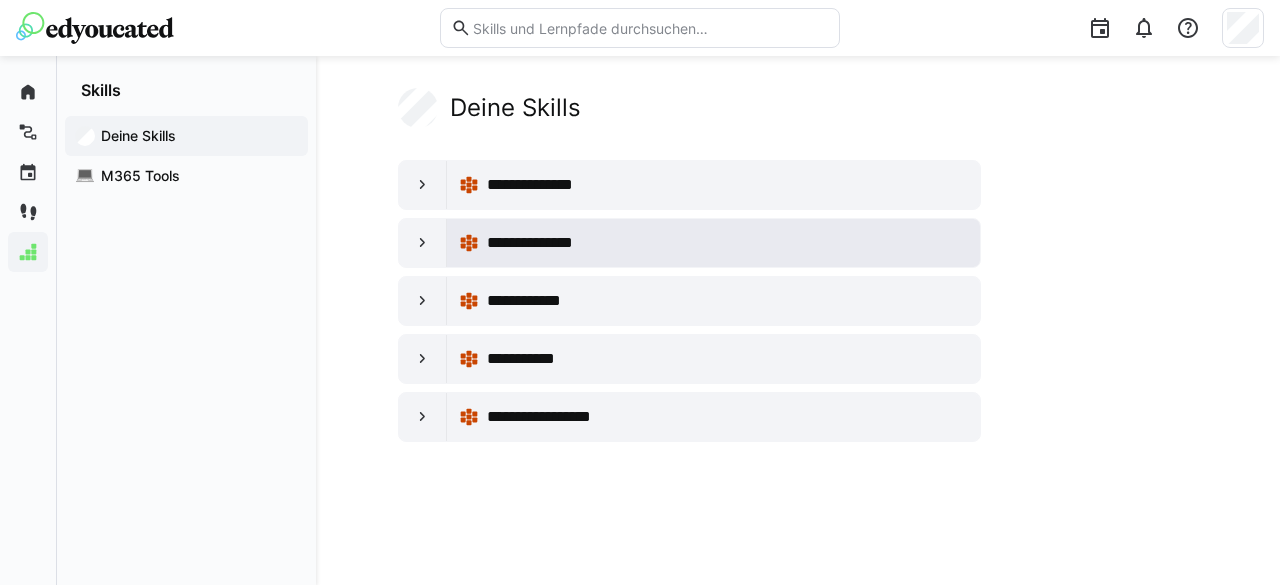 click on "**********" 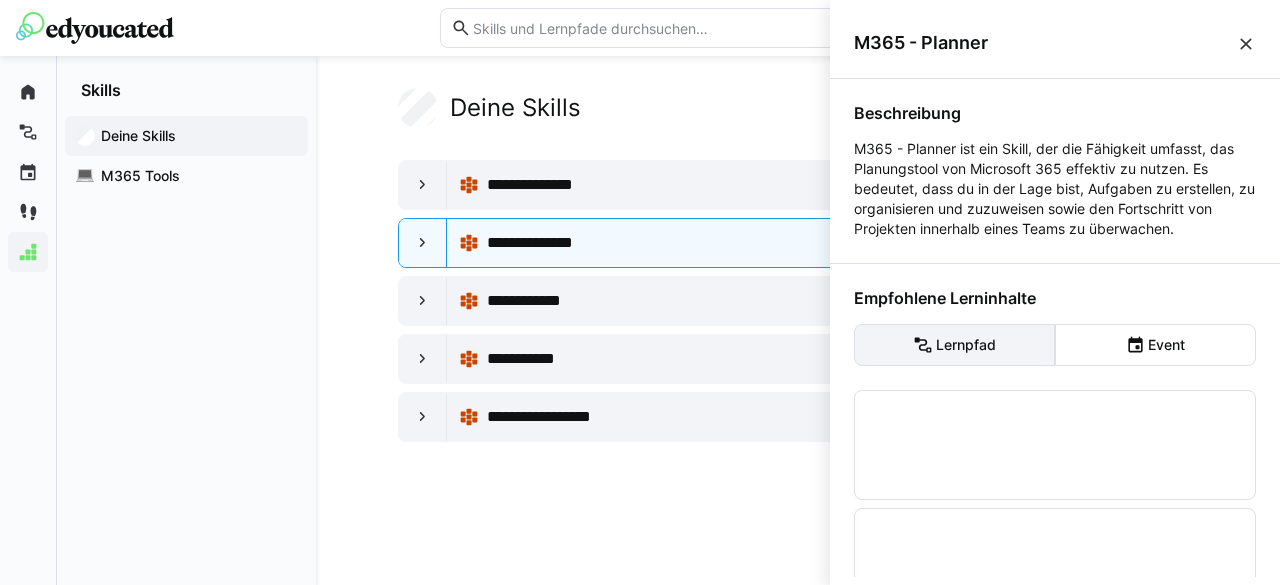 click on "Lernpfad" at bounding box center (954, 345) 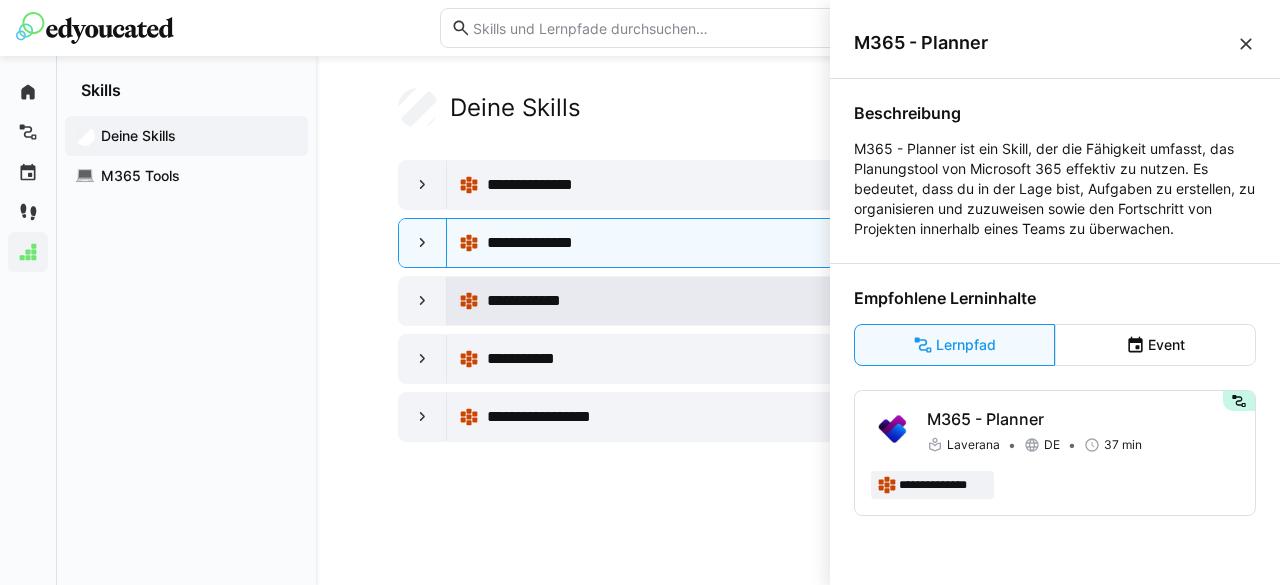 click on "**********" 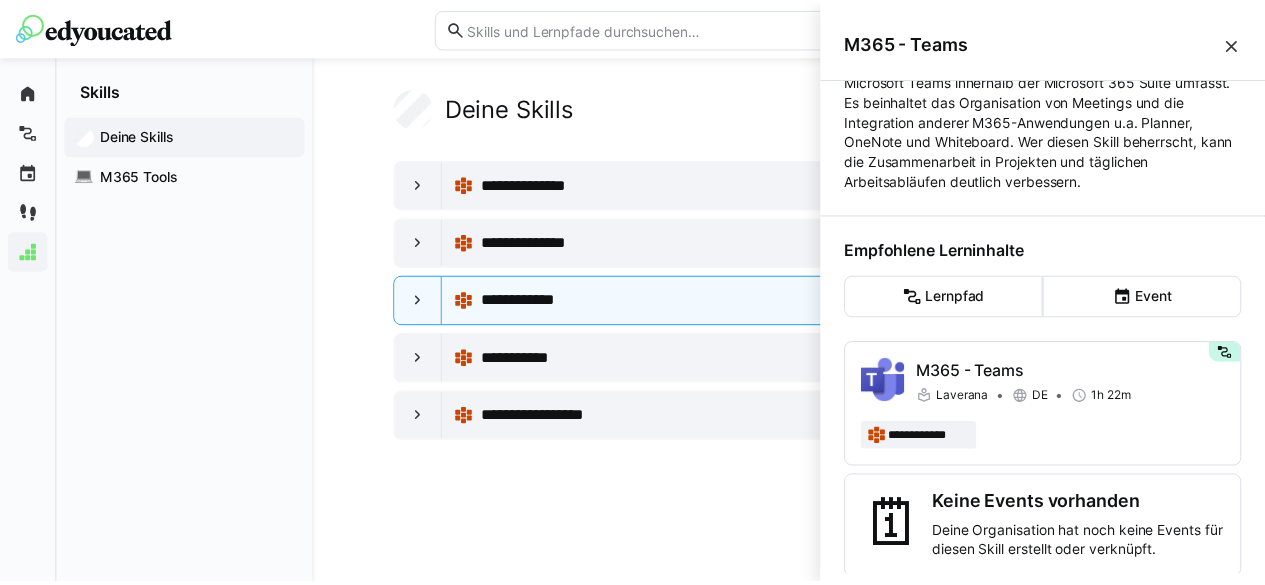 scroll, scrollTop: 112, scrollLeft: 0, axis: vertical 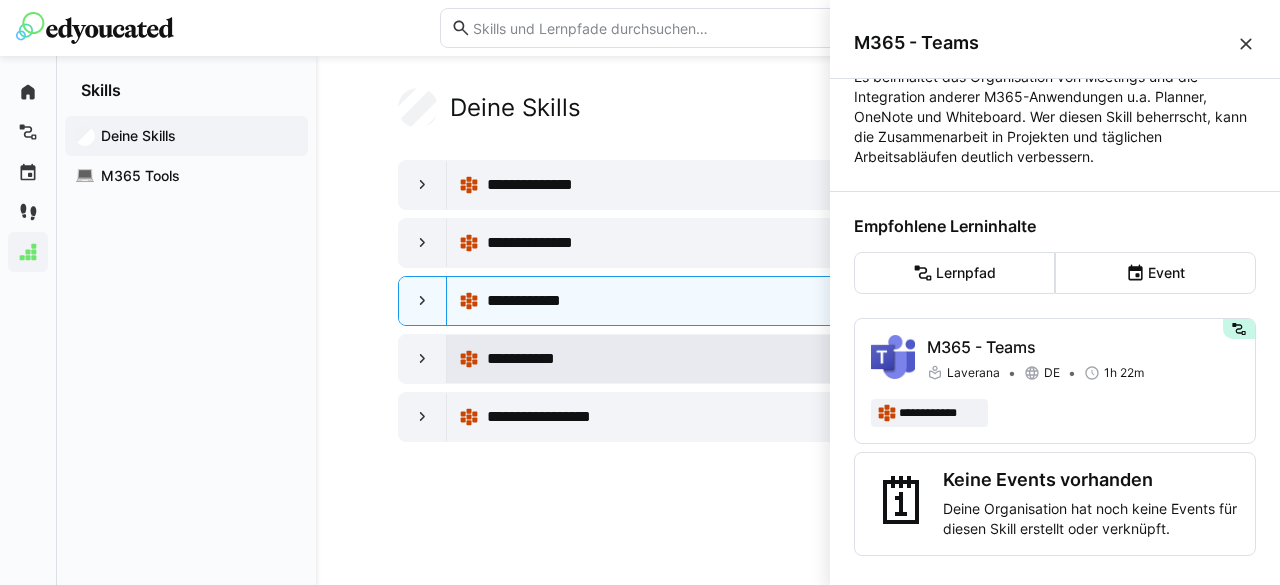 click on "**********" 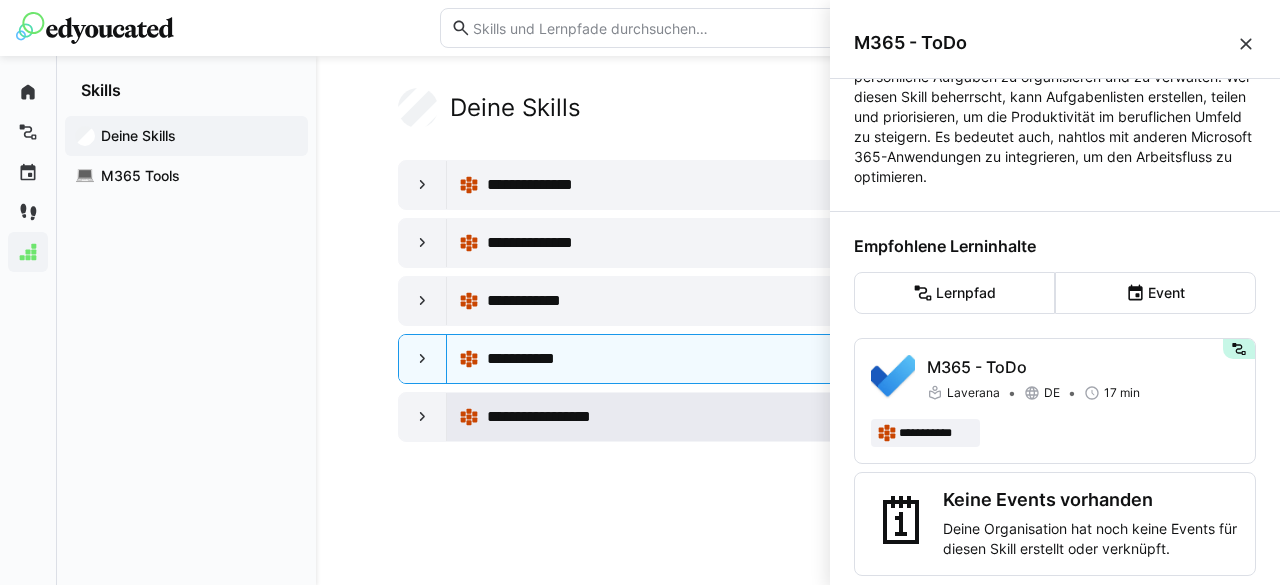 click on "**********" 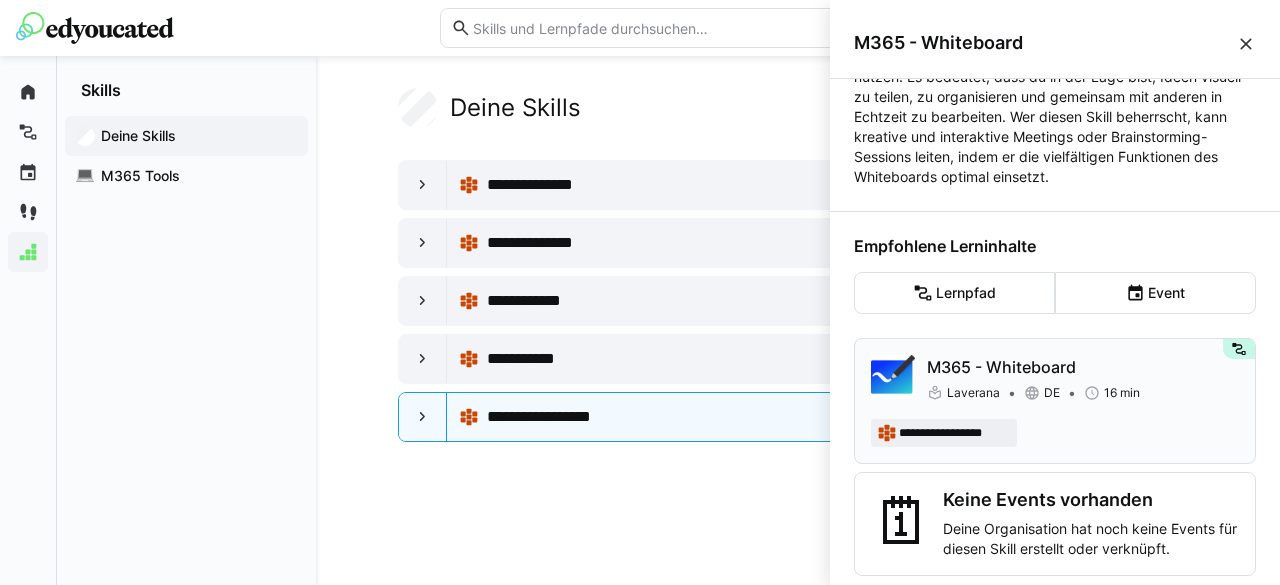 click on "**********" at bounding box center (1055, 401) 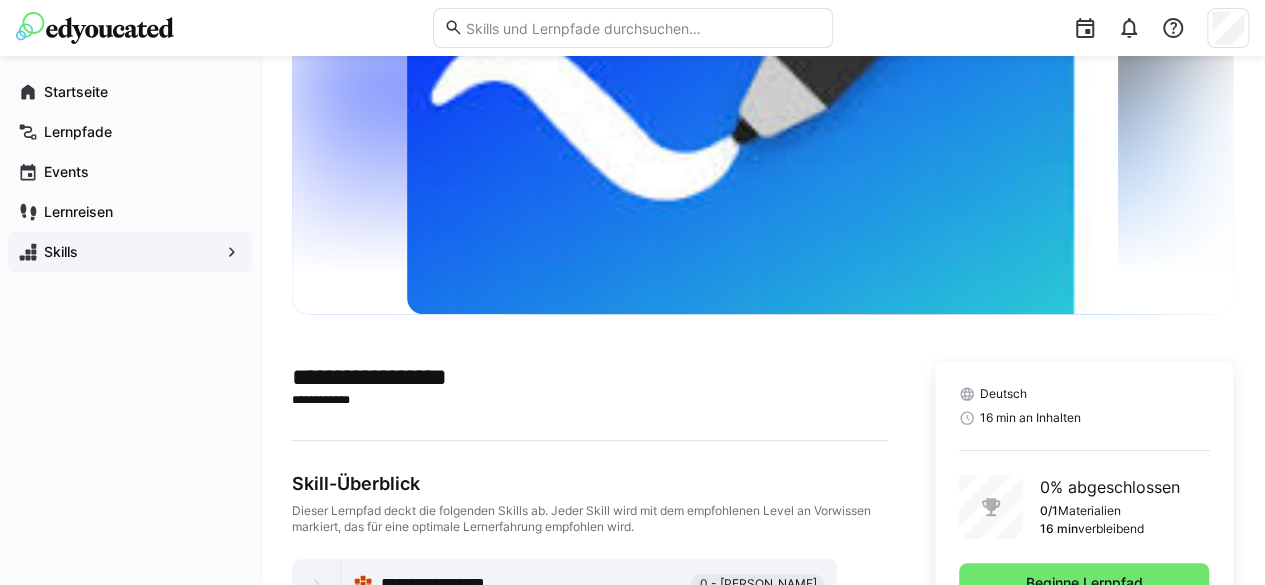 scroll, scrollTop: 246, scrollLeft: 0, axis: vertical 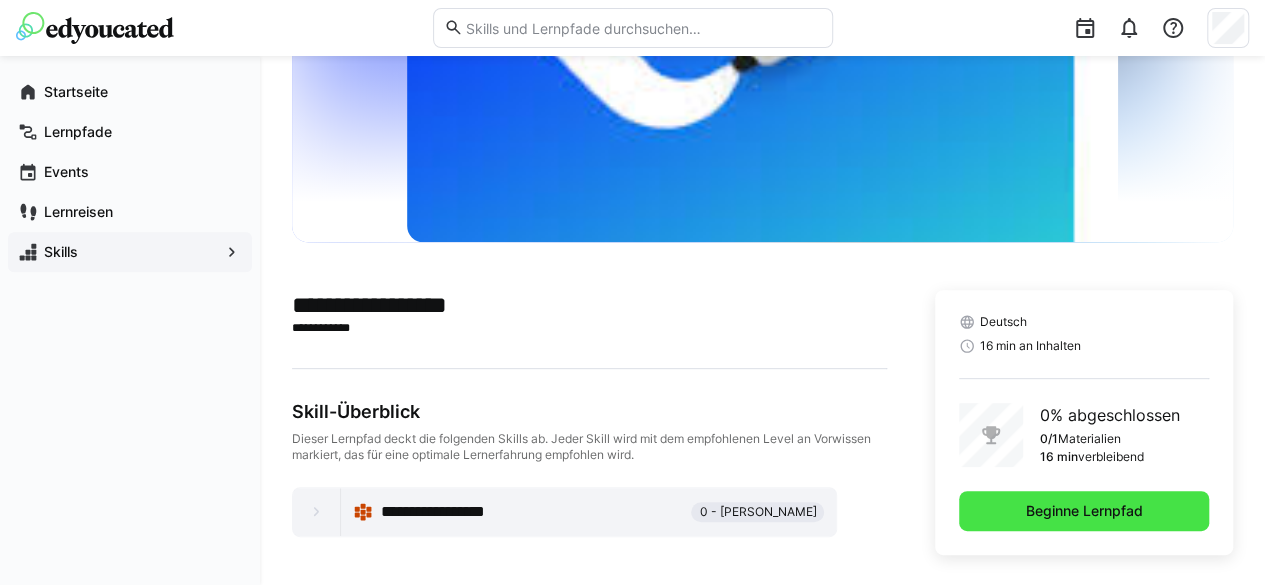 click on "Beginne Lernpfad" 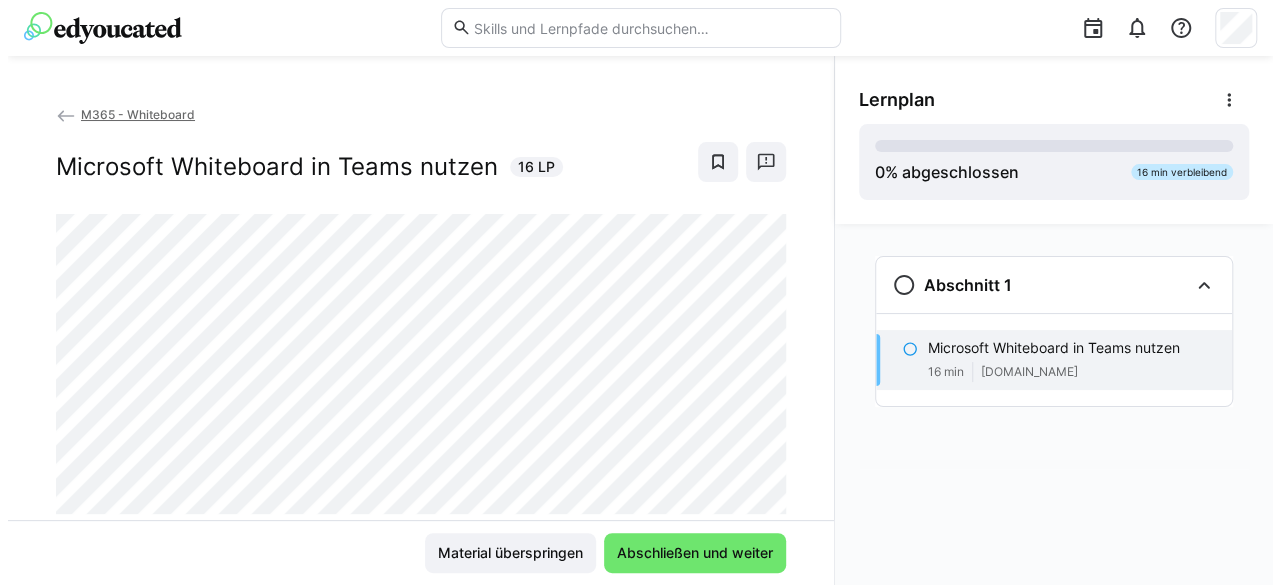 scroll, scrollTop: 0, scrollLeft: 0, axis: both 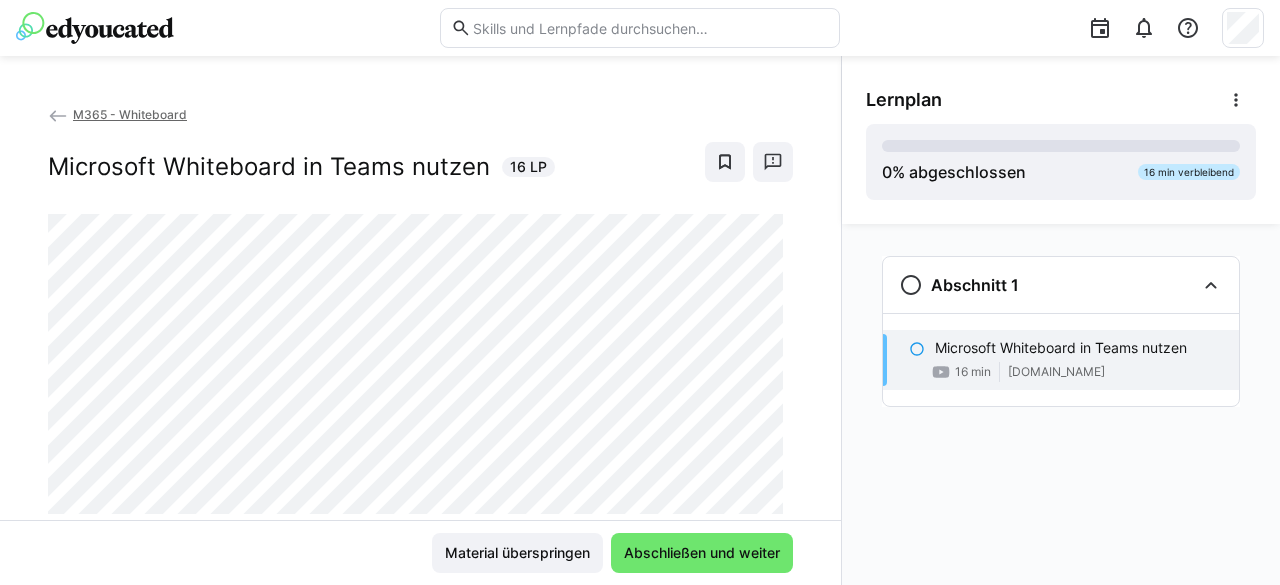click on "Abschnitt 1
Microsoft Whiteboard in Teams nutzen
16 min www.youtube.com" 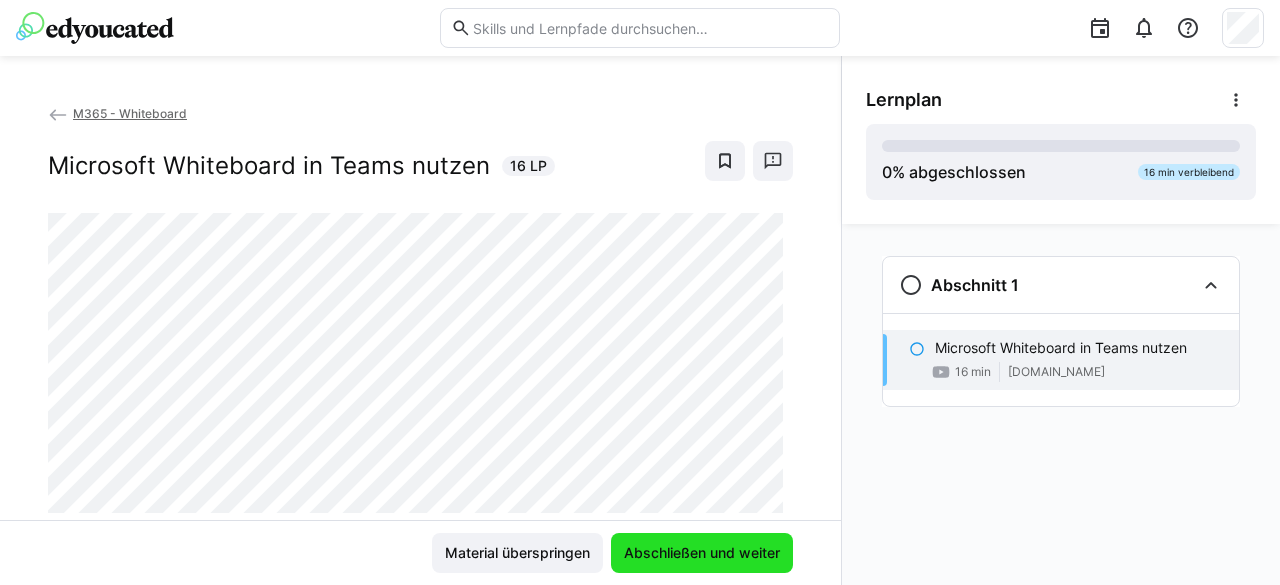 click on "Abschließen und weiter" 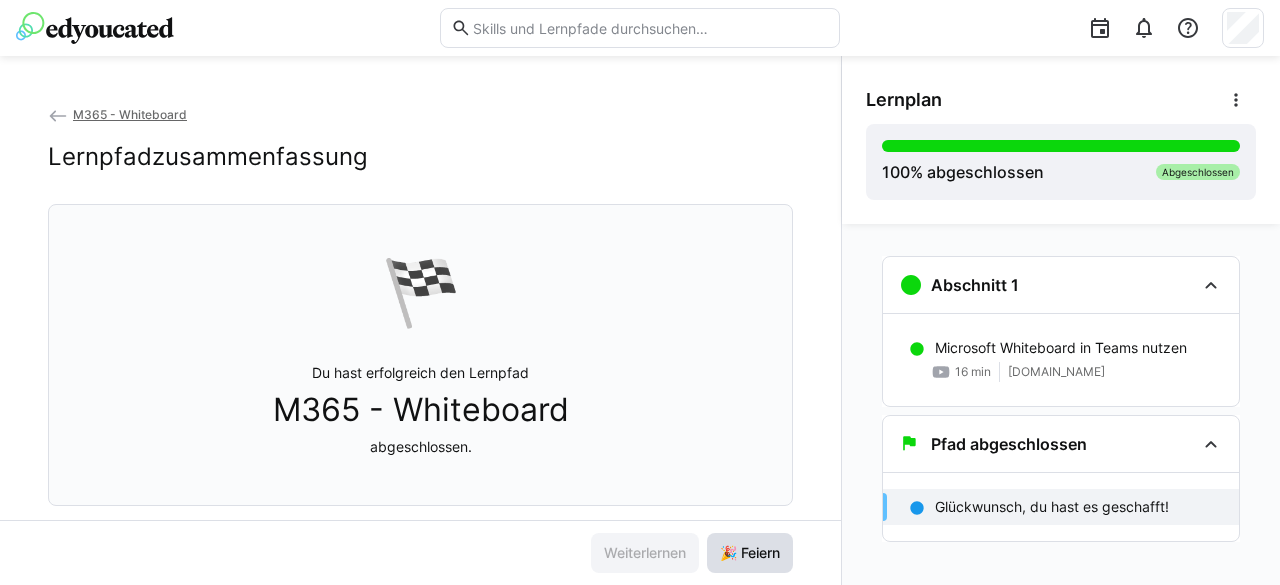 click on "🎉 Feiern" 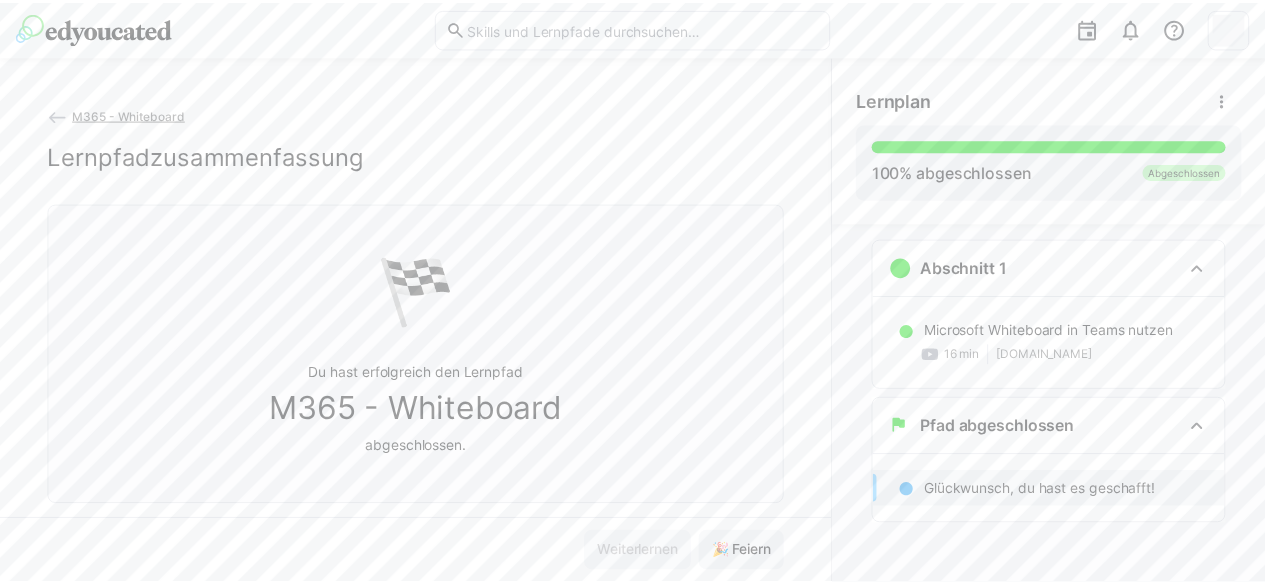 scroll, scrollTop: 0, scrollLeft: 0, axis: both 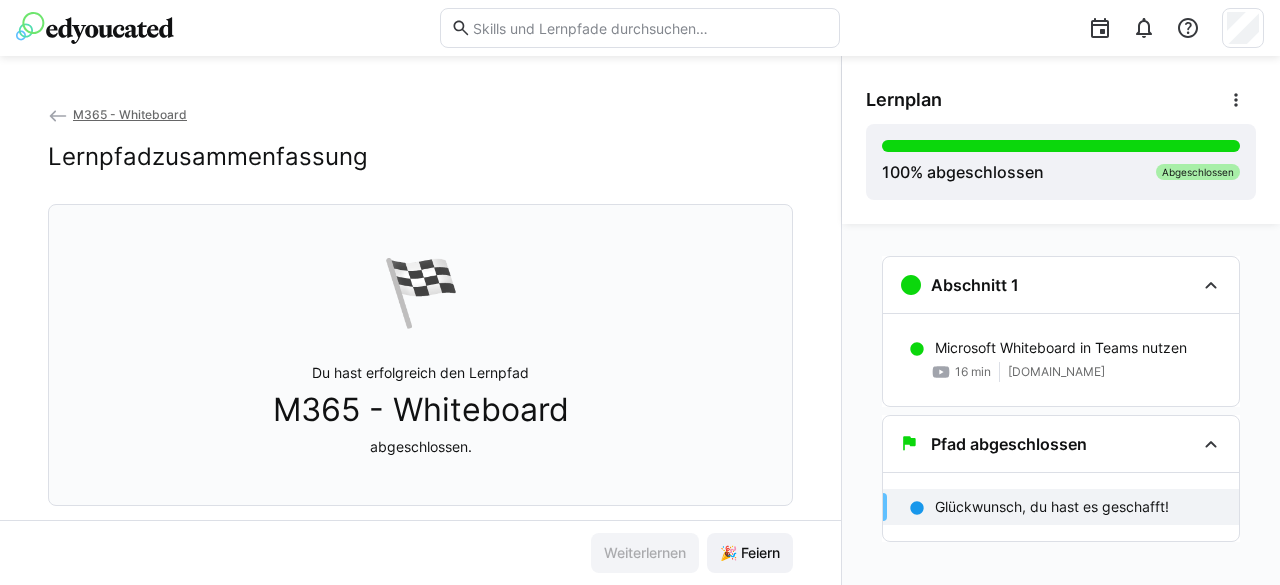 click on "M365 - Whiteboard" 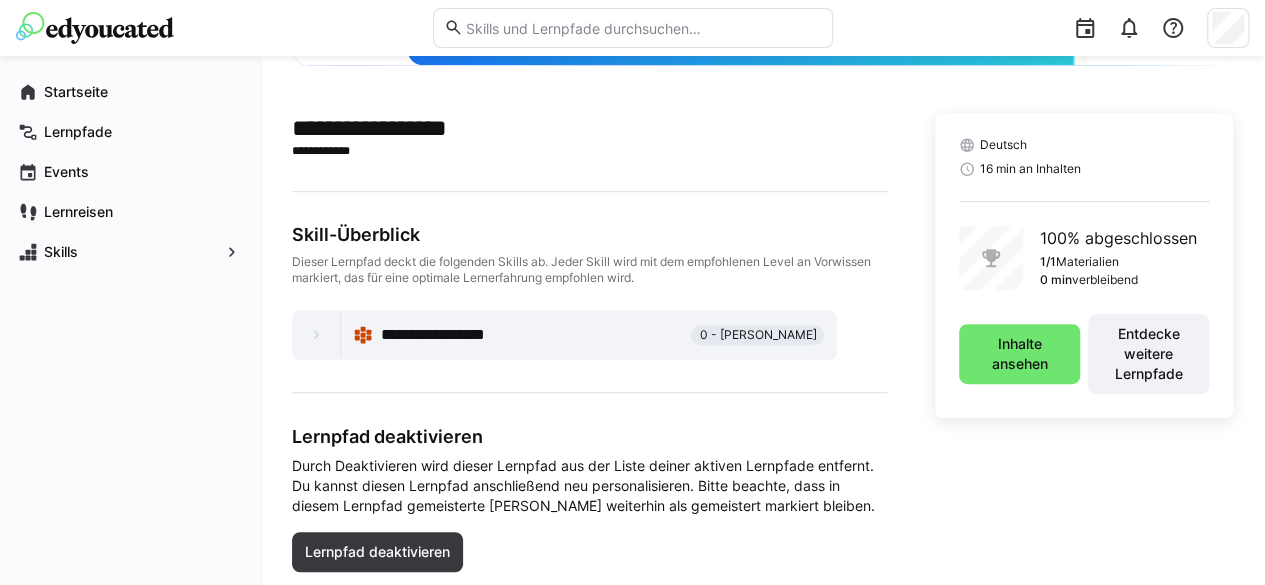 scroll, scrollTop: 464, scrollLeft: 0, axis: vertical 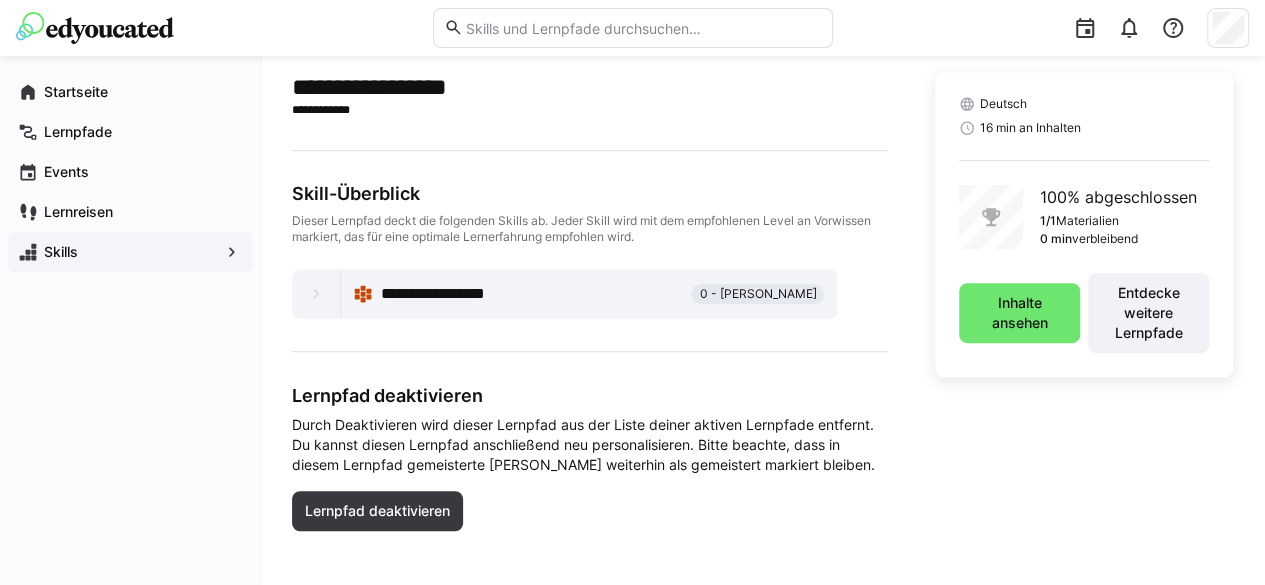 click on "Skills" 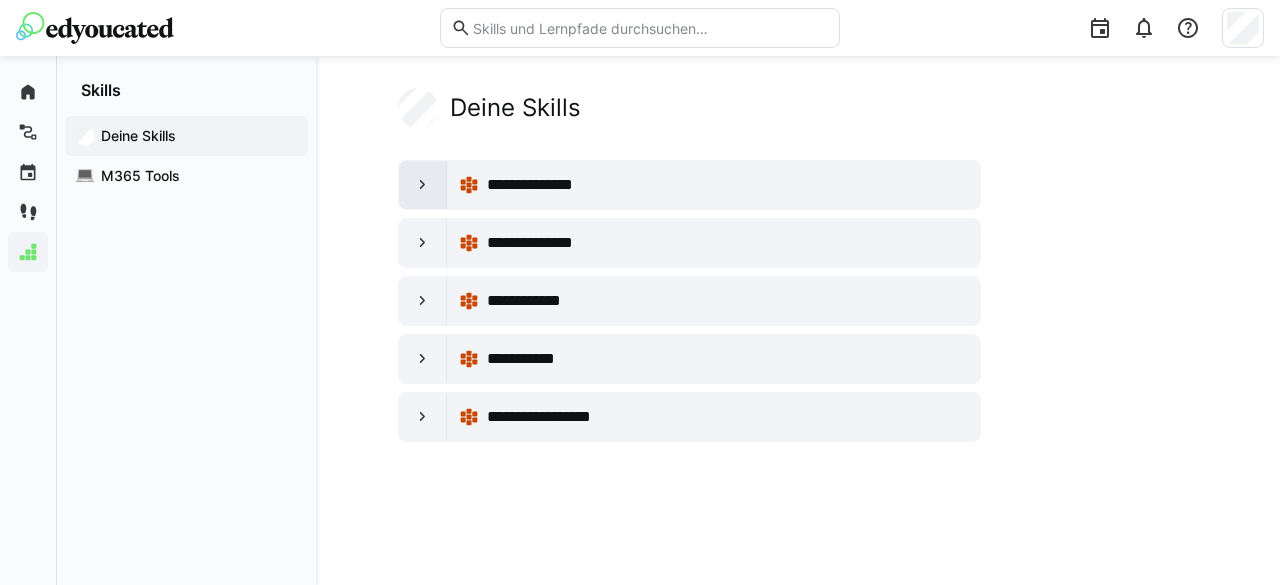 click 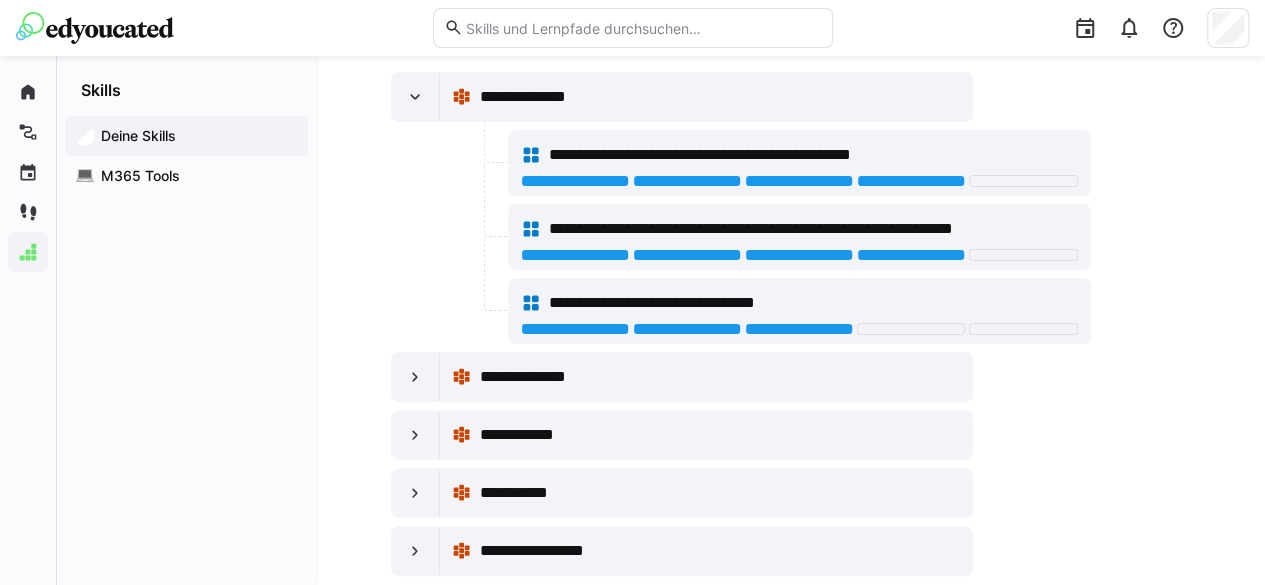 scroll, scrollTop: 89, scrollLeft: 0, axis: vertical 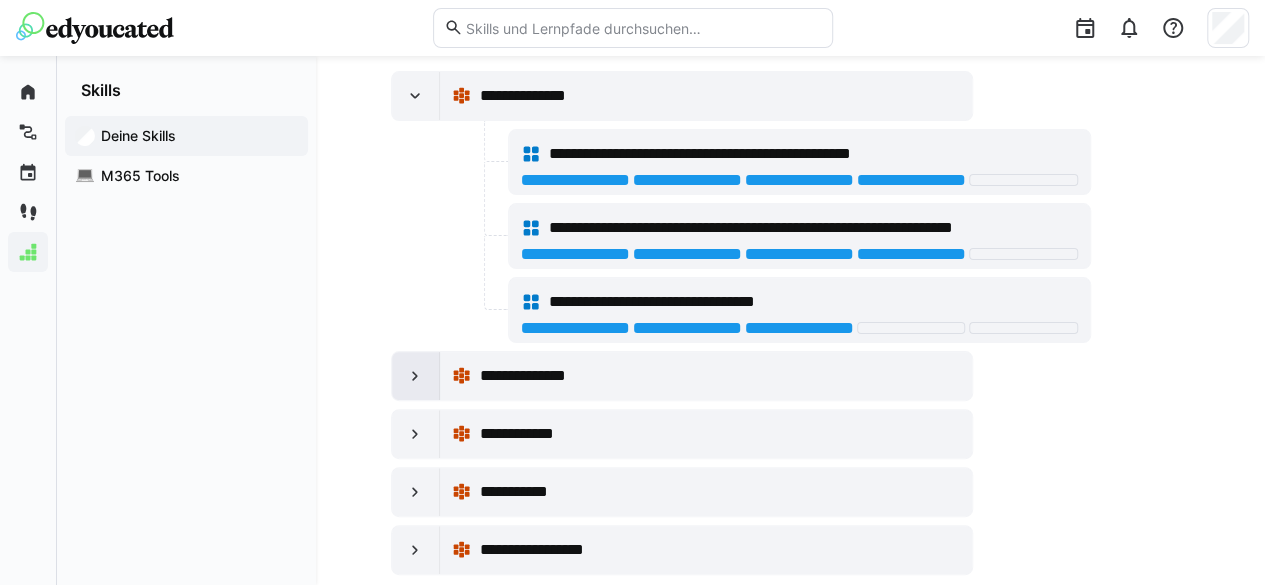 click 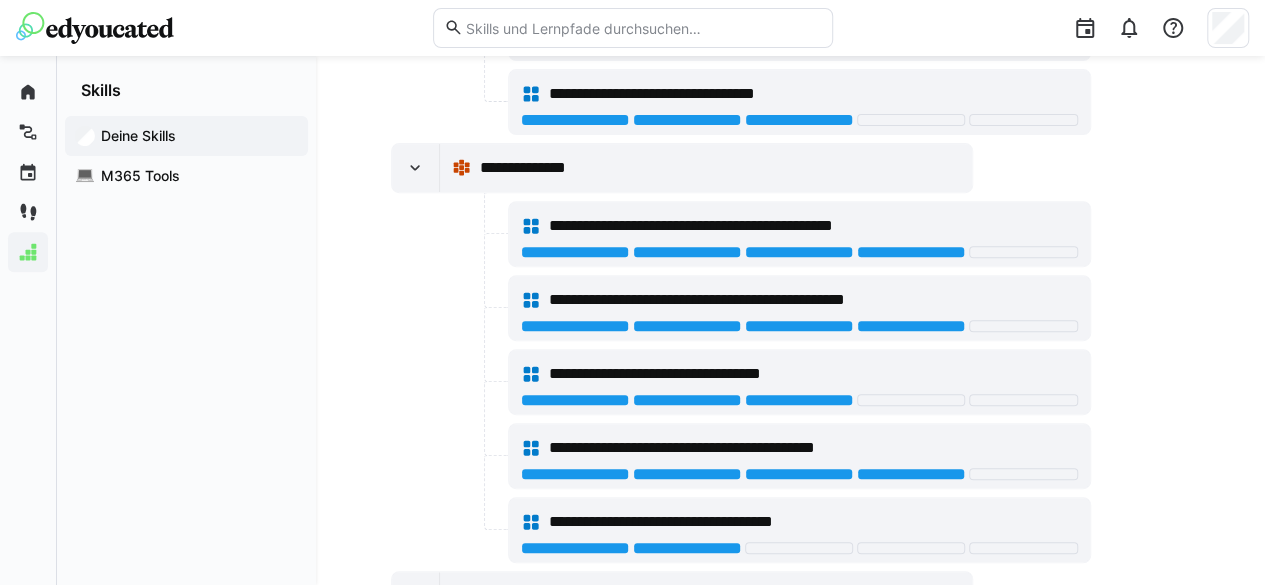 scroll, scrollTop: 472, scrollLeft: 0, axis: vertical 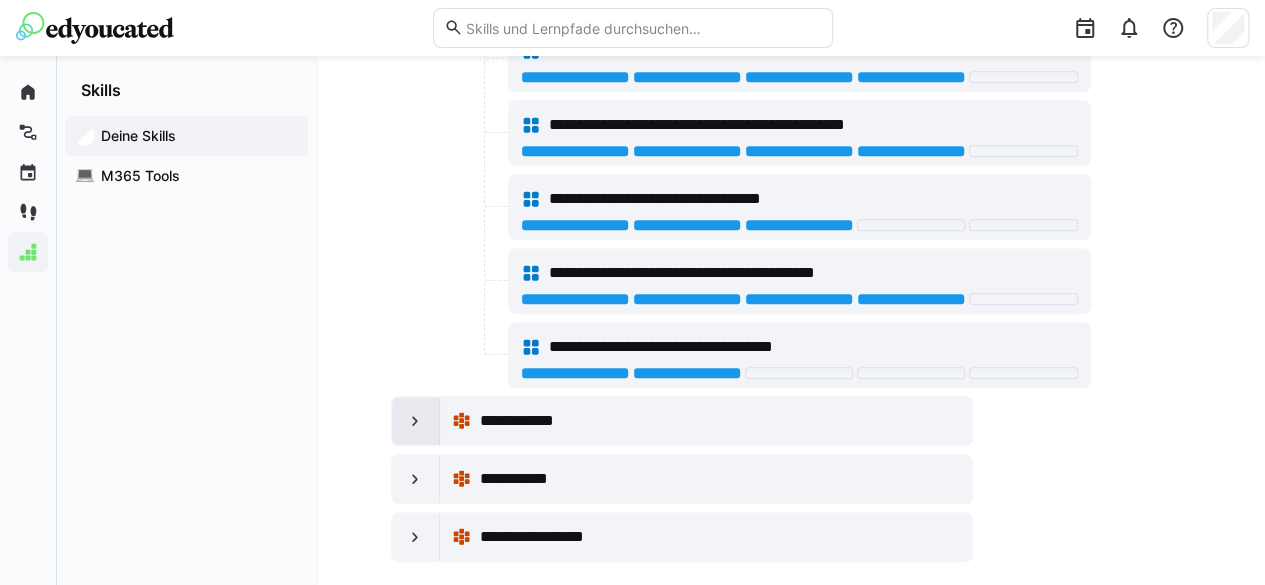 click 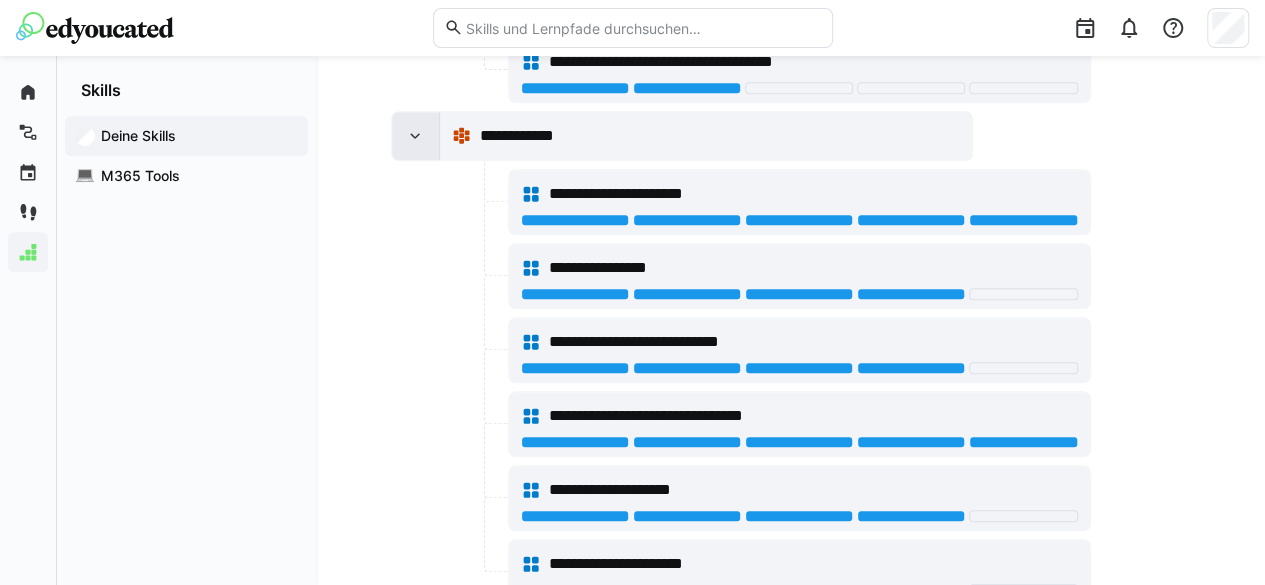 scroll, scrollTop: 912, scrollLeft: 0, axis: vertical 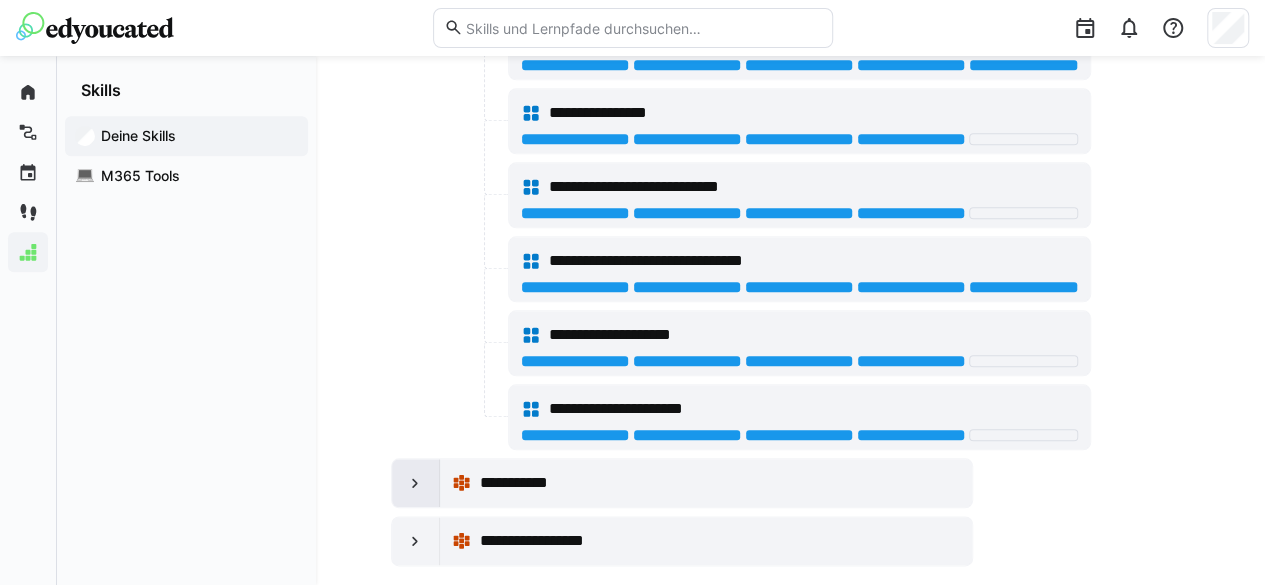 click 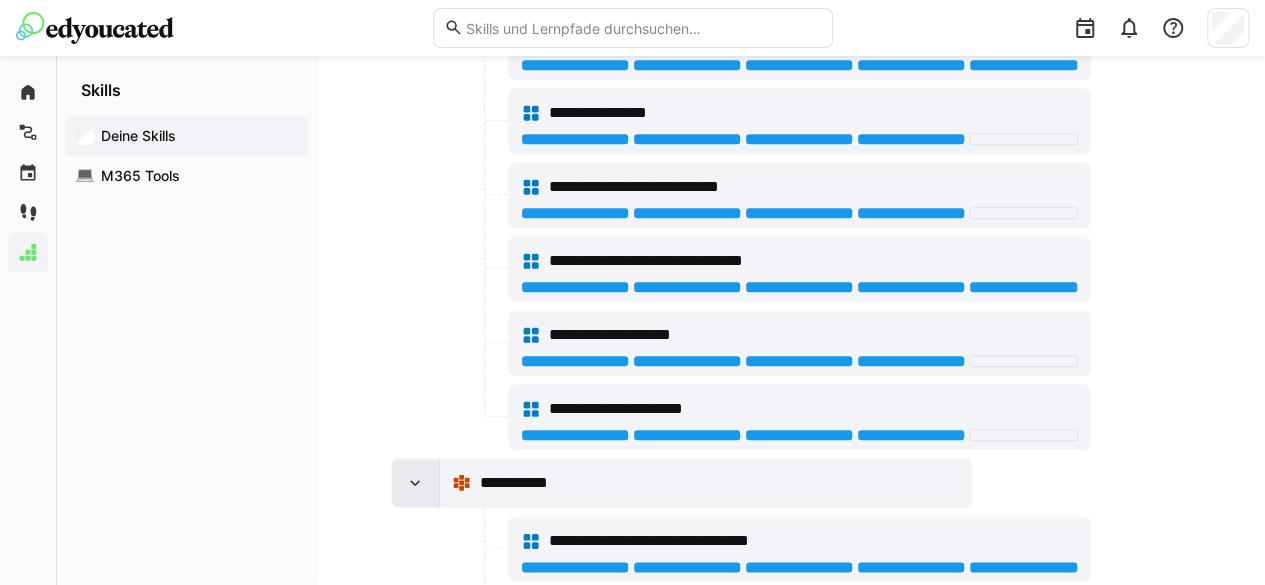 scroll, scrollTop: 1132, scrollLeft: 0, axis: vertical 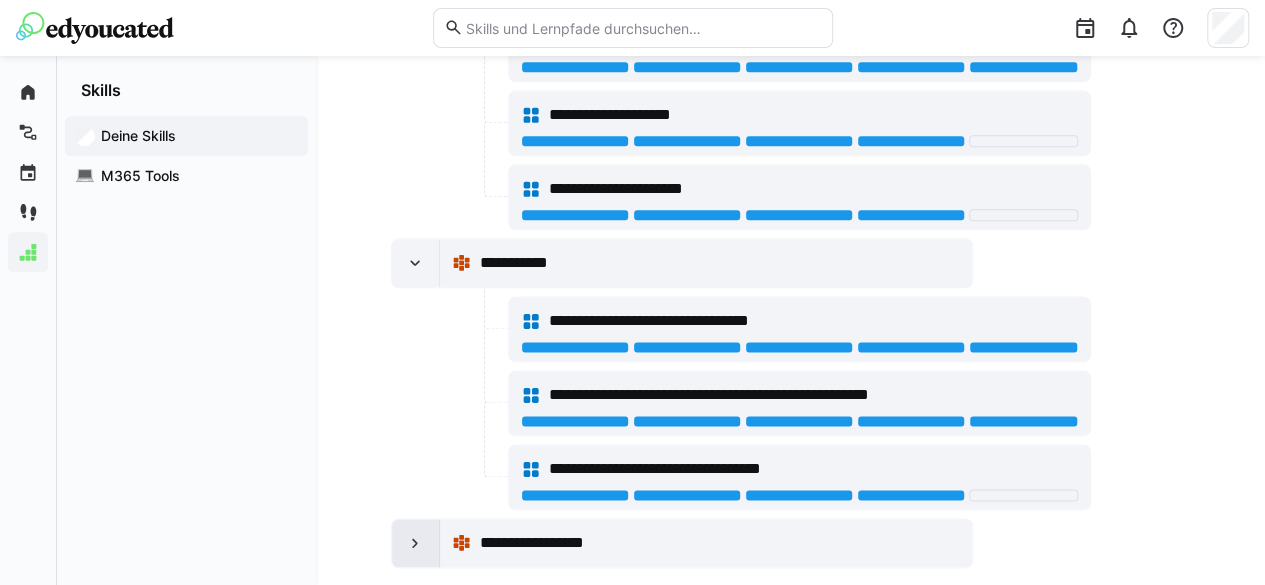 click 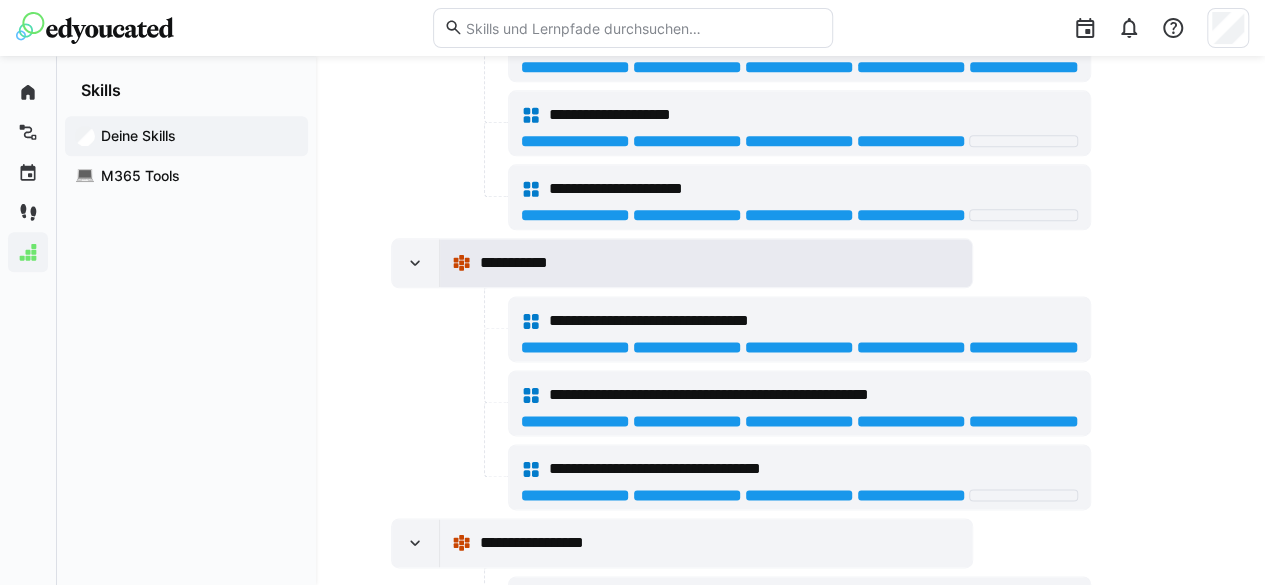 click on "**********" 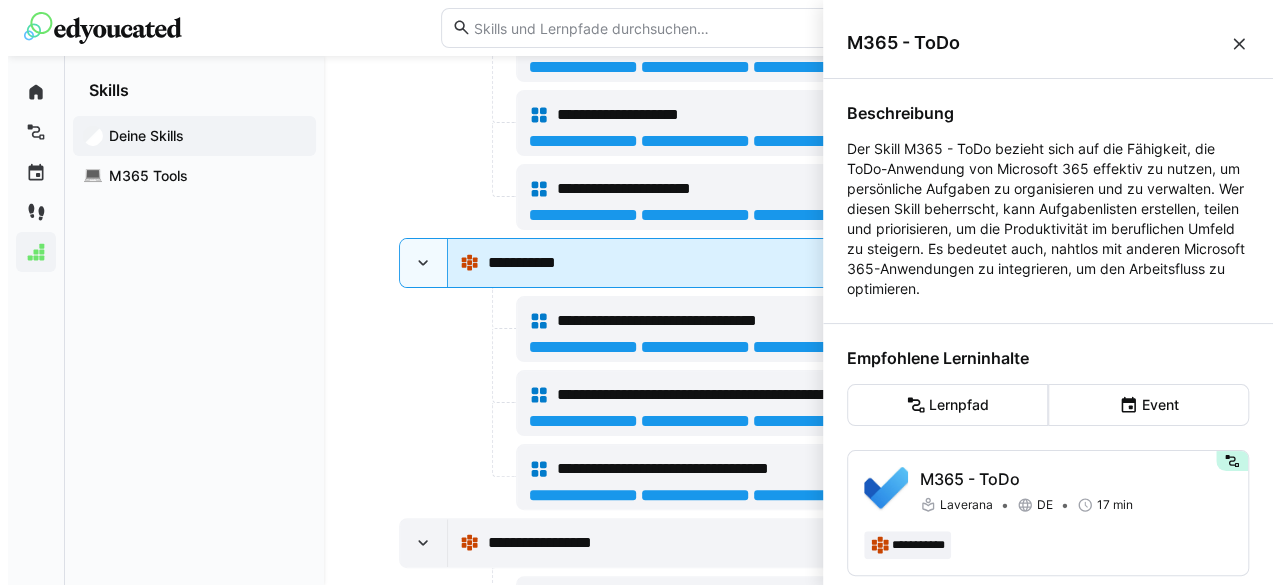 scroll, scrollTop: 0, scrollLeft: 0, axis: both 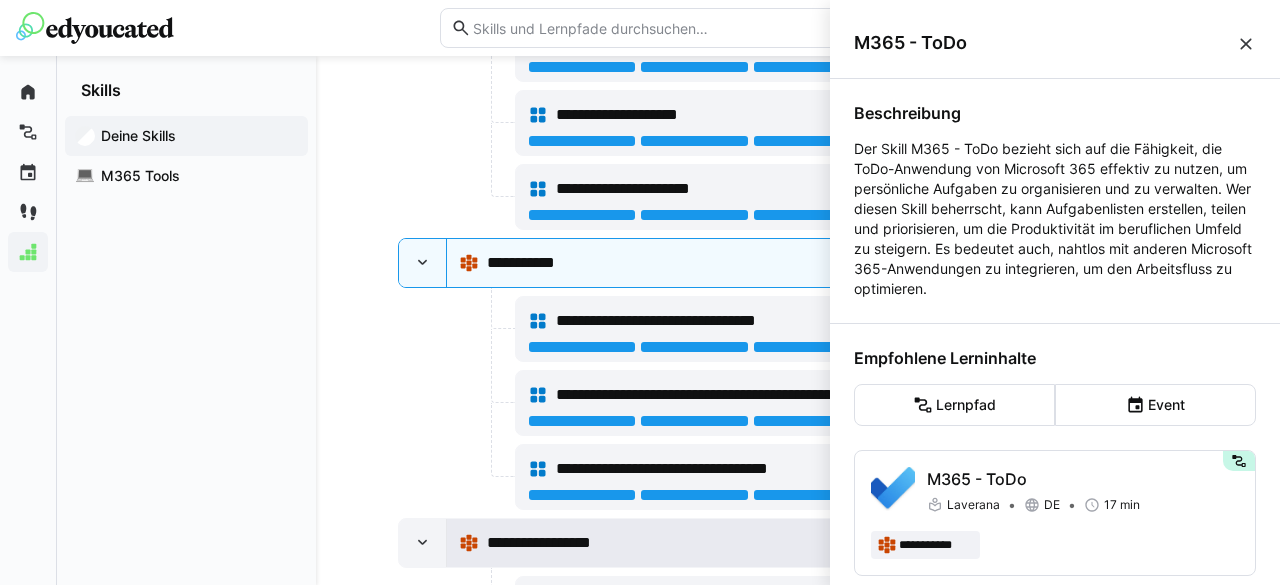 click on "**********" 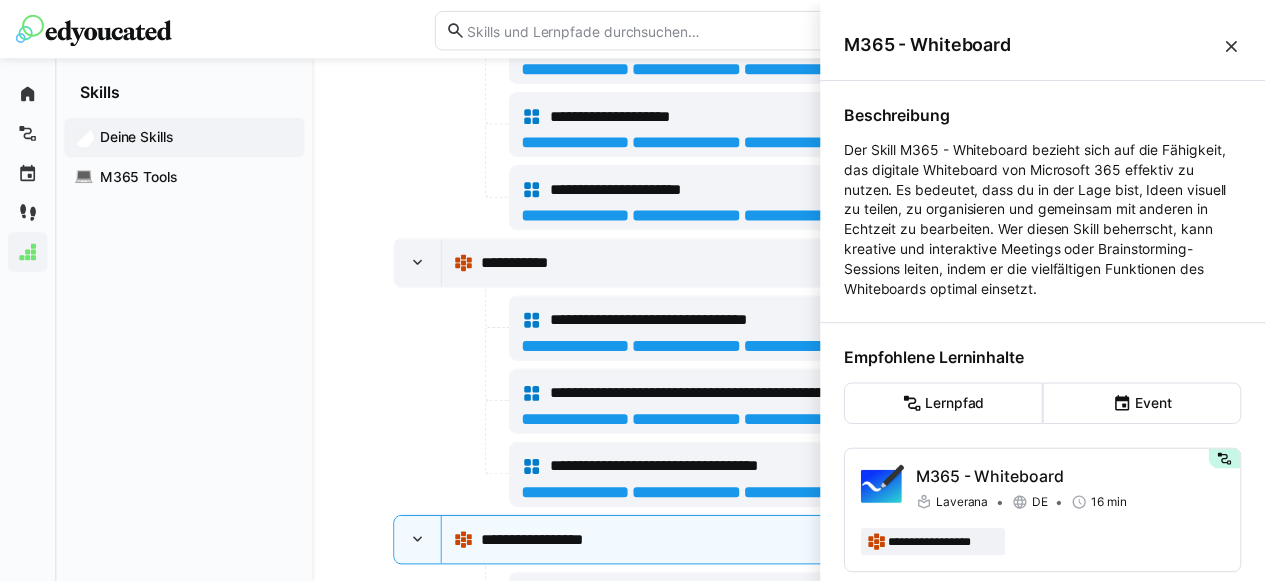 scroll, scrollTop: 132, scrollLeft: 0, axis: vertical 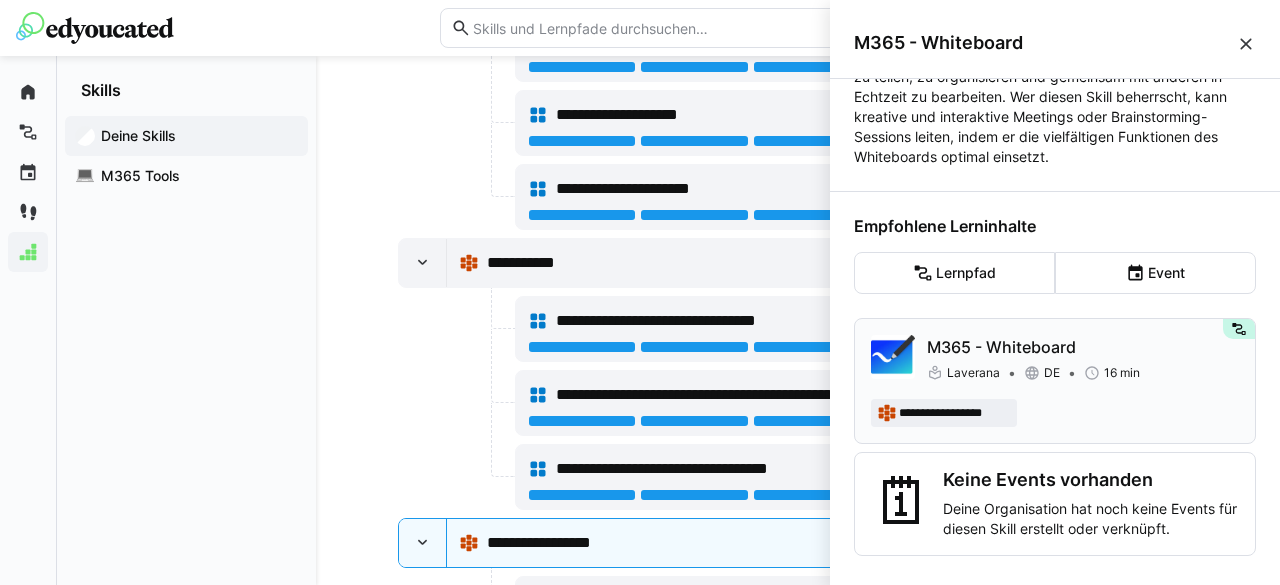 click on "**********" at bounding box center (1055, 413) 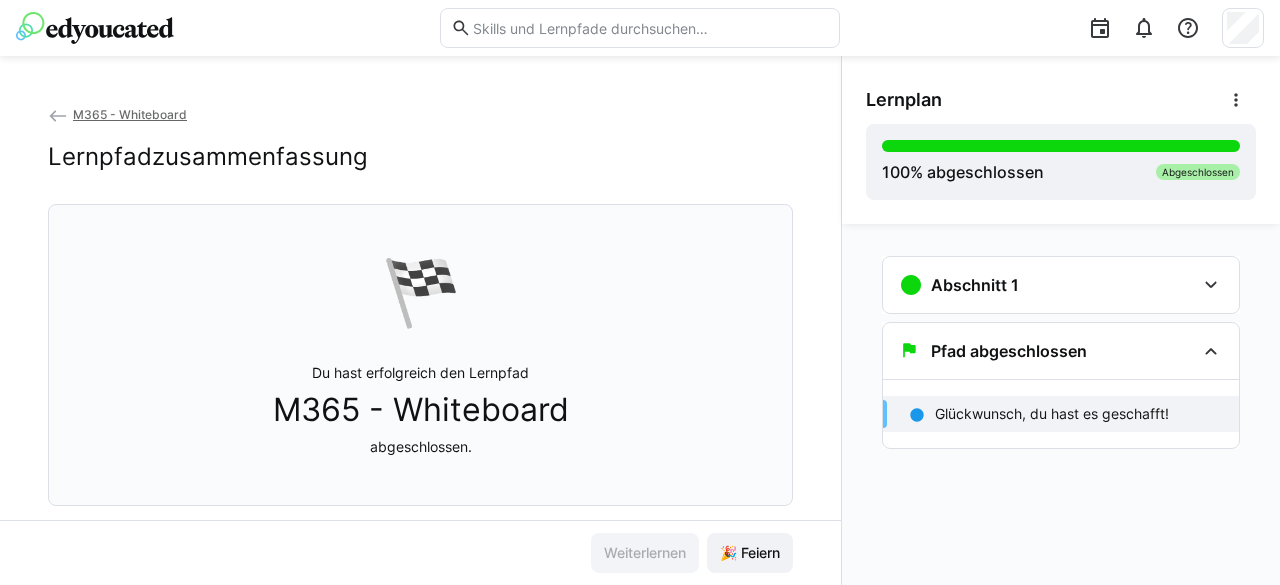 click 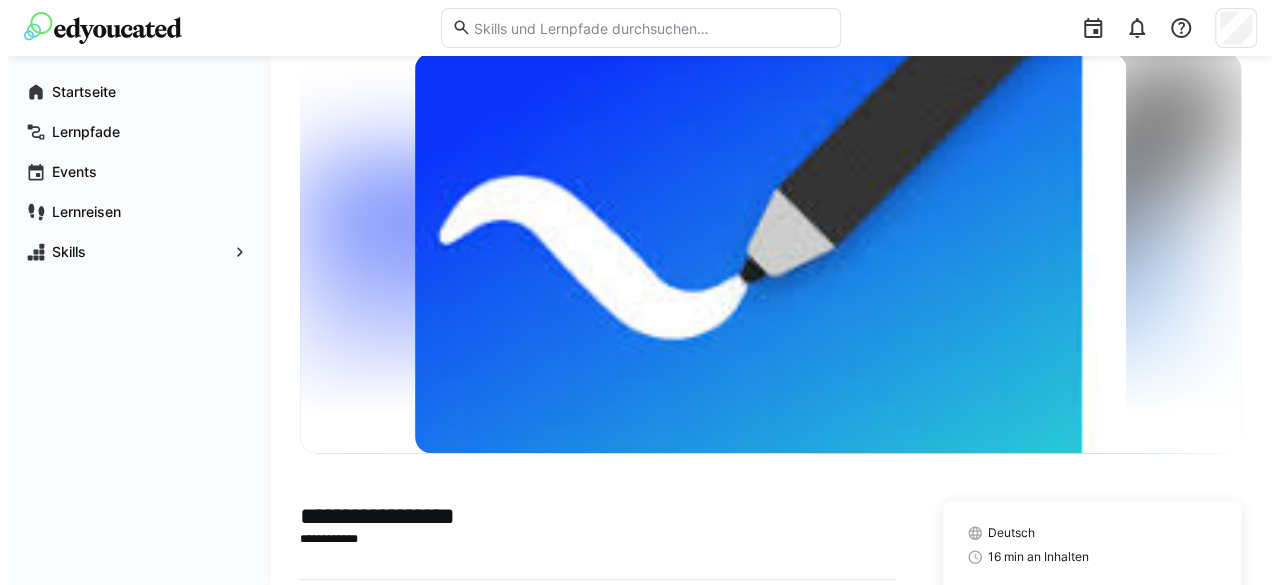 scroll, scrollTop: 0, scrollLeft: 0, axis: both 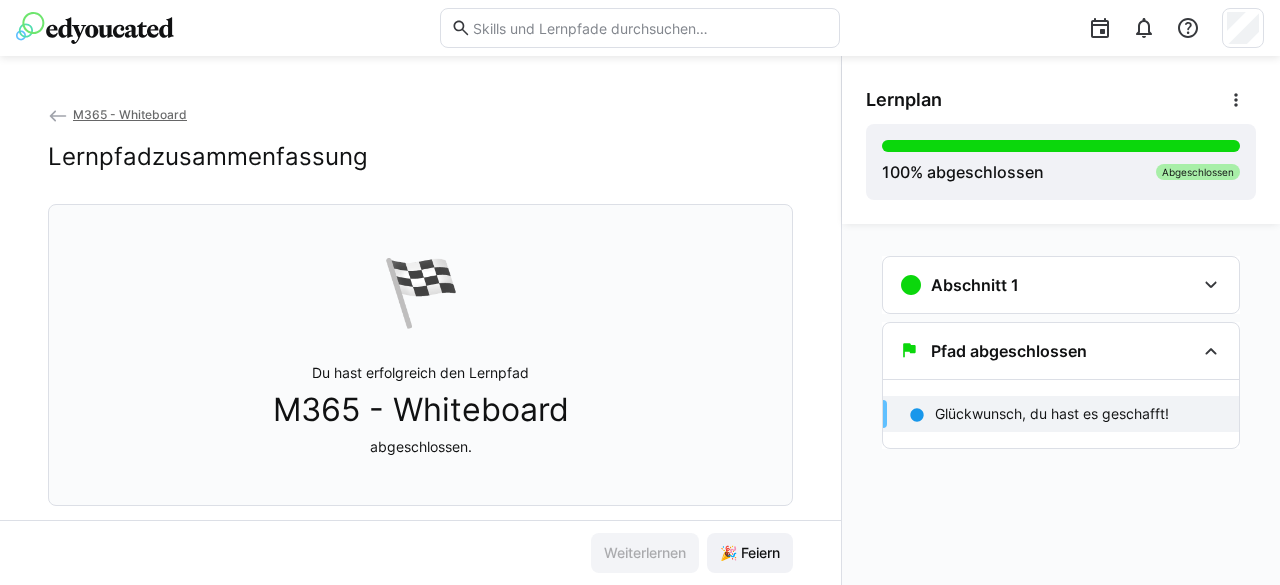 click on "M365 - Whiteboard" 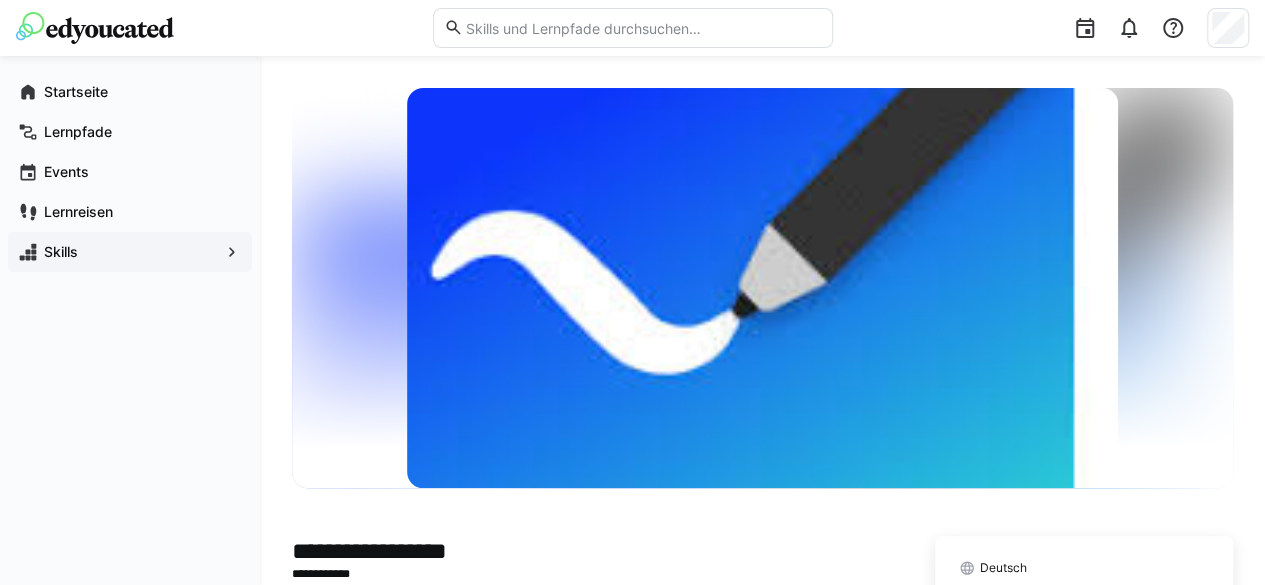 click on "Skills" 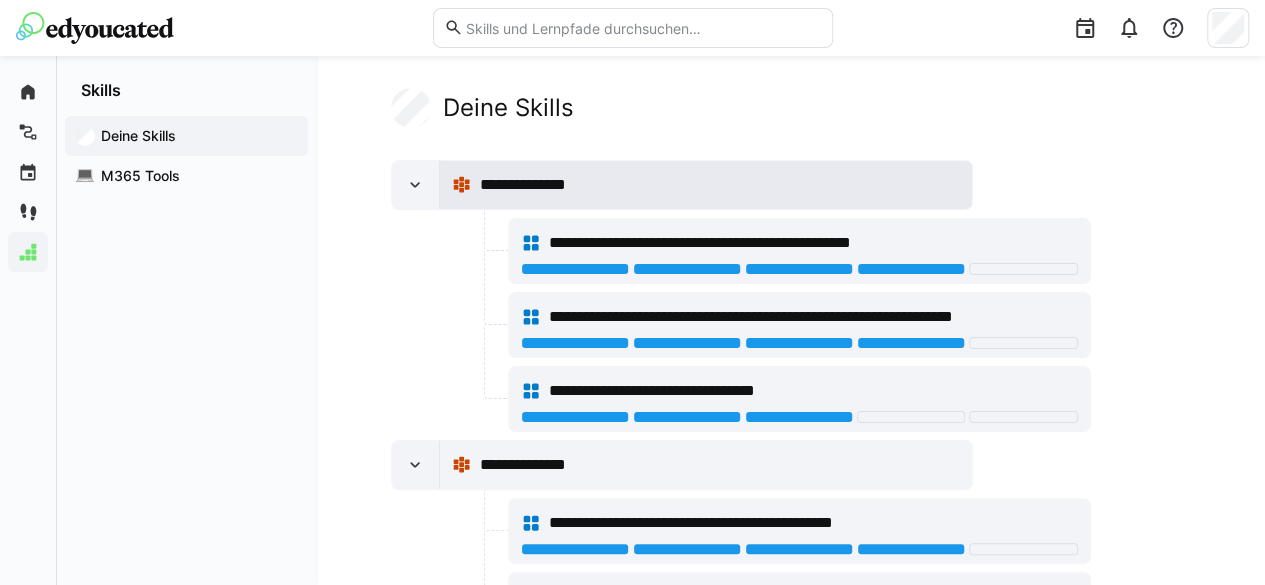 click on "**********" 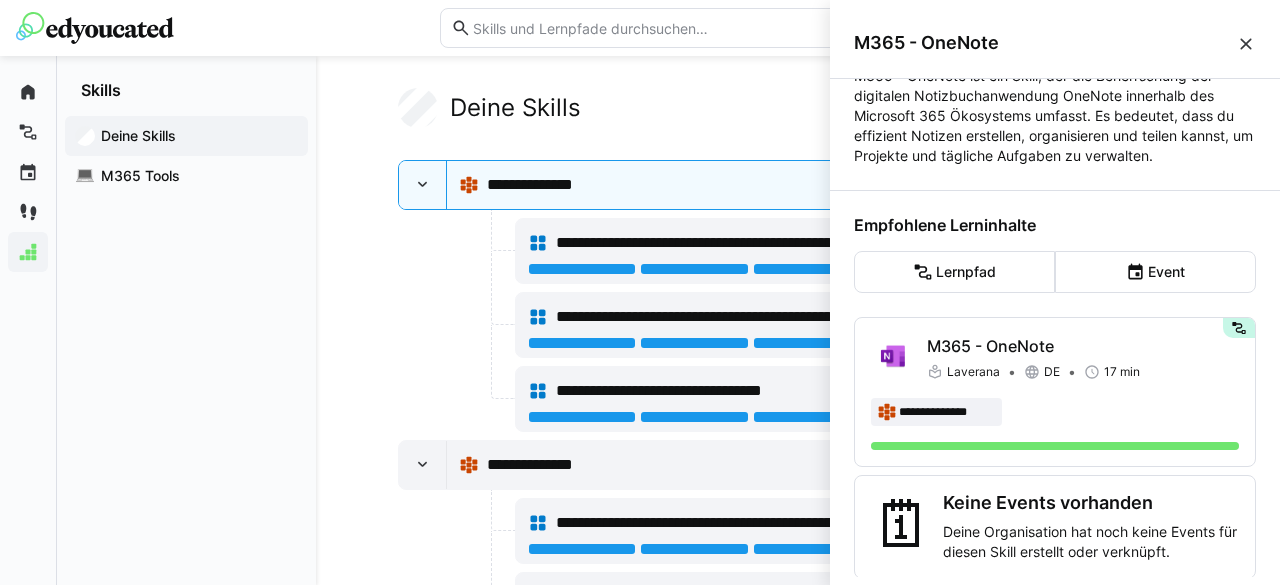 scroll, scrollTop: 96, scrollLeft: 0, axis: vertical 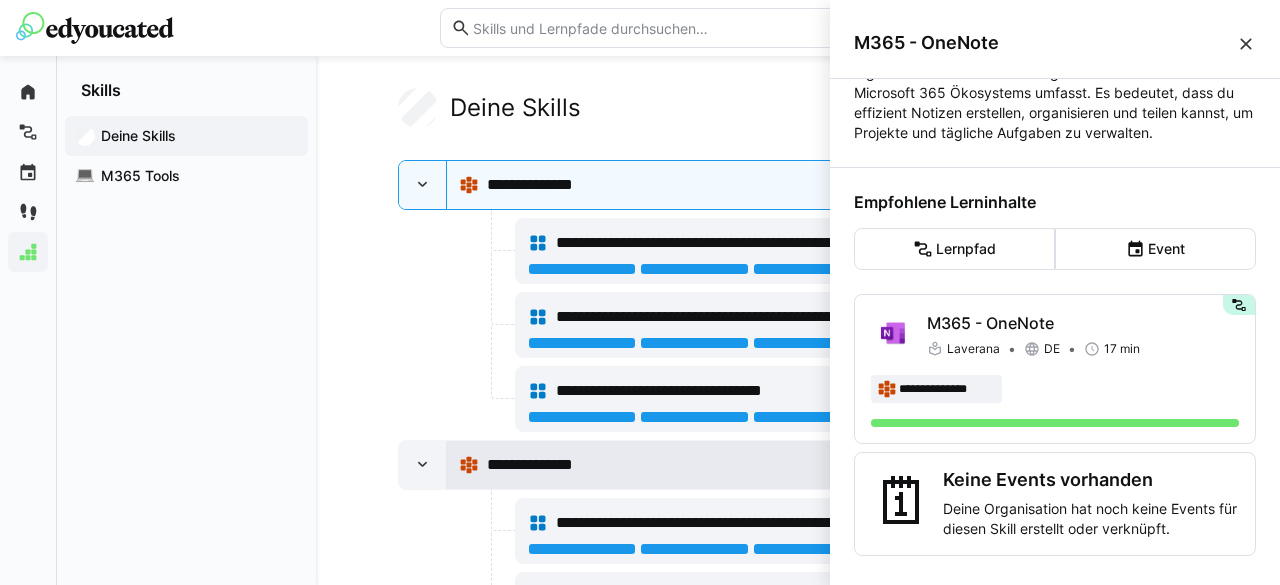 click on "**********" 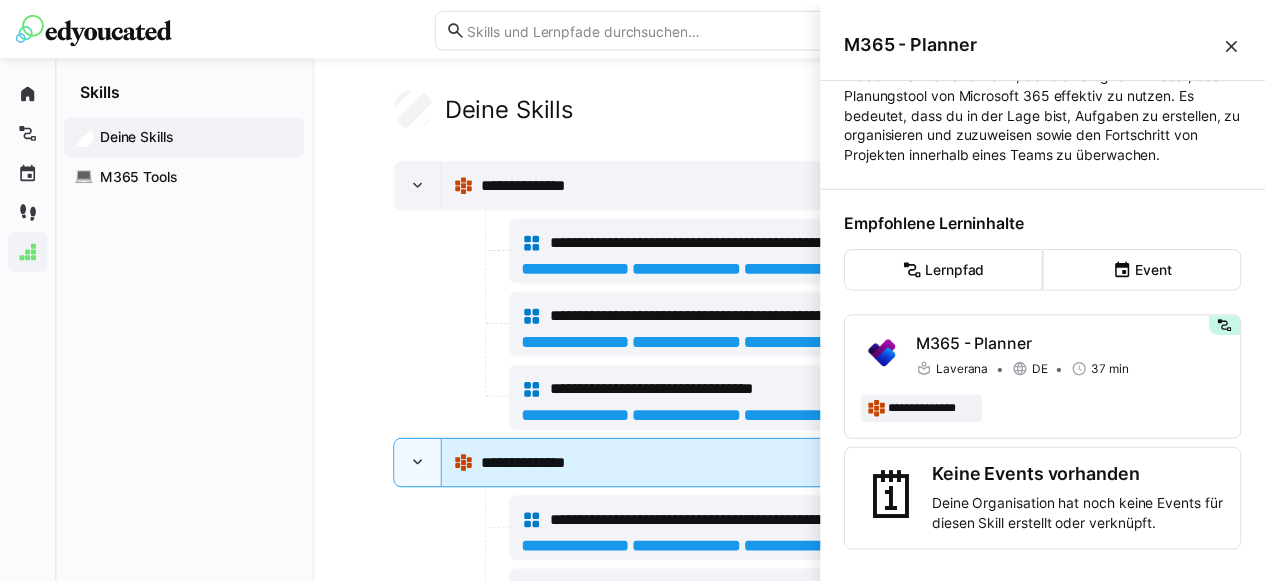 scroll, scrollTop: 72, scrollLeft: 0, axis: vertical 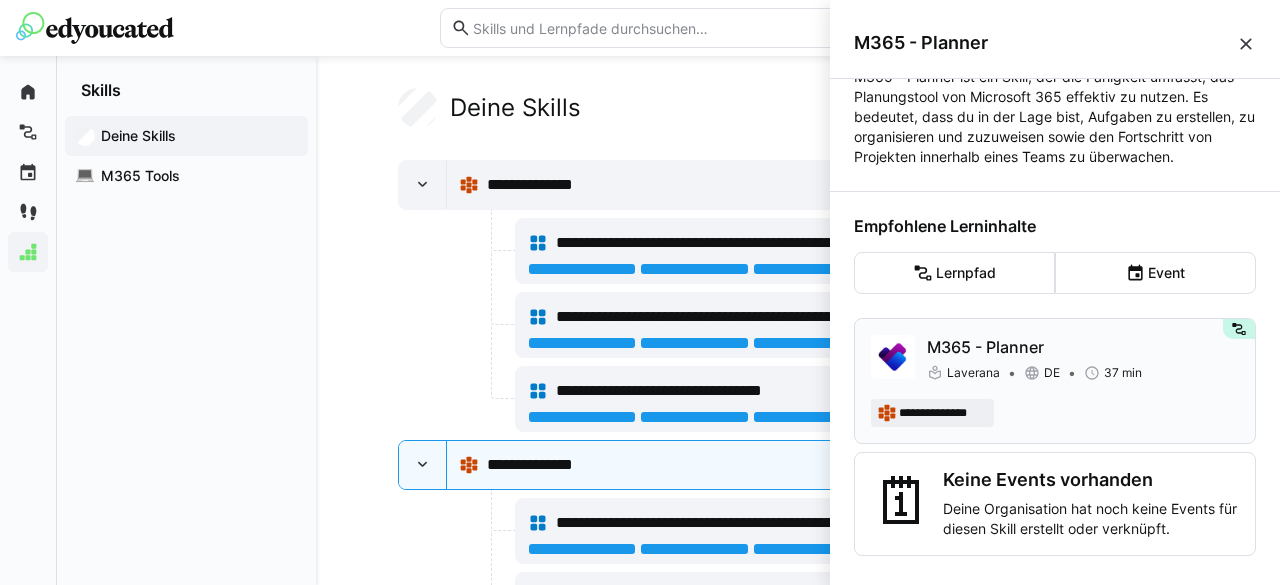 click on "**********" at bounding box center (1055, 381) 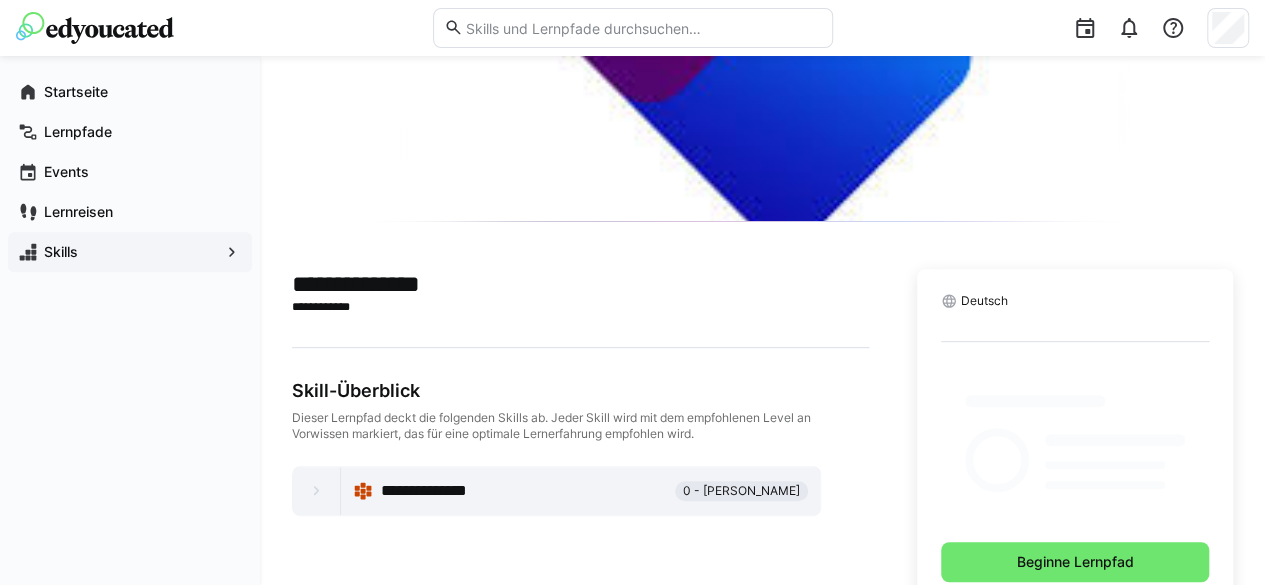 scroll, scrollTop: 246, scrollLeft: 0, axis: vertical 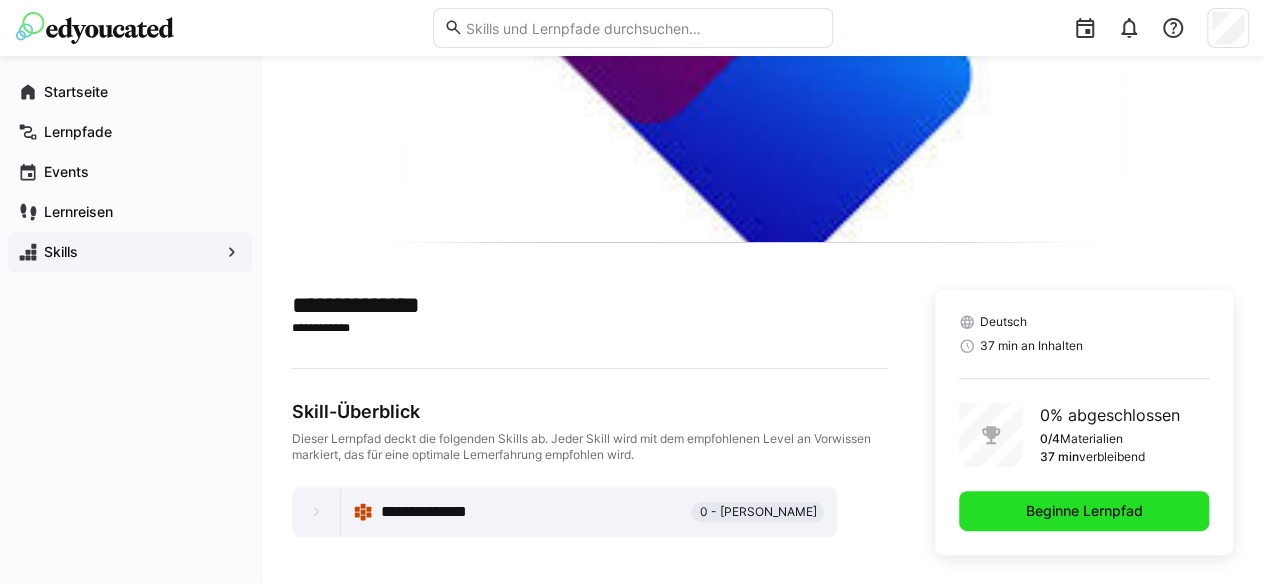 click on "Beginne Lernpfad" 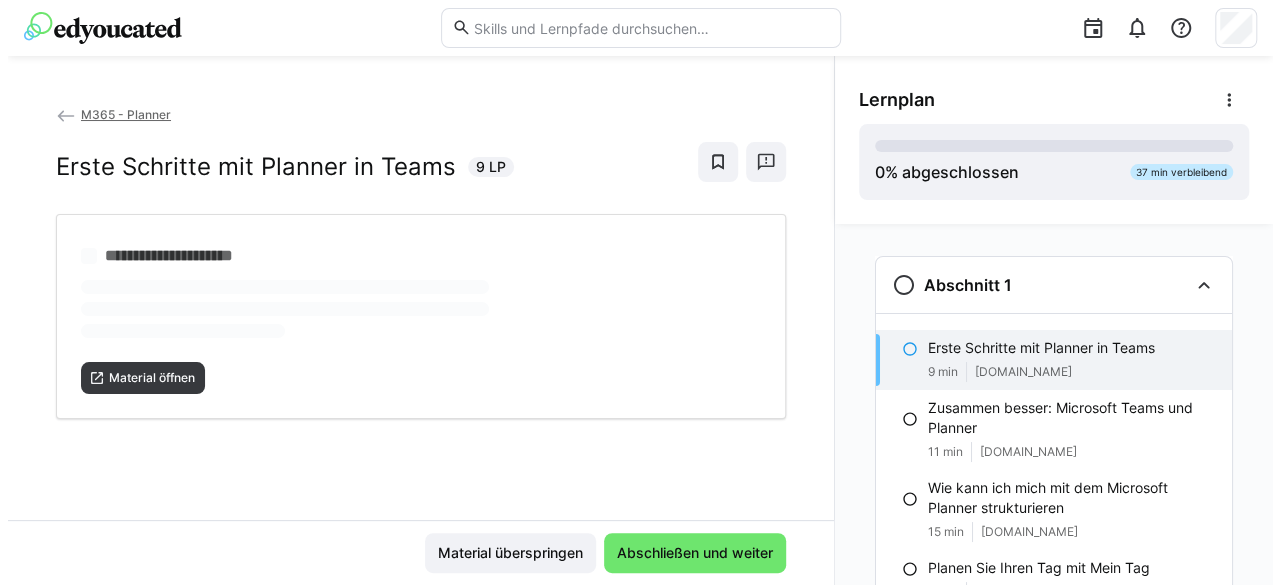scroll, scrollTop: 0, scrollLeft: 0, axis: both 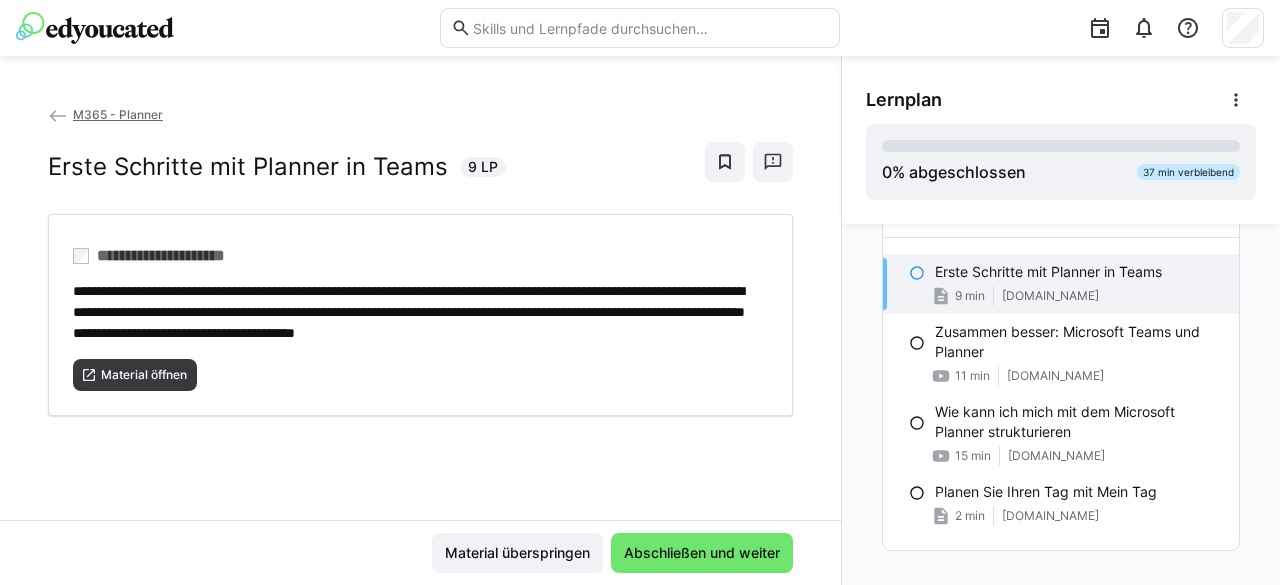 click on "Abschnitt 1
Erste Schritte mit Planner in Teams
9 min support.microsoft.com
Zusammen besser: Microsoft Teams und Planner
11 min www.youtube.com
Wie kann ich mich mit dem Microsoft Planner strukturieren
15 min www.youtube.com
Planen Sie Ihren Tag mit Mein Tag
2 min support.microsoft.com" 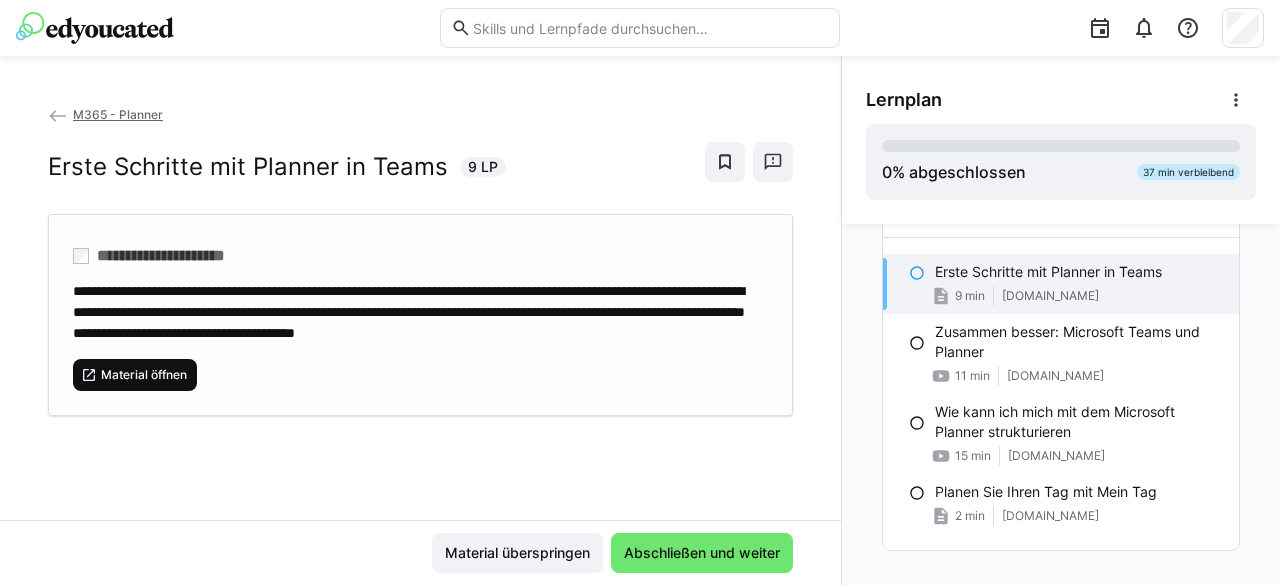 click on "Material öffnen" 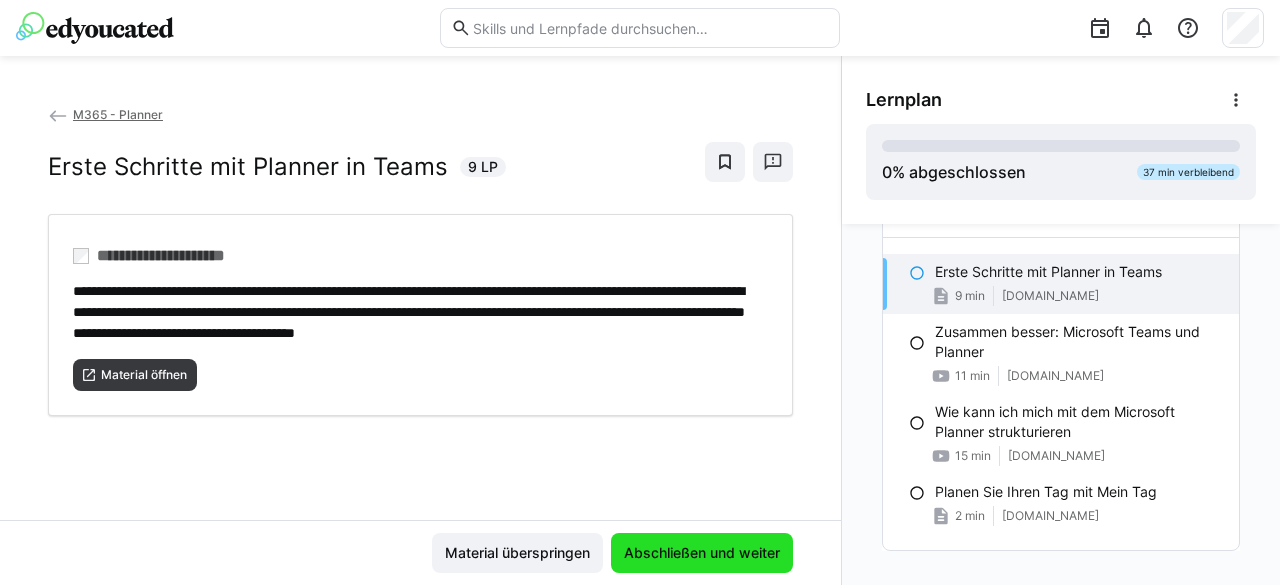 click on "Abschließen und weiter" 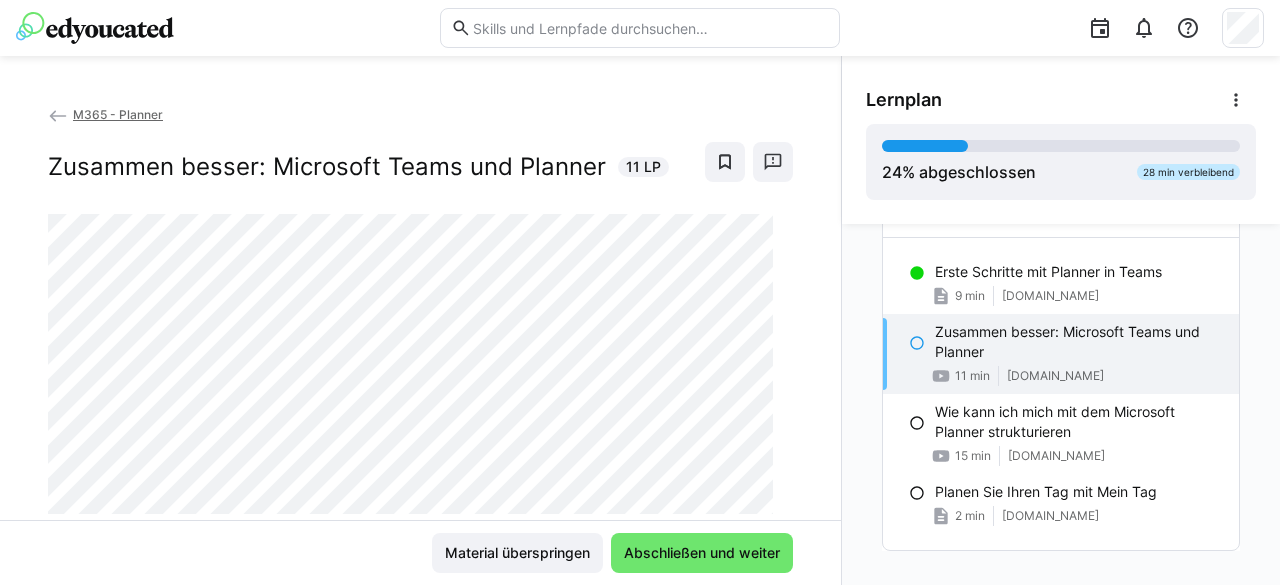 scroll, scrollTop: 55, scrollLeft: 0, axis: vertical 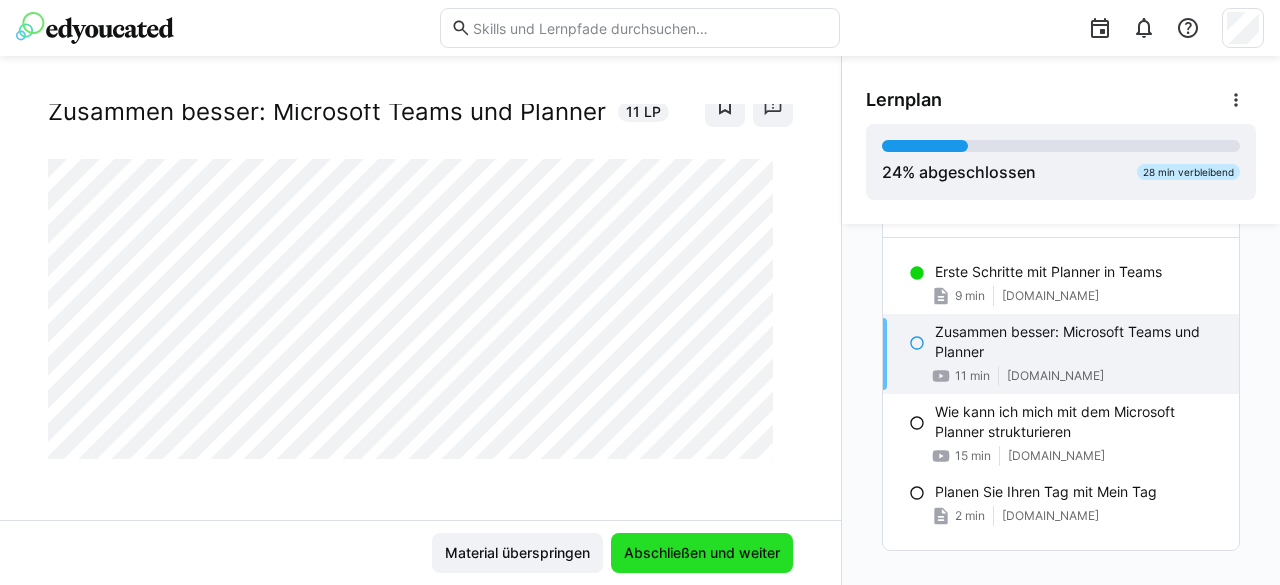 click on "Abschließen und weiter" 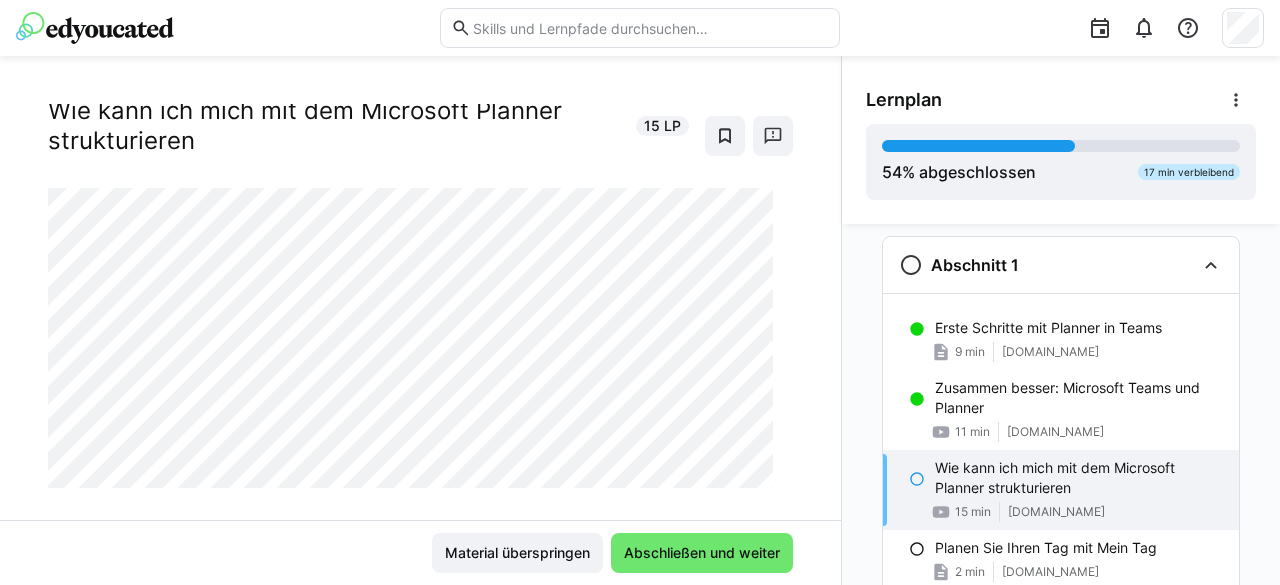 scroll, scrollTop: 103, scrollLeft: 0, axis: vertical 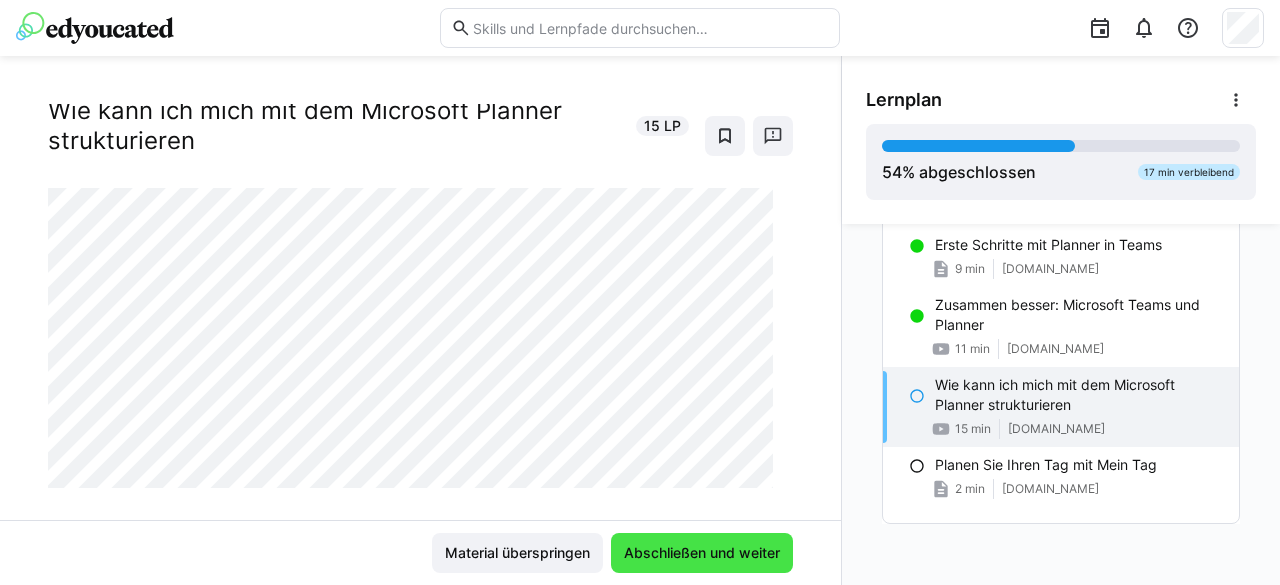 click on "Abschließen und weiter" 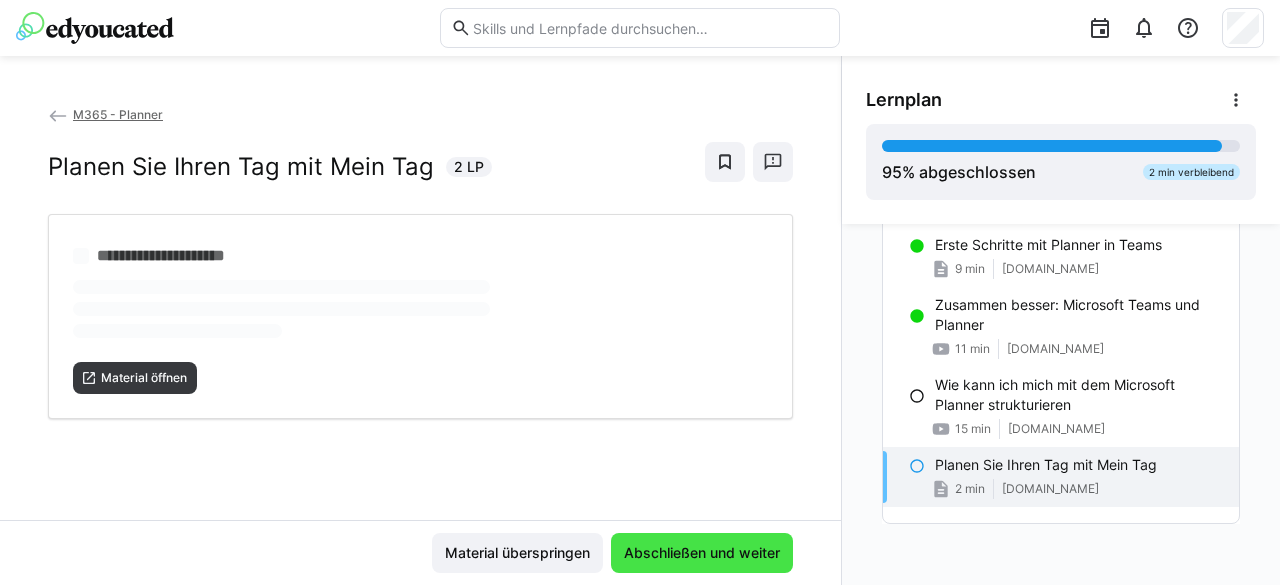 scroll, scrollTop: 0, scrollLeft: 0, axis: both 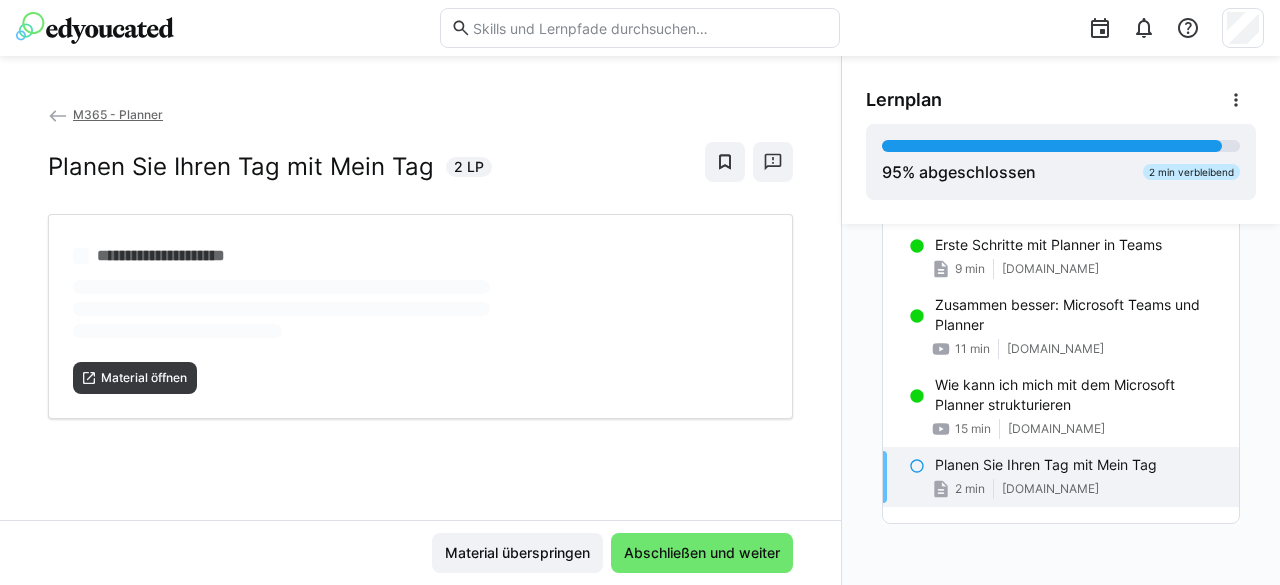 click on "Planen Sie Ihren Tag mit Mein Tag" 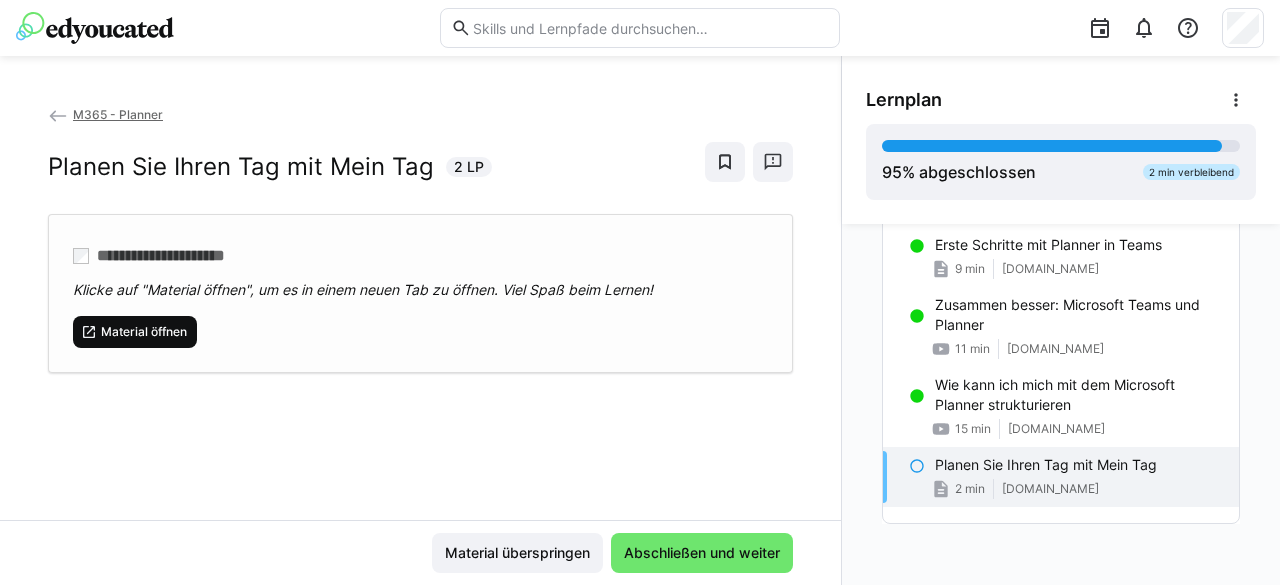 click on "Material öffnen" 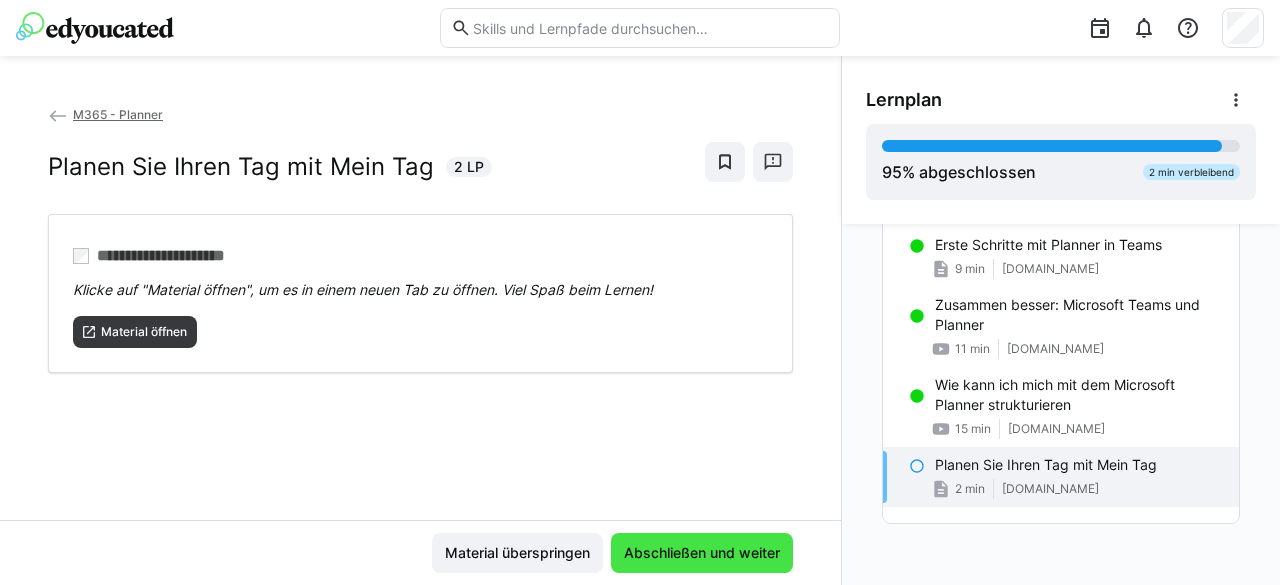 click on "Abschließen und weiter" 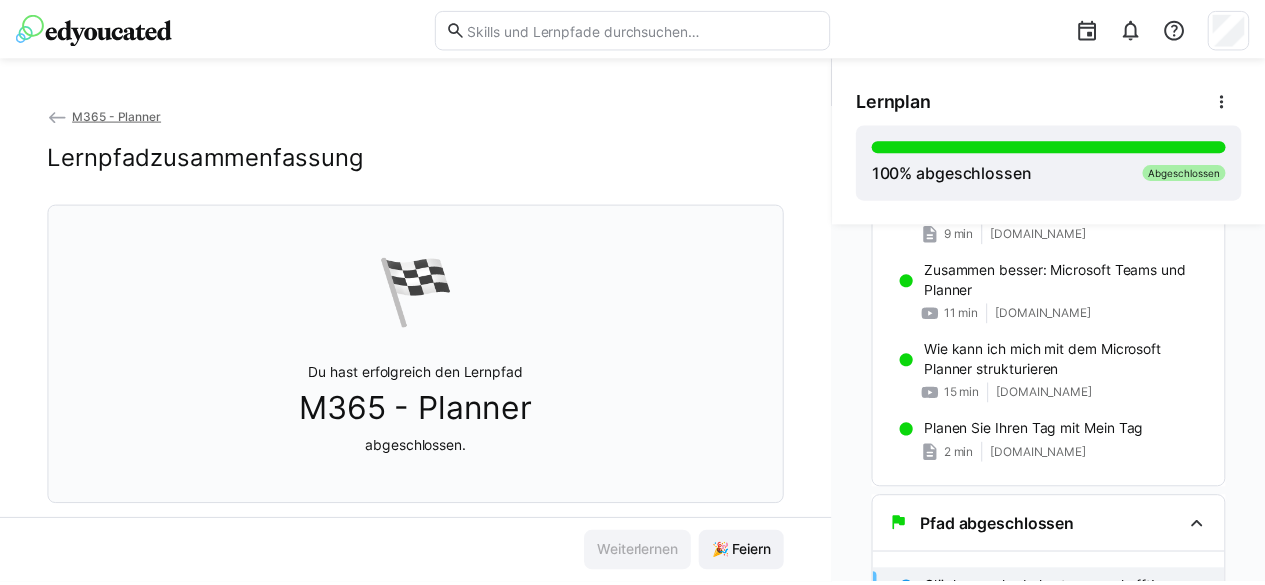 scroll, scrollTop: 169, scrollLeft: 0, axis: vertical 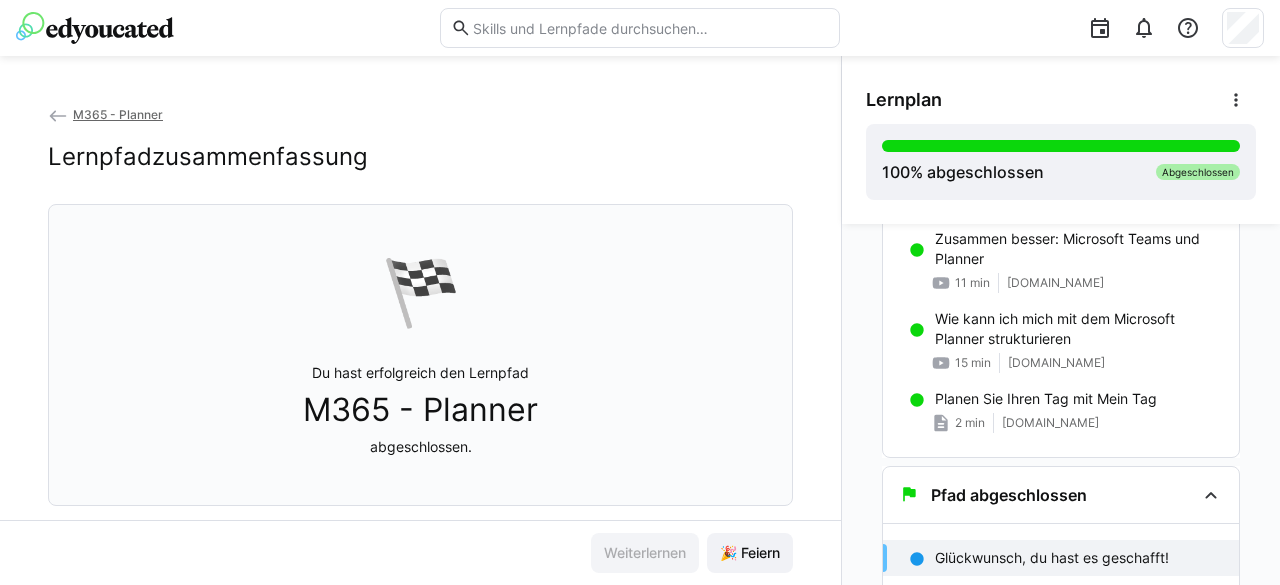 click on "M365 - Planner" 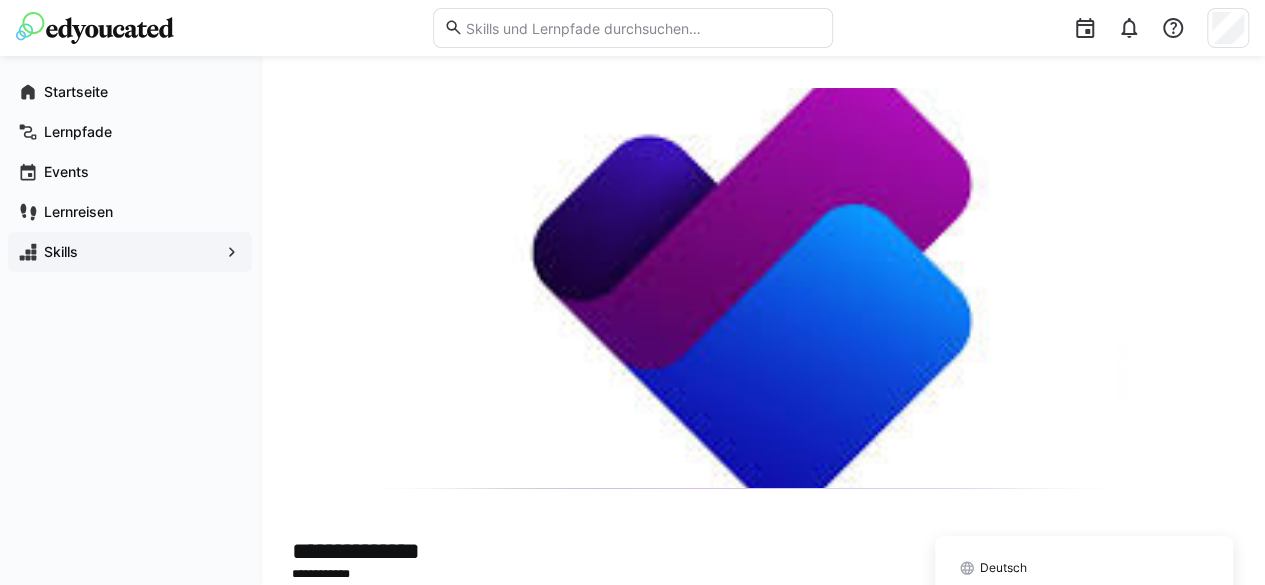 click on "Skills" 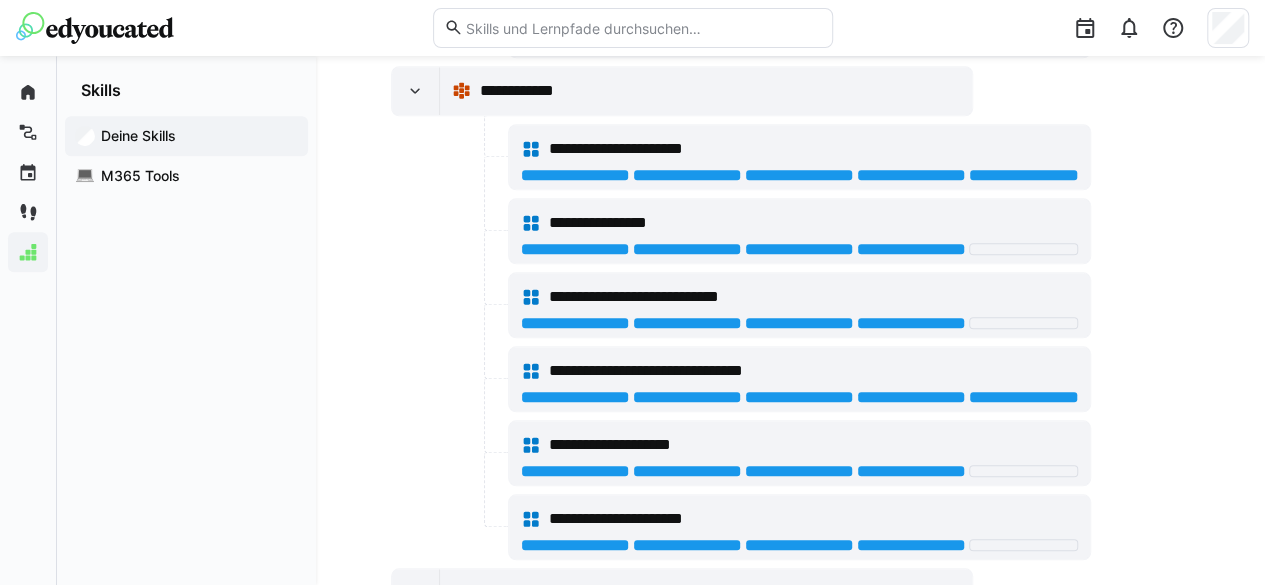 scroll, scrollTop: 800, scrollLeft: 0, axis: vertical 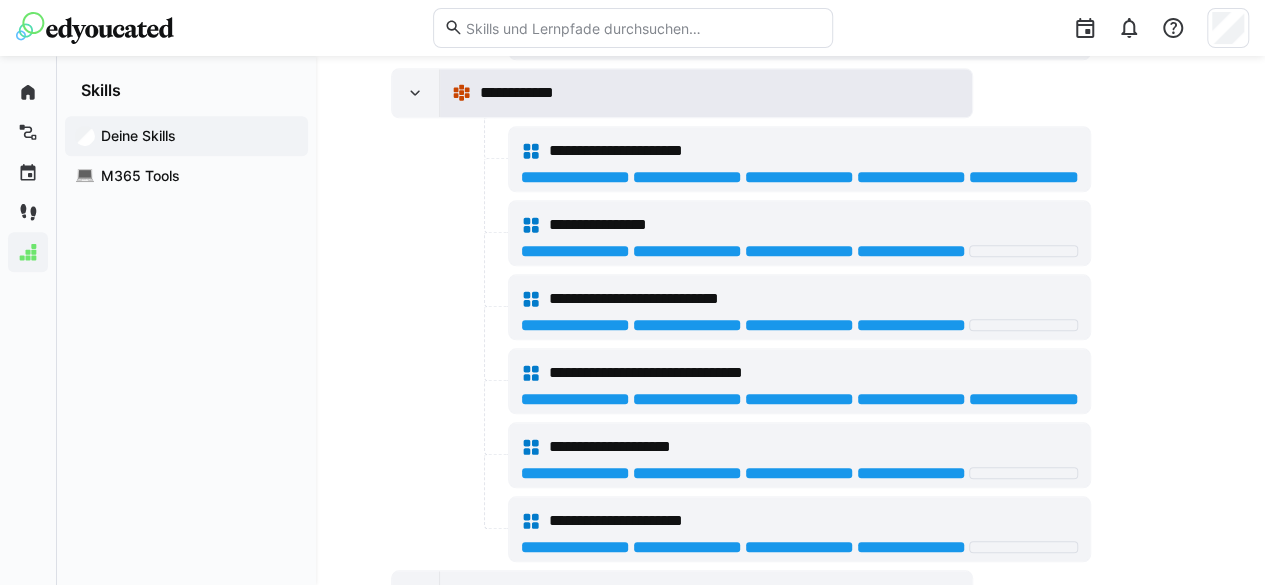 click on "**********" 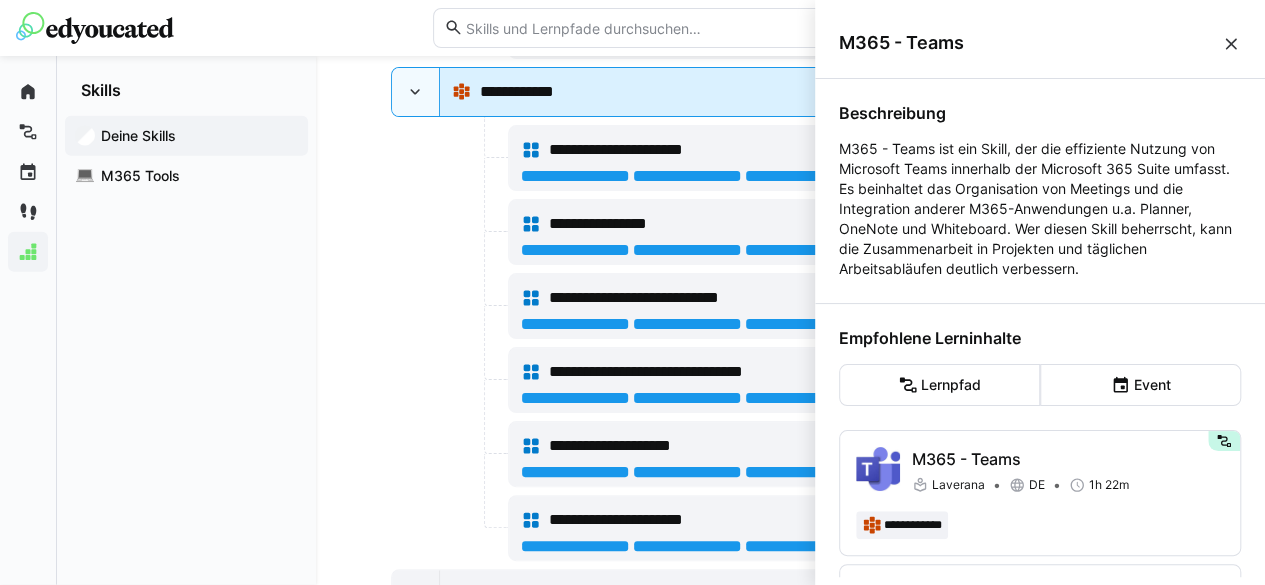 scroll, scrollTop: 0, scrollLeft: 0, axis: both 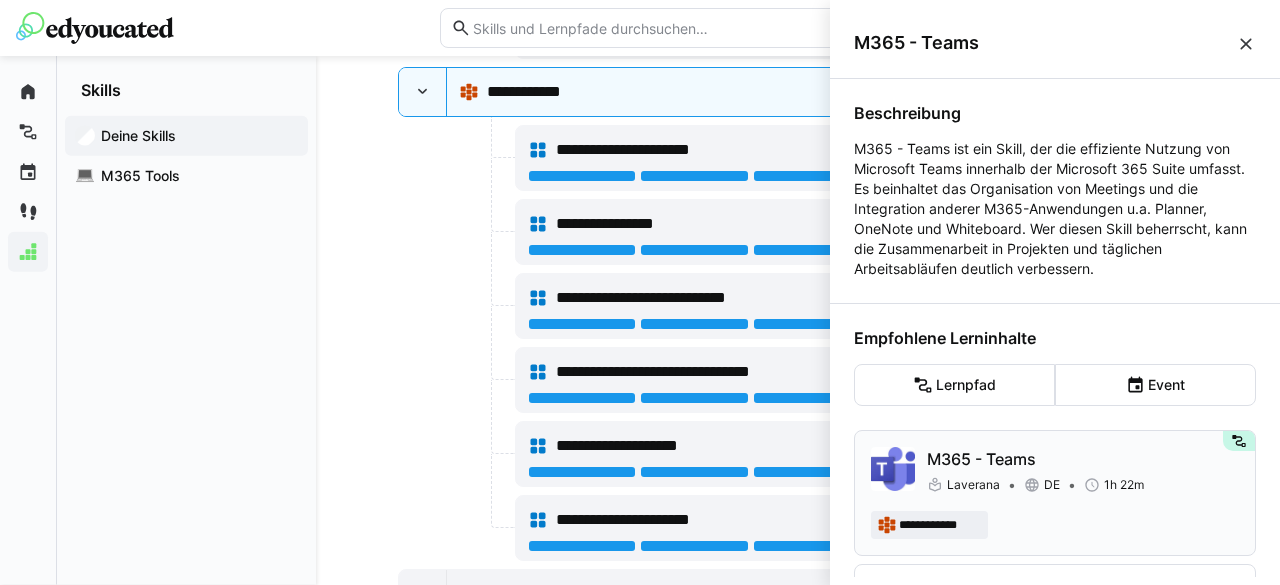 click on "M365 - Teams" at bounding box center [1083, 459] 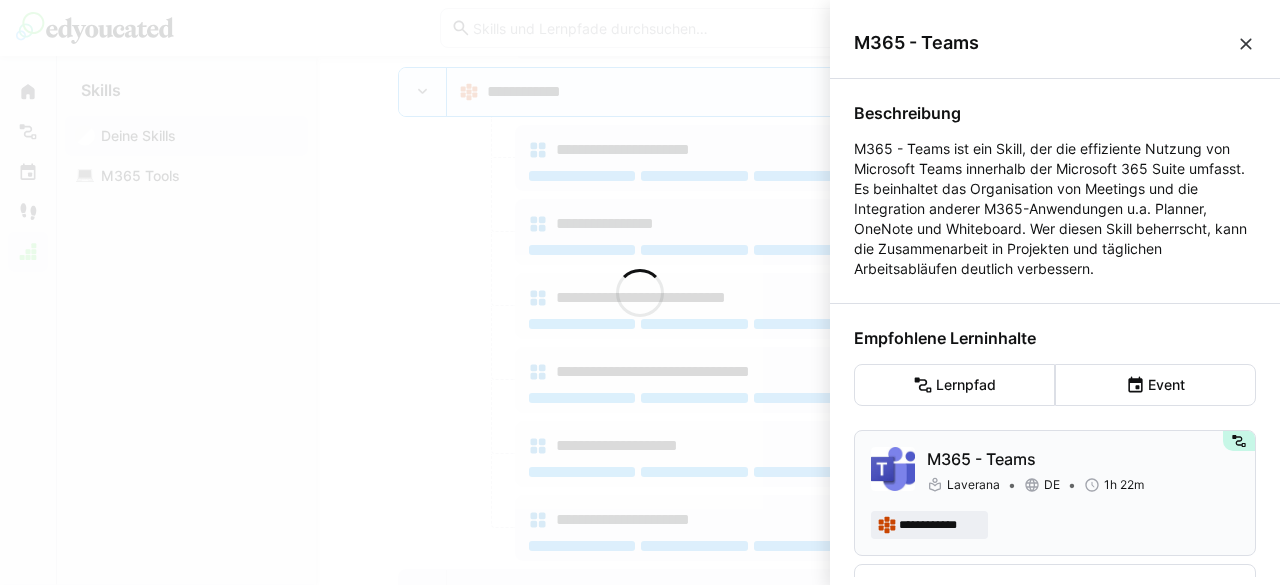click on "**********" at bounding box center (1055, 493) 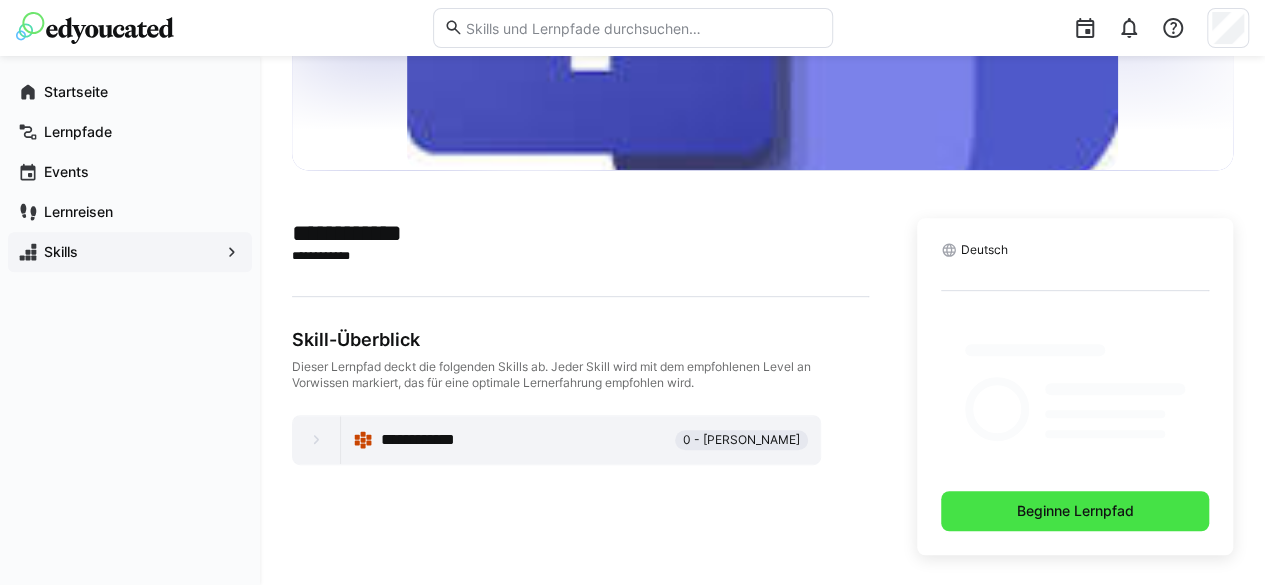 scroll, scrollTop: 246, scrollLeft: 0, axis: vertical 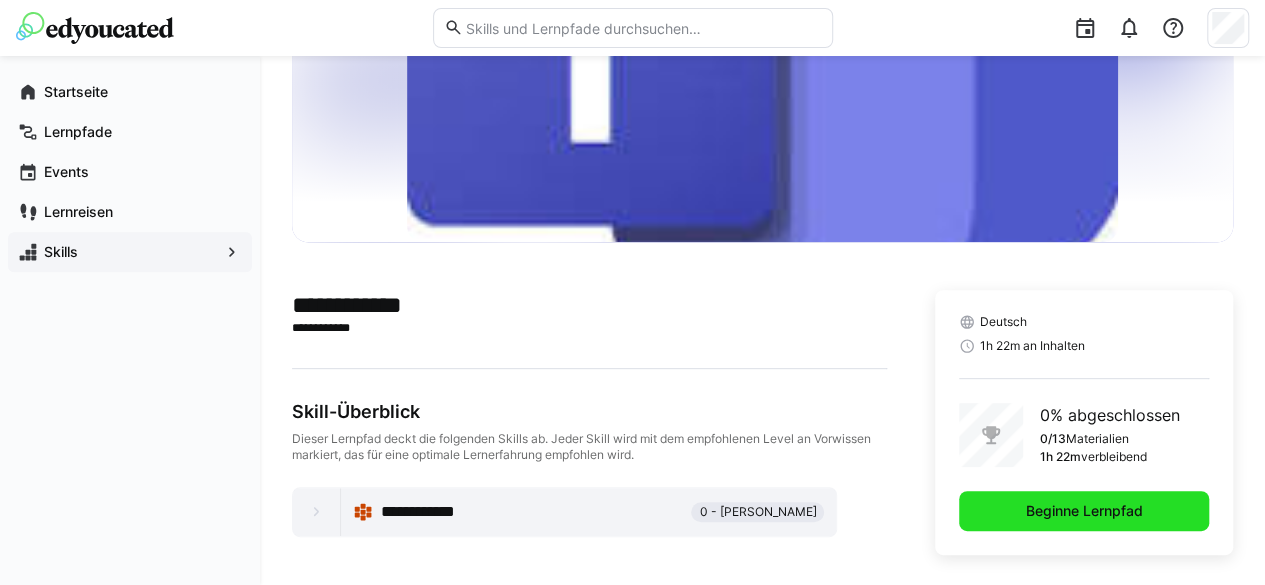 click on "Beginne Lernpfad" 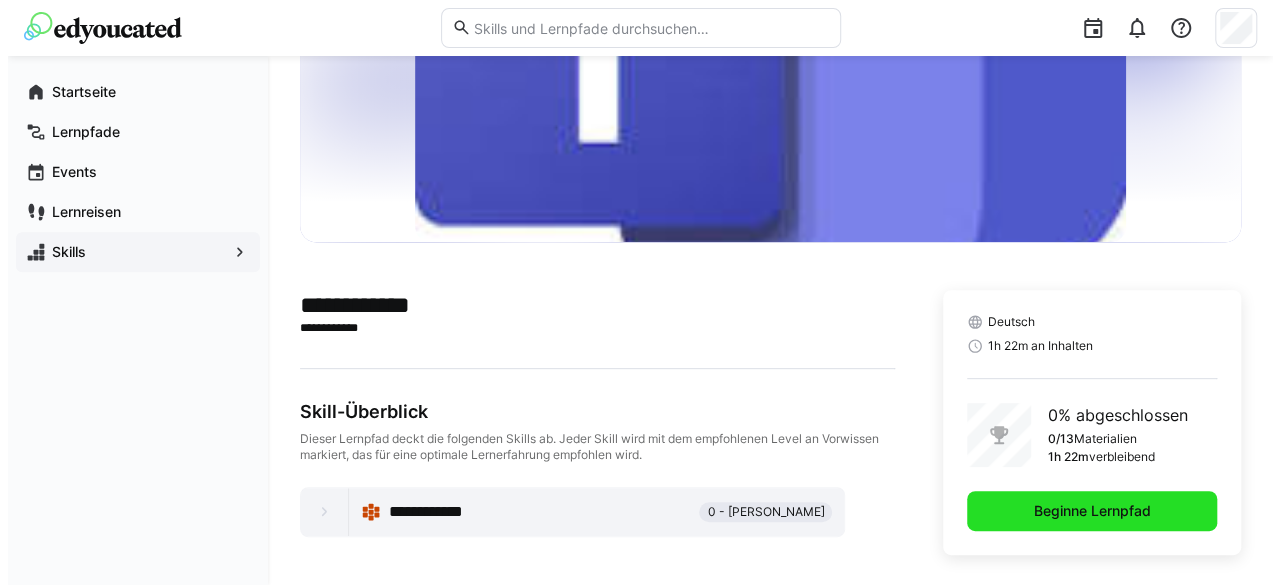 scroll, scrollTop: 0, scrollLeft: 0, axis: both 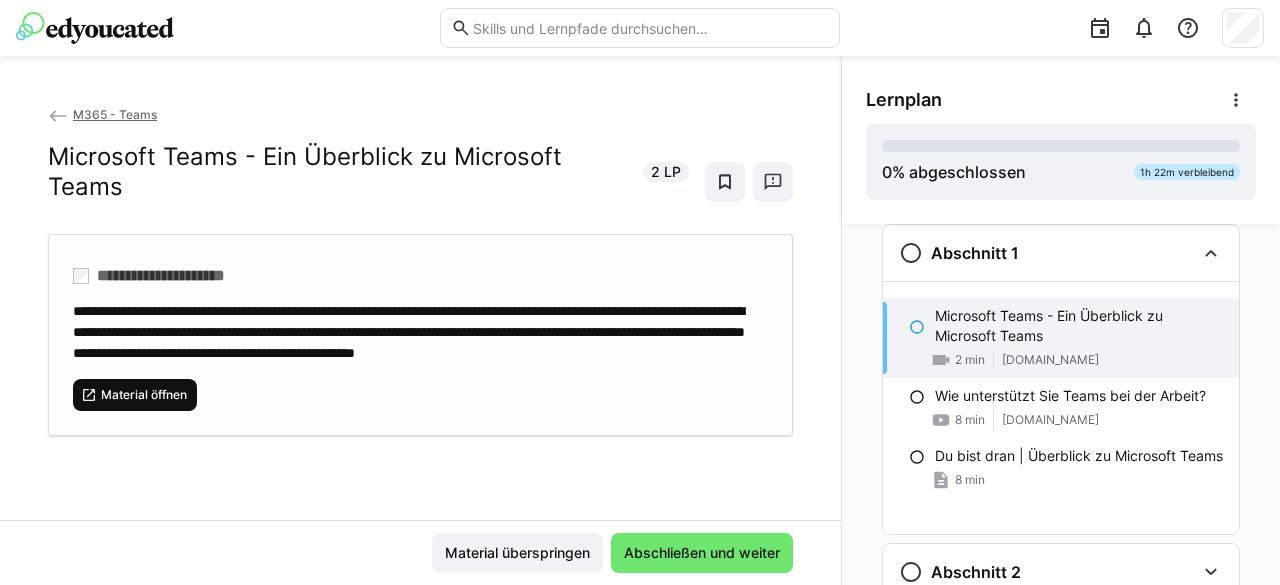 click on "Material öffnen" 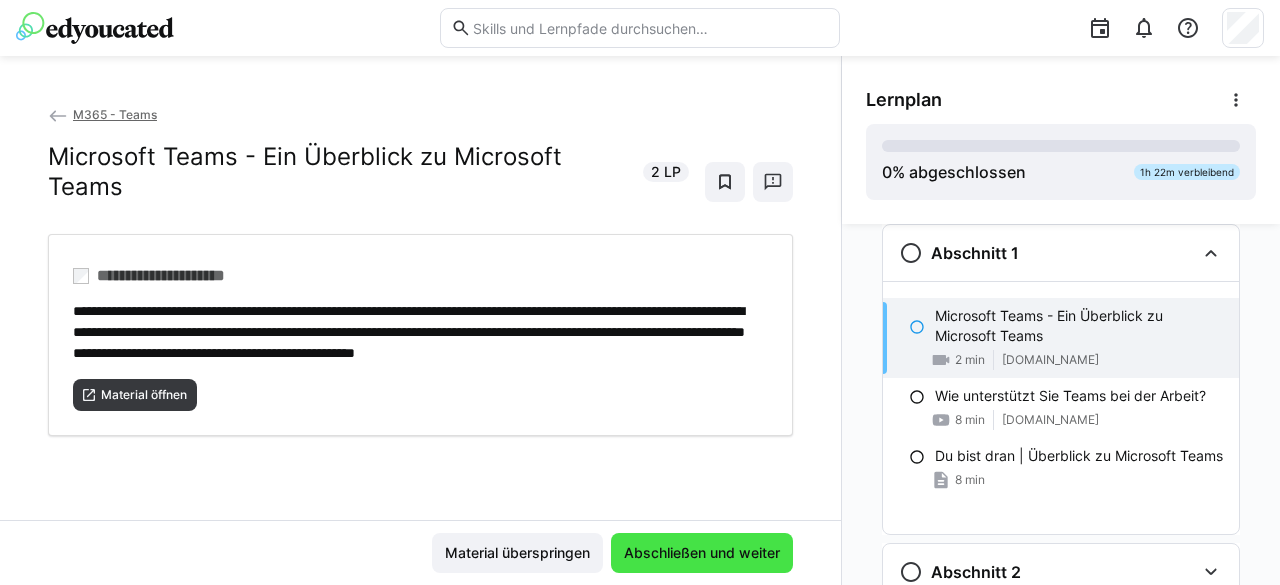 click on "Abschließen und weiter" 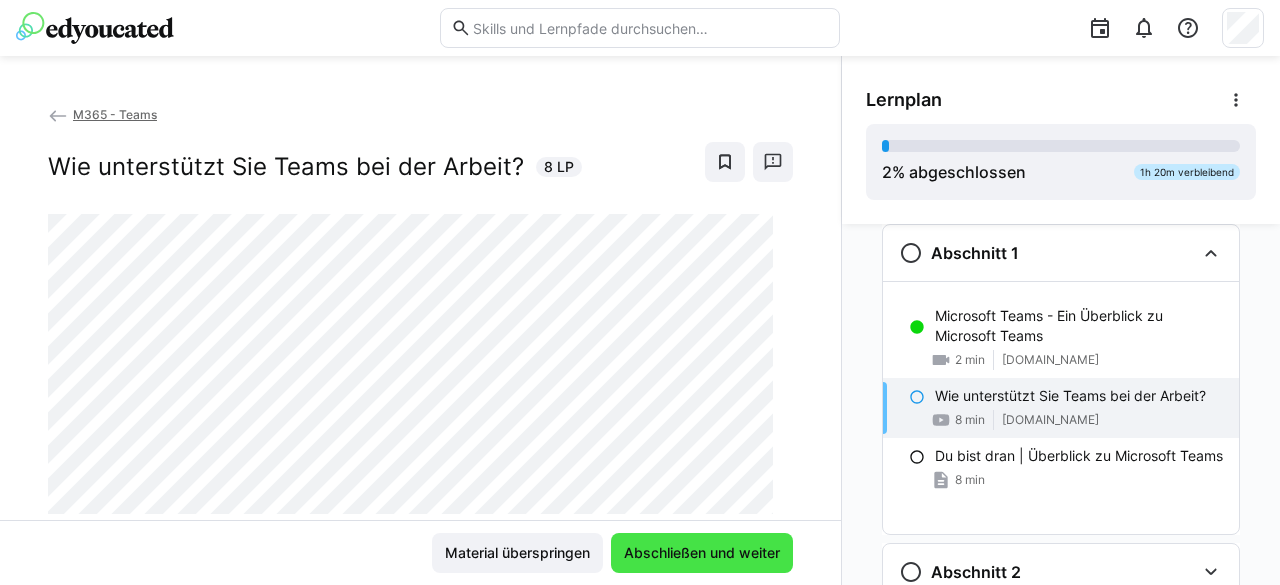 click on "Abschließen und weiter" 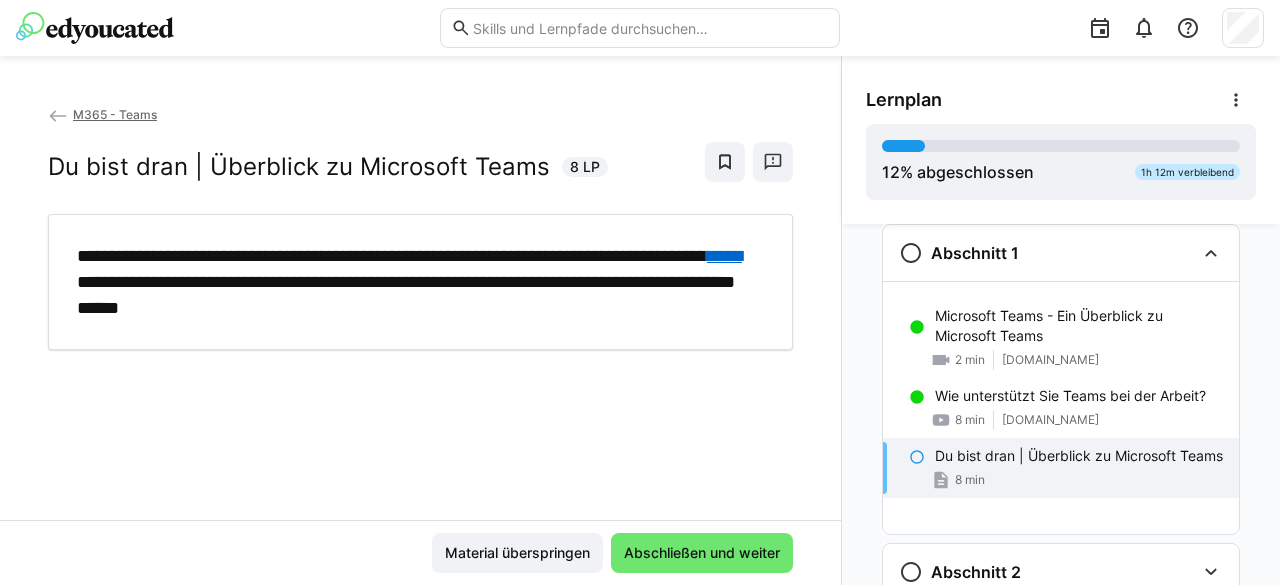 click on "Du bist dran | Überblick zu Microsoft Teams" 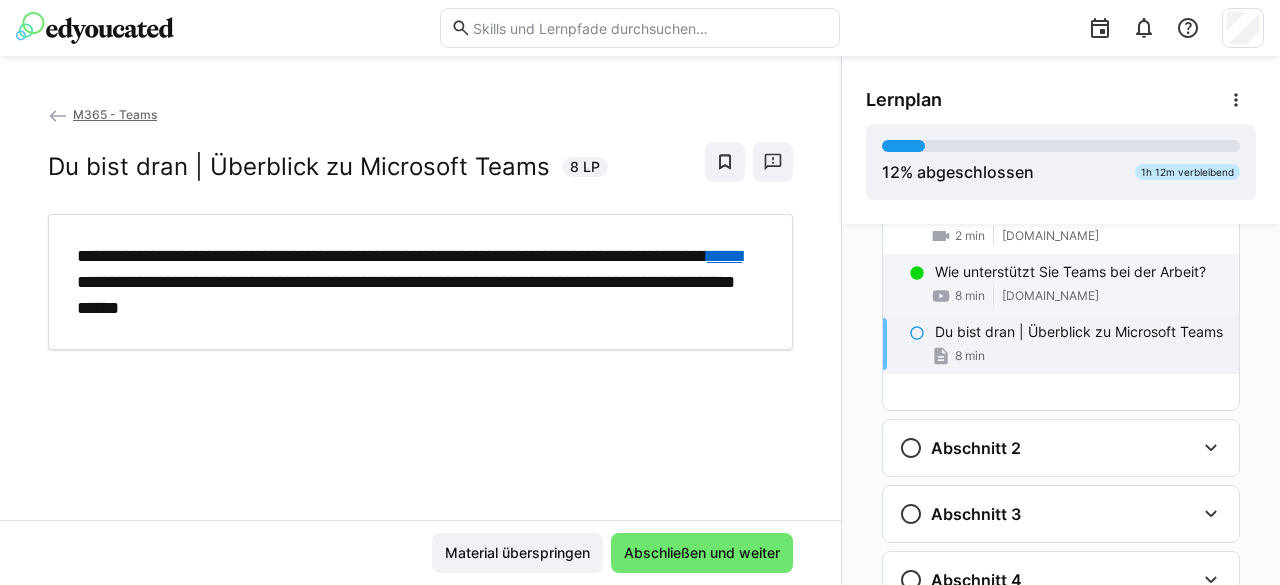 scroll, scrollTop: 174, scrollLeft: 0, axis: vertical 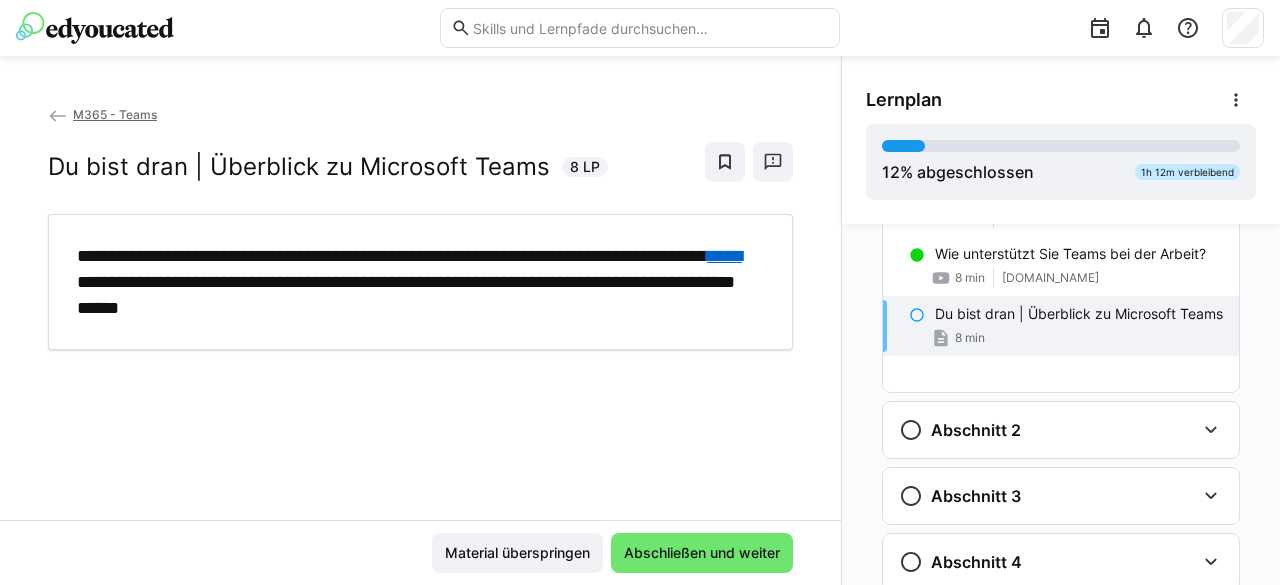 click on "Du bist dran | Überblick zu Microsoft Teams" 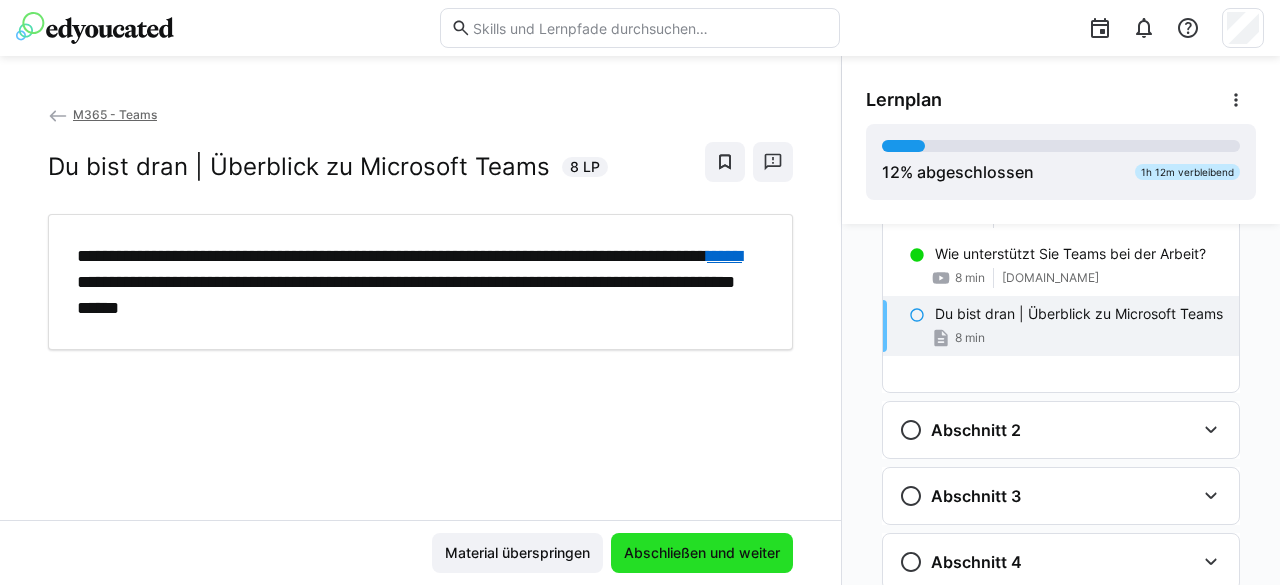 click on "Abschließen und weiter" 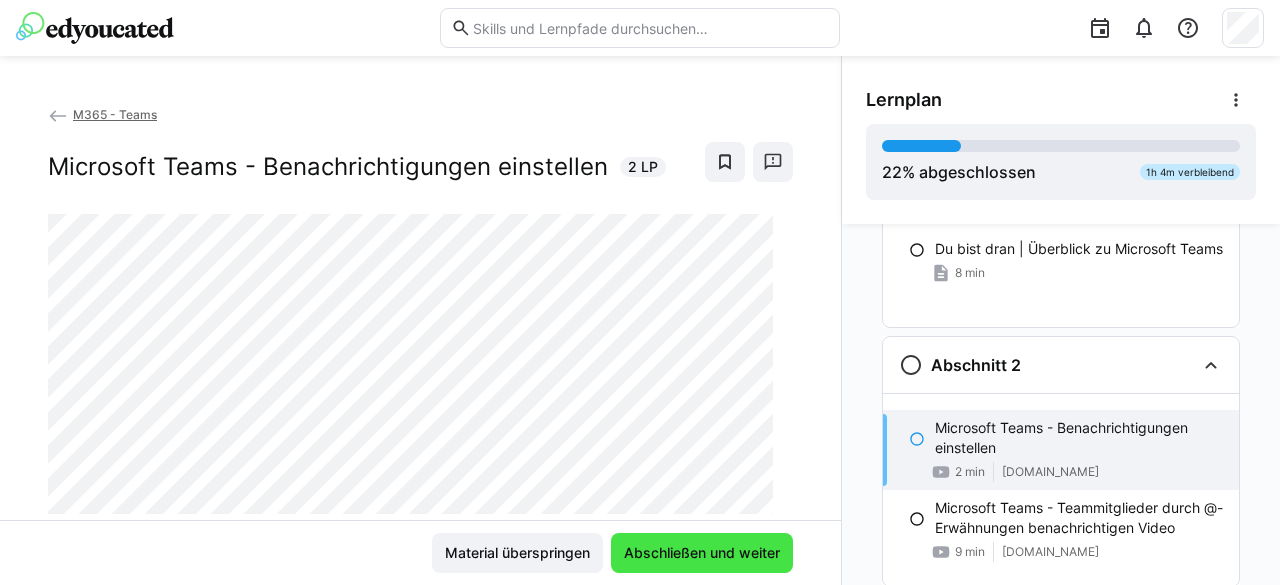 scroll, scrollTop: 304, scrollLeft: 0, axis: vertical 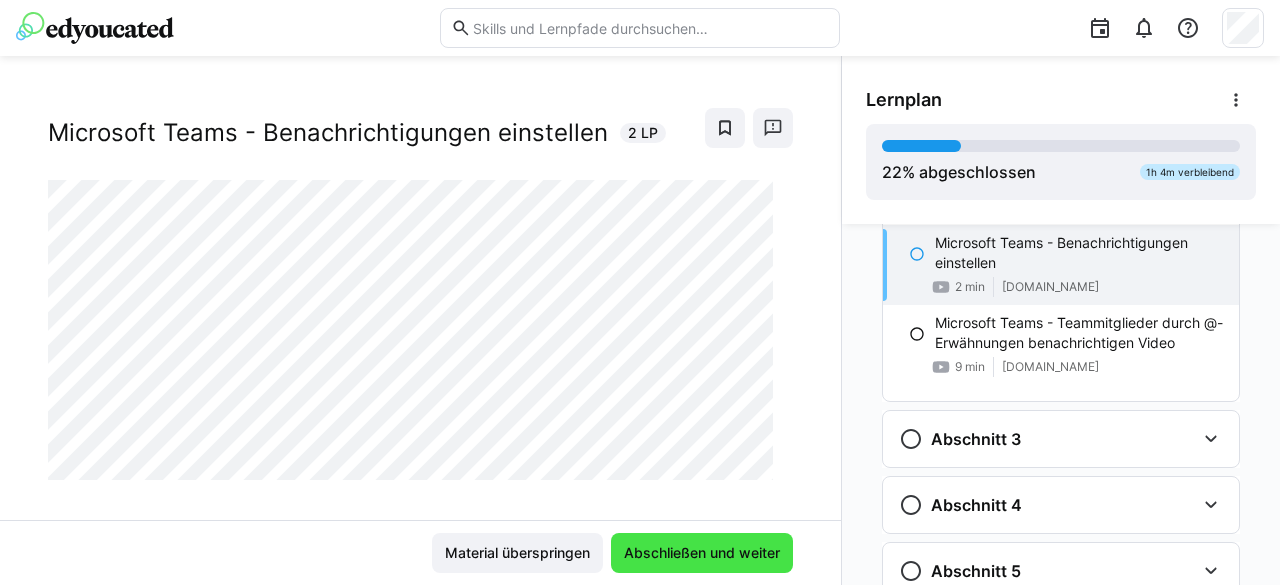 click on "Abschließen und weiter" 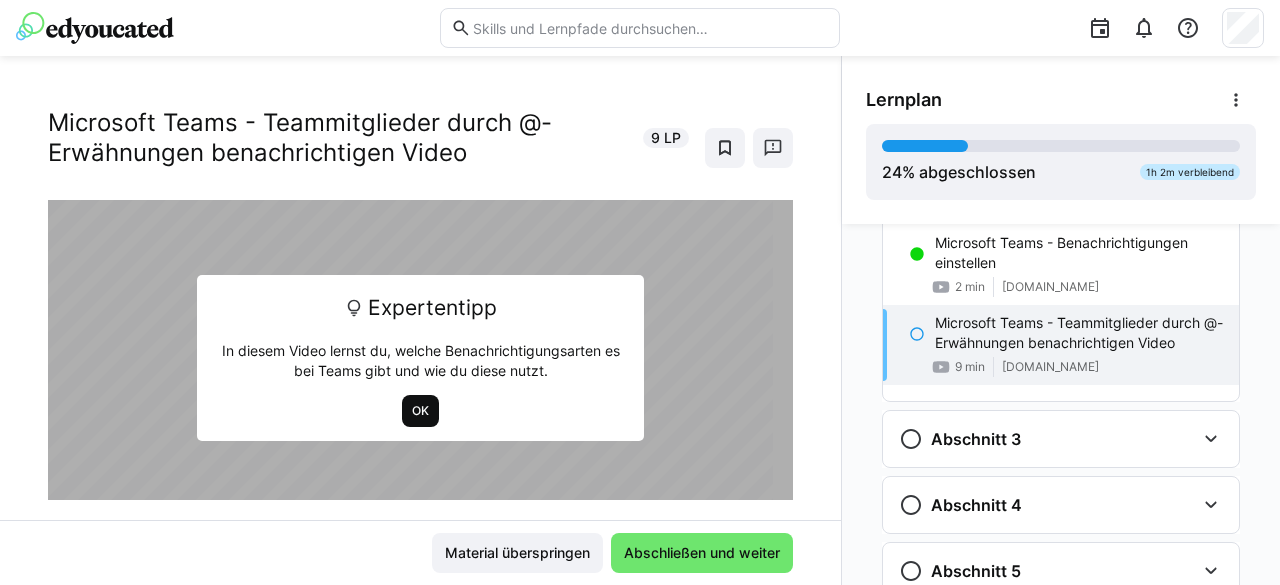 click on "OK" 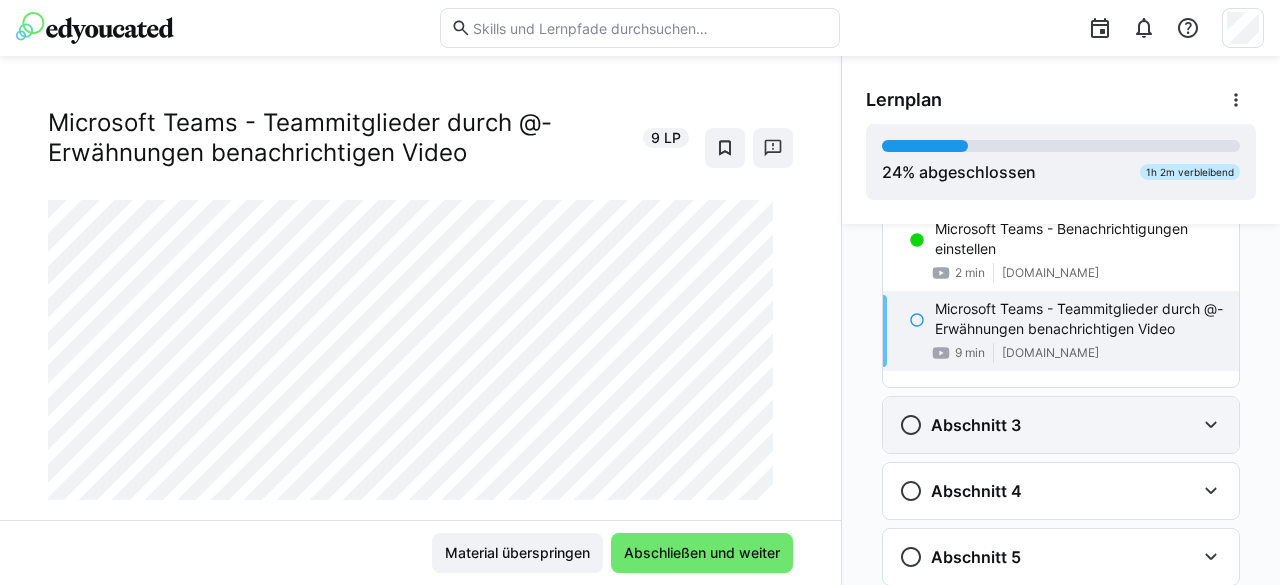 scroll, scrollTop: 436, scrollLeft: 0, axis: vertical 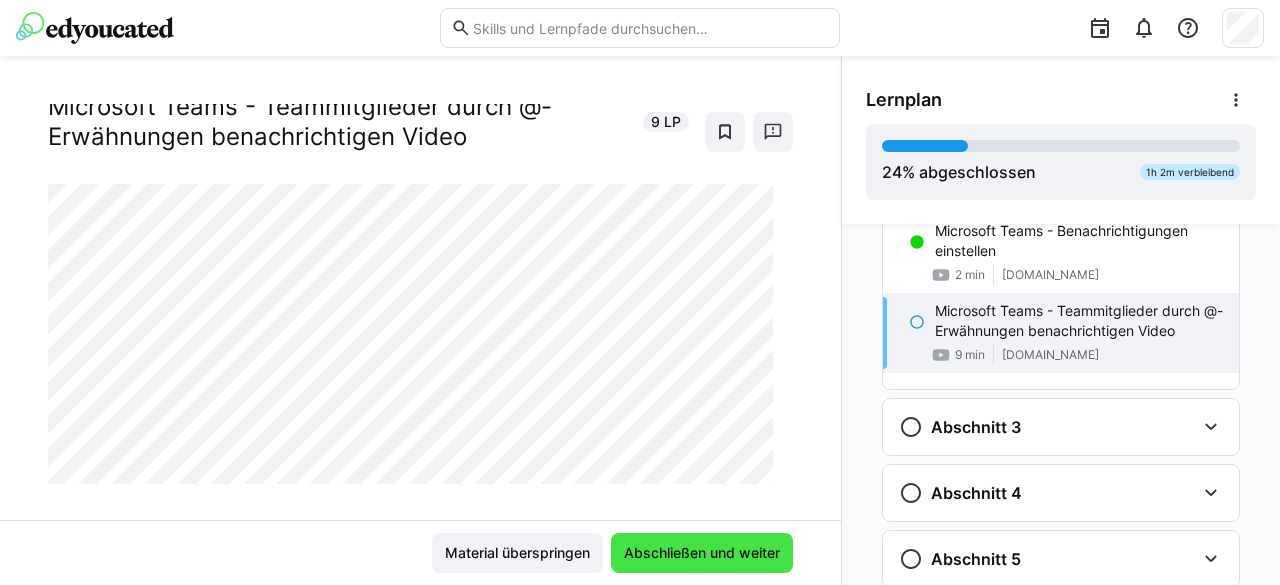 click on "Abschließen und weiter" 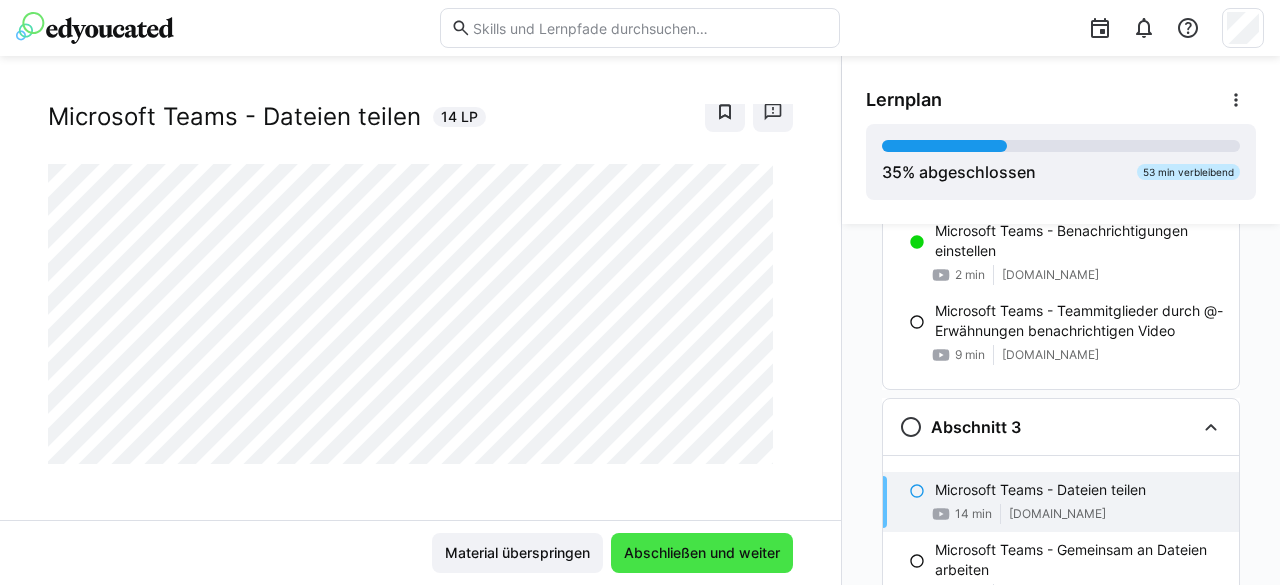 scroll, scrollTop: 55, scrollLeft: 0, axis: vertical 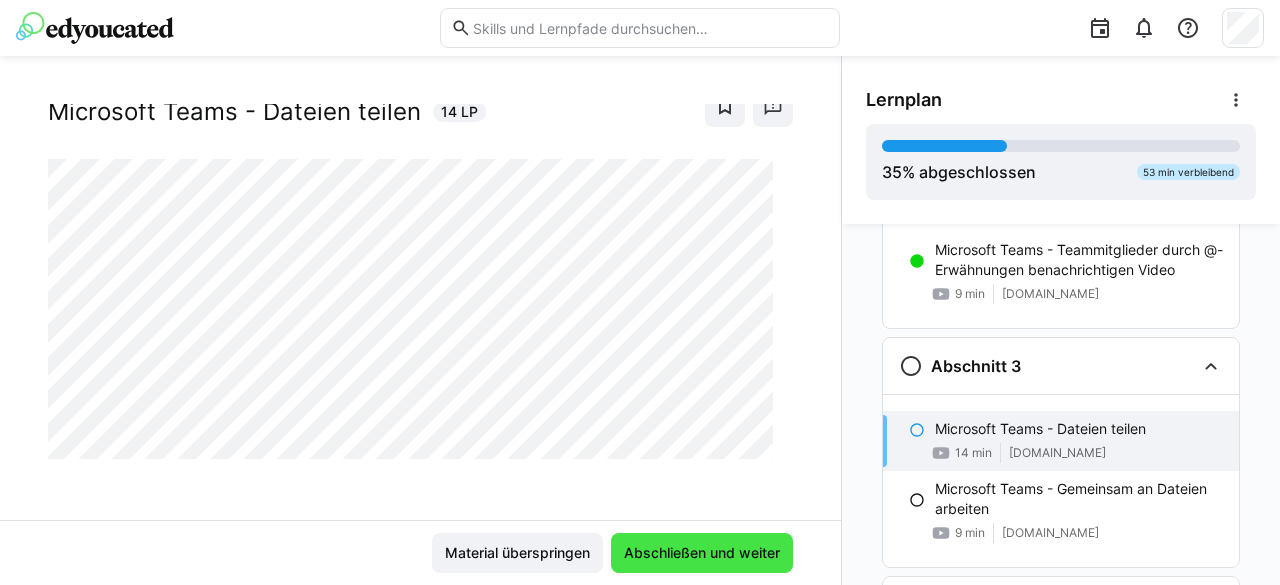 click on "Abschließen und weiter" 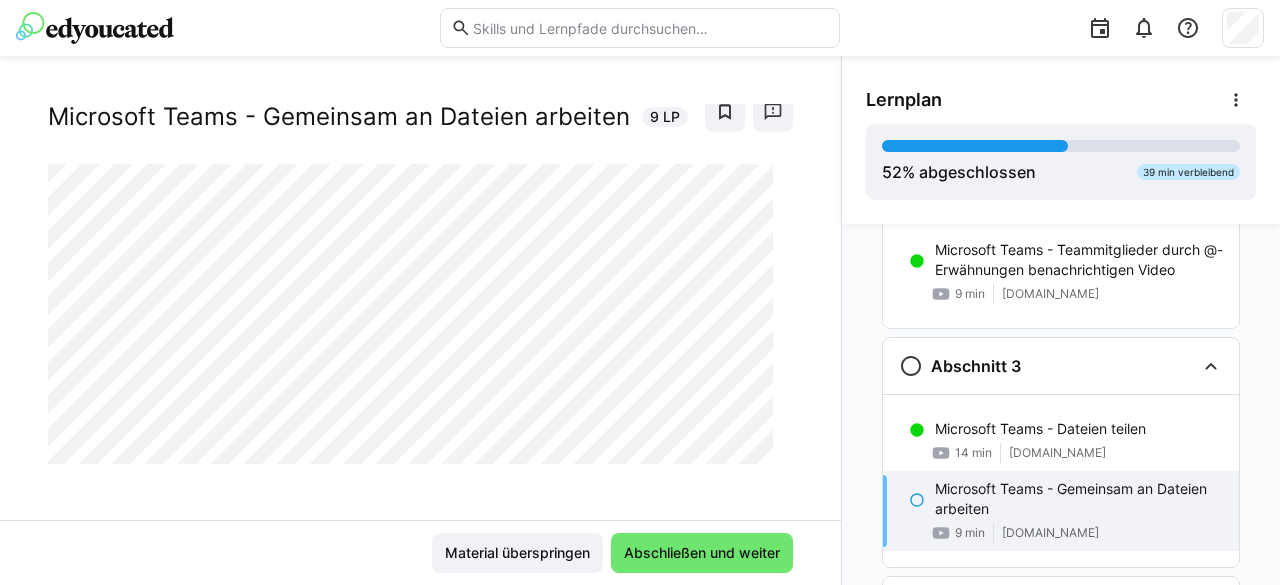 scroll, scrollTop: 76, scrollLeft: 0, axis: vertical 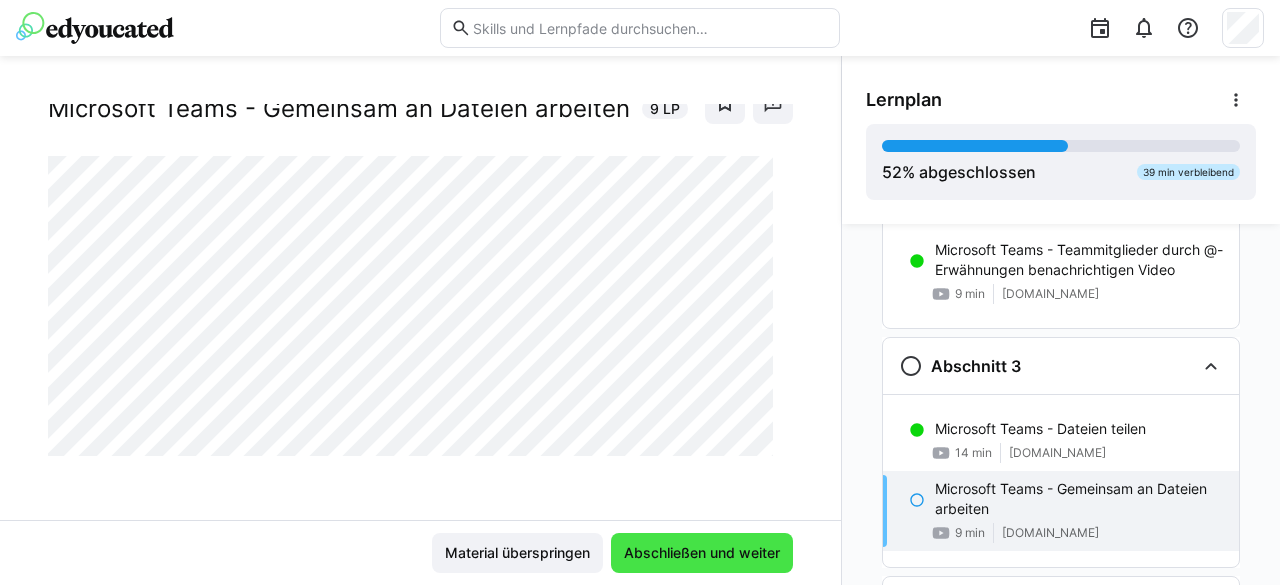 click on "Abschließen und weiter" 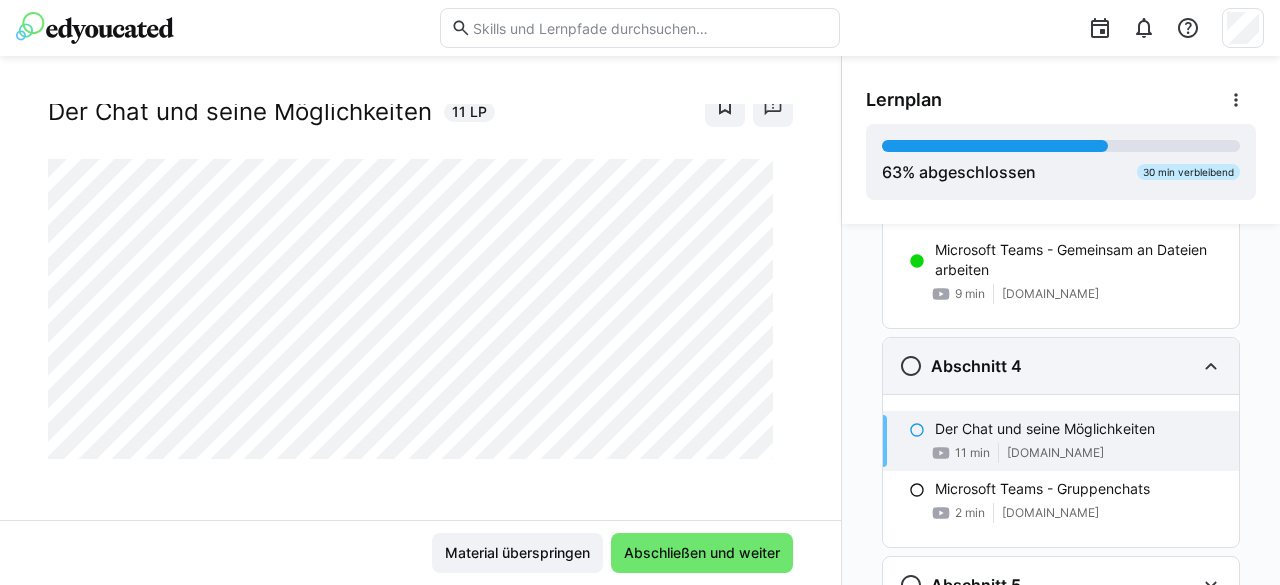 scroll, scrollTop: 736, scrollLeft: 0, axis: vertical 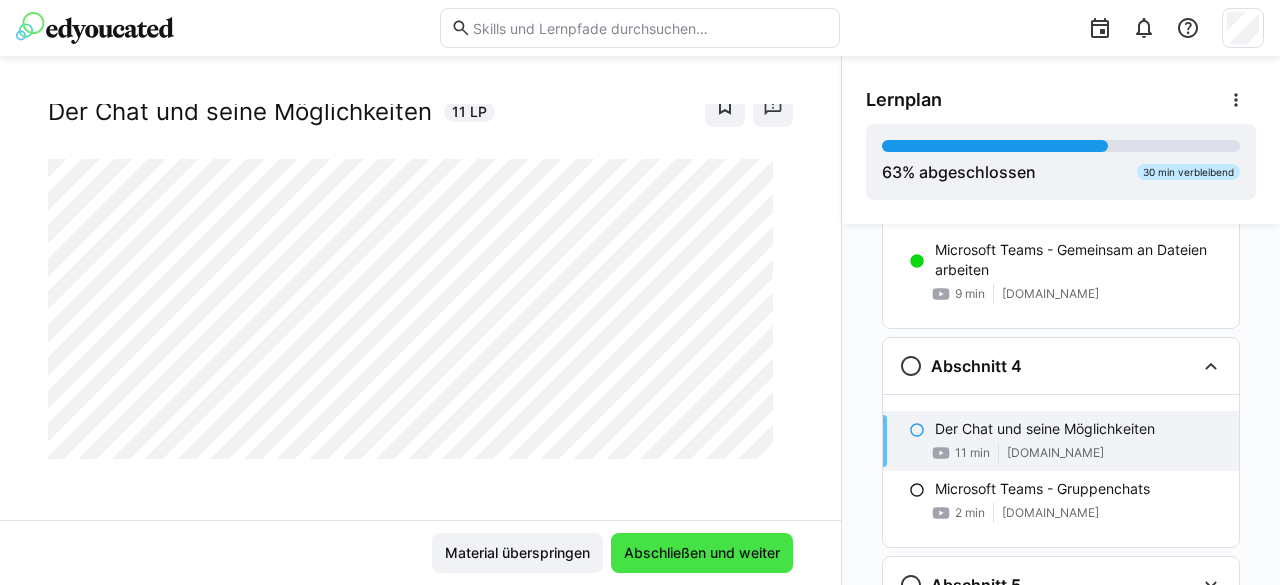 click on "Abschließen und weiter" 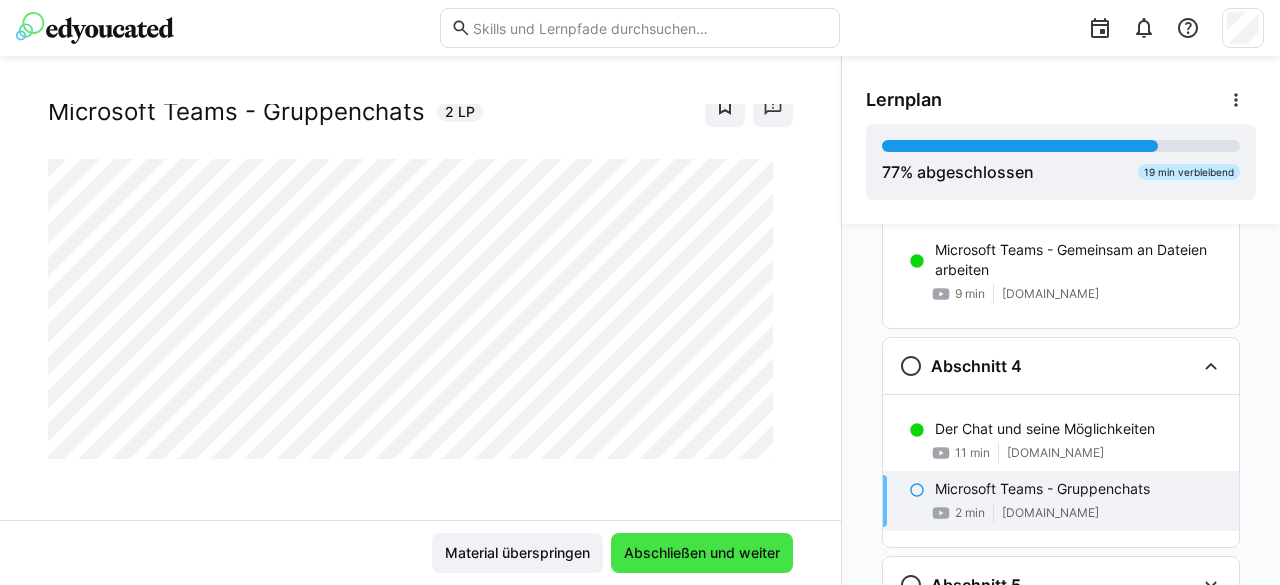 click on "Abschließen und weiter" 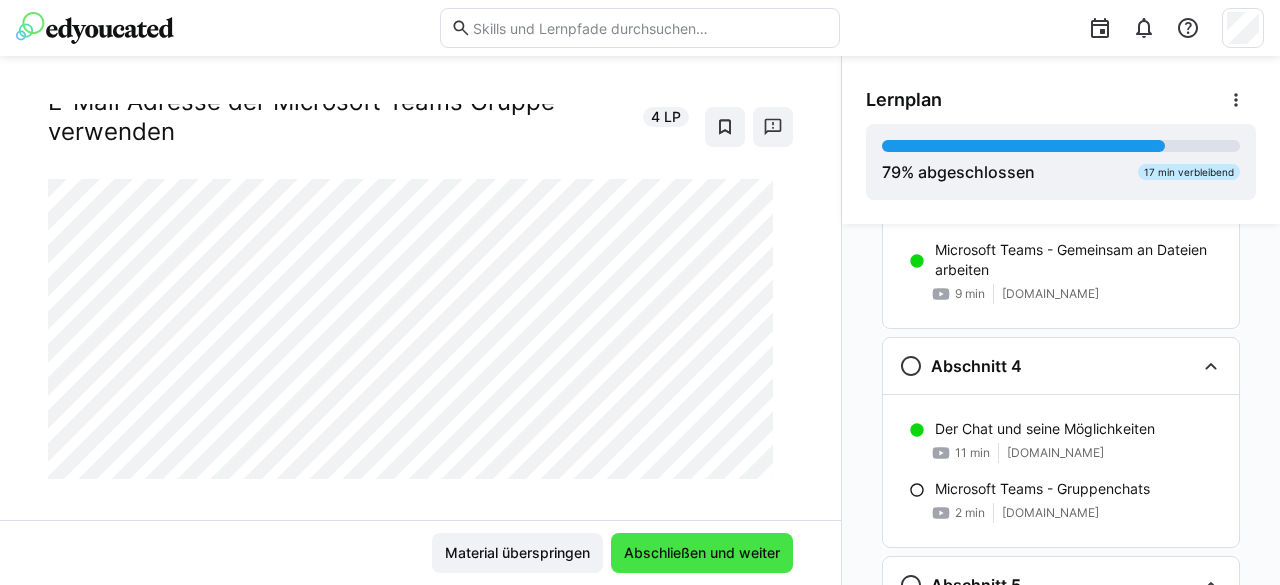 scroll, scrollTop: 76, scrollLeft: 0, axis: vertical 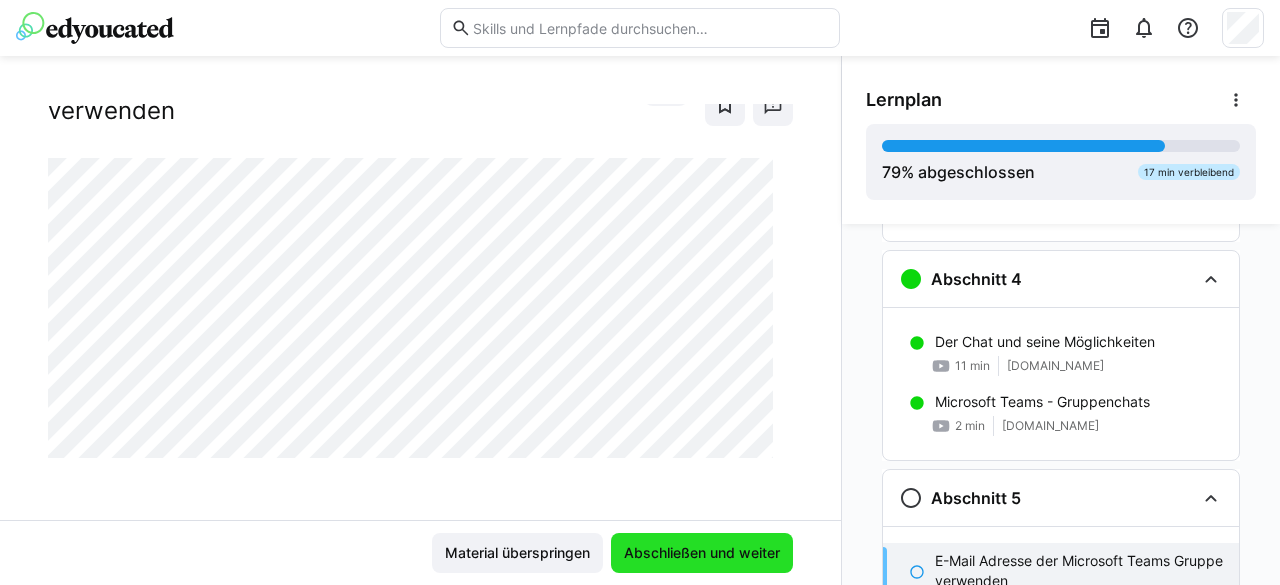 click on "Abschließen und weiter" 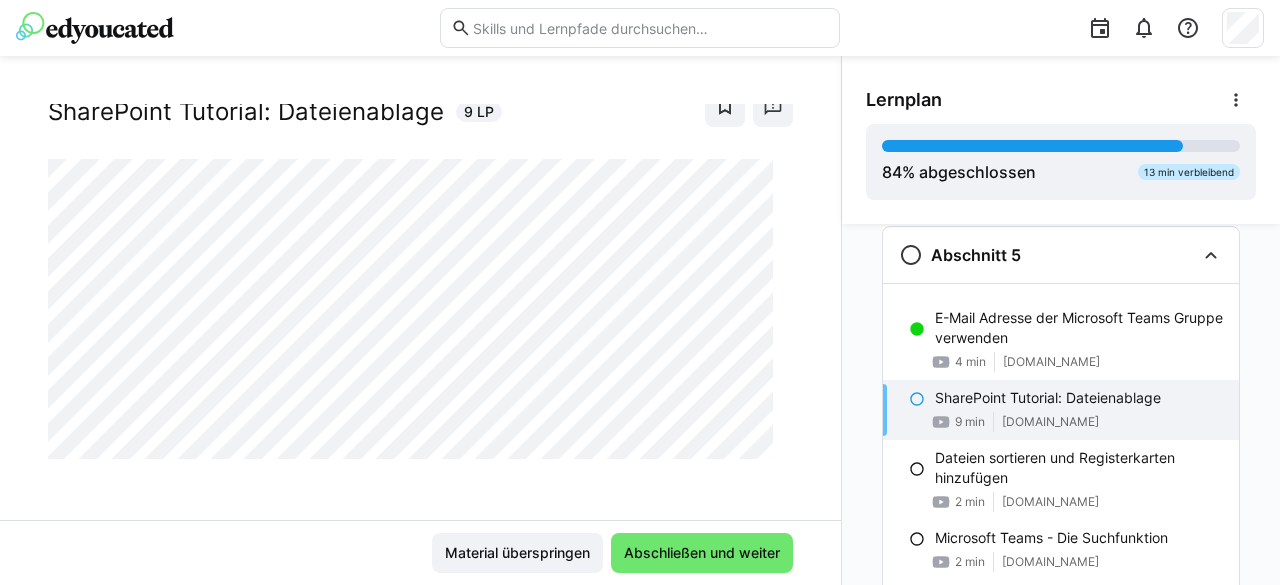 scroll, scrollTop: 1063, scrollLeft: 0, axis: vertical 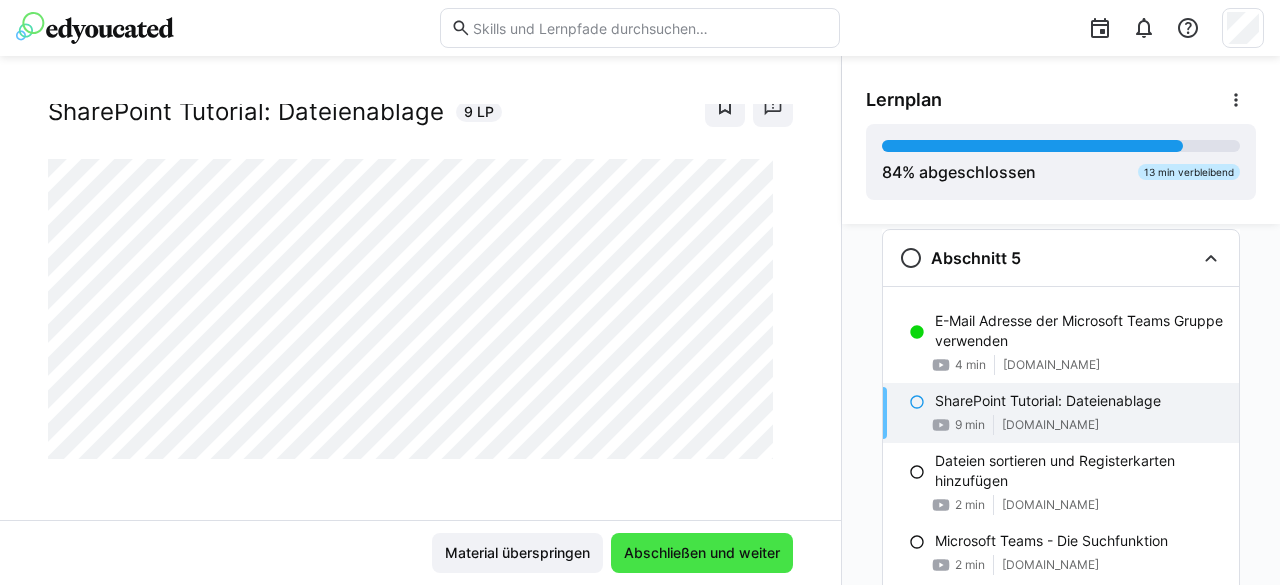 click on "Abschließen und weiter" 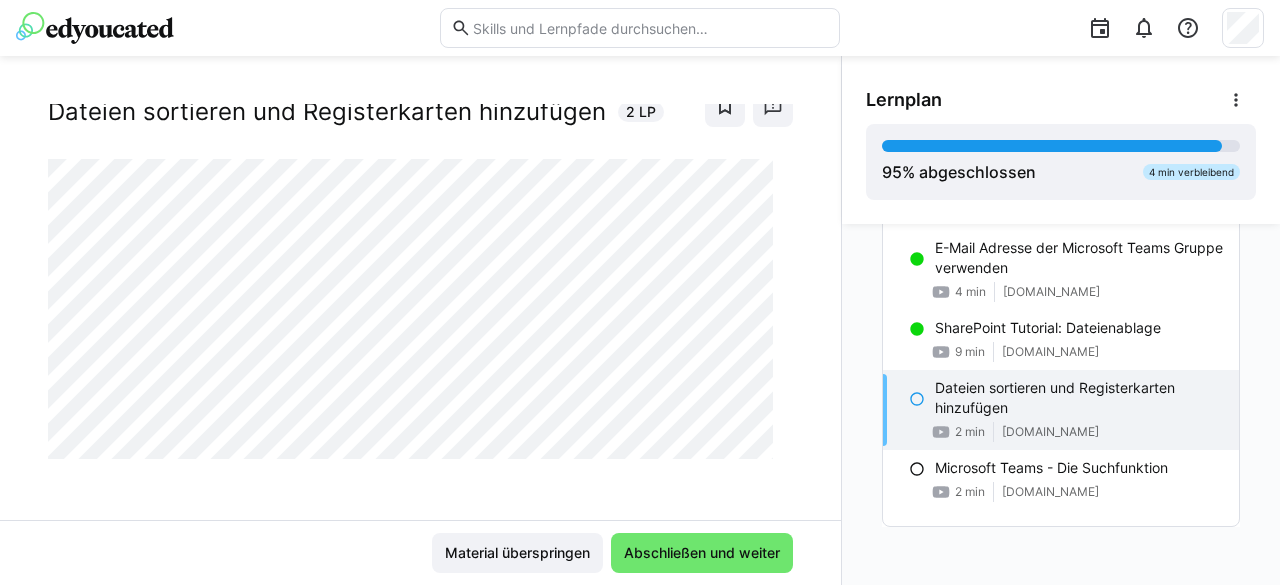 scroll, scrollTop: 1136, scrollLeft: 0, axis: vertical 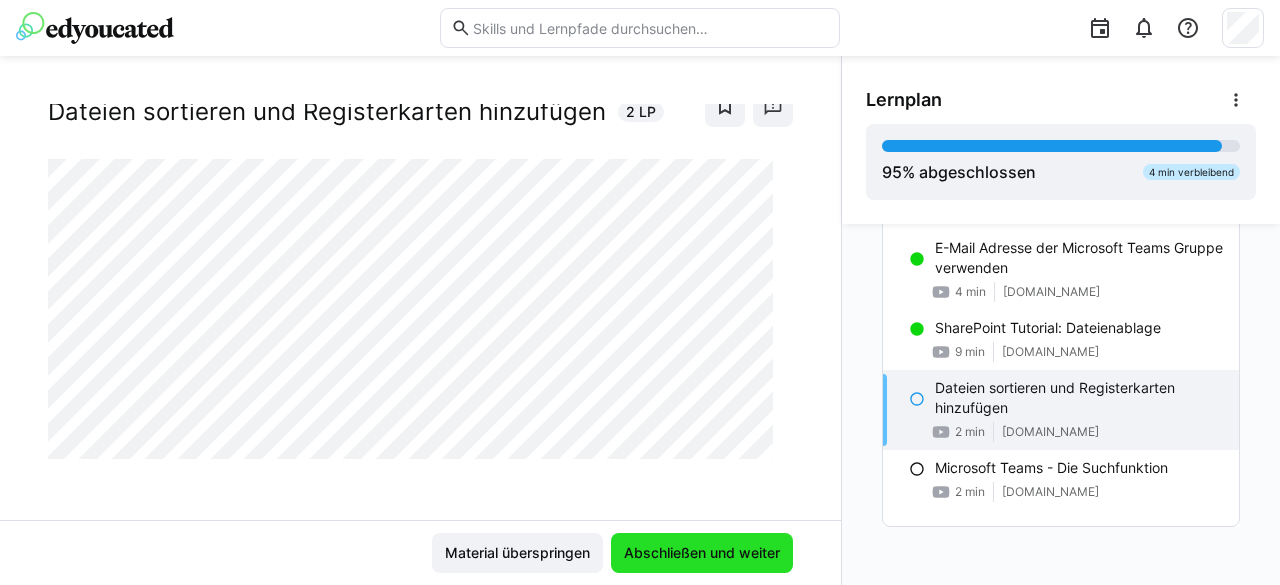 click on "Abschließen und weiter" 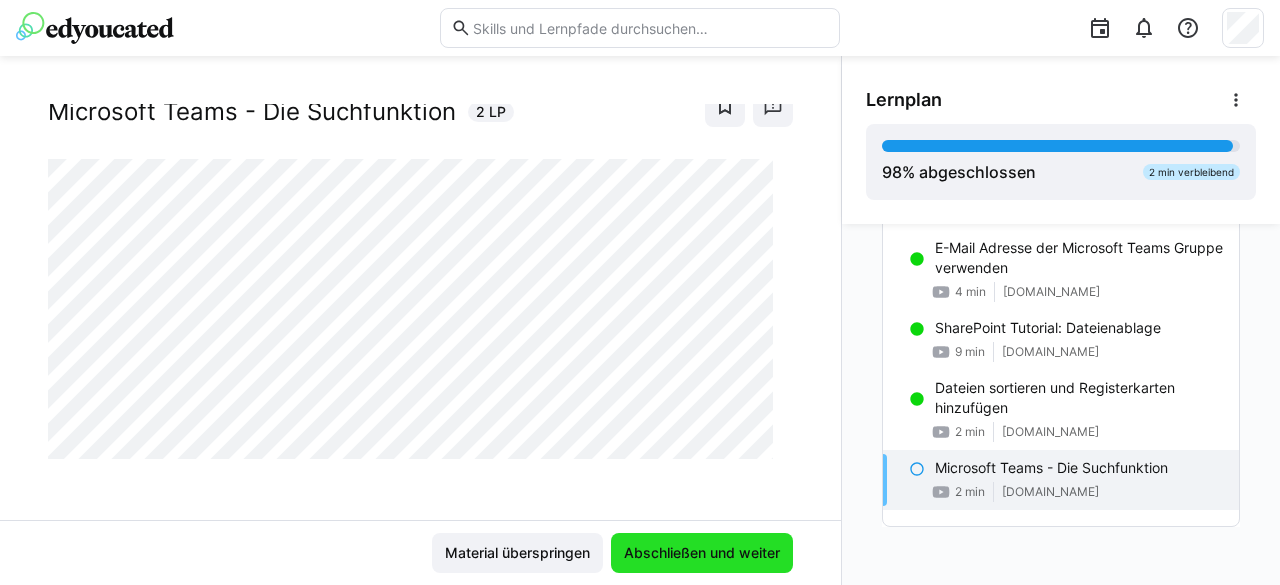 click on "Abschließen und weiter" 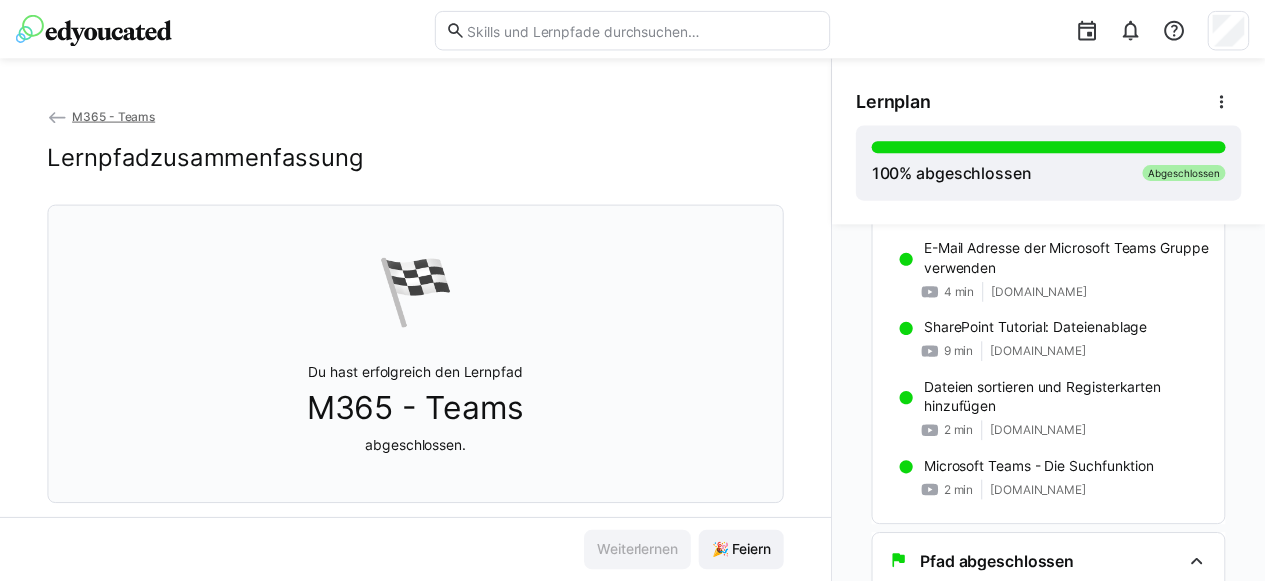 scroll, scrollTop: 1202, scrollLeft: 0, axis: vertical 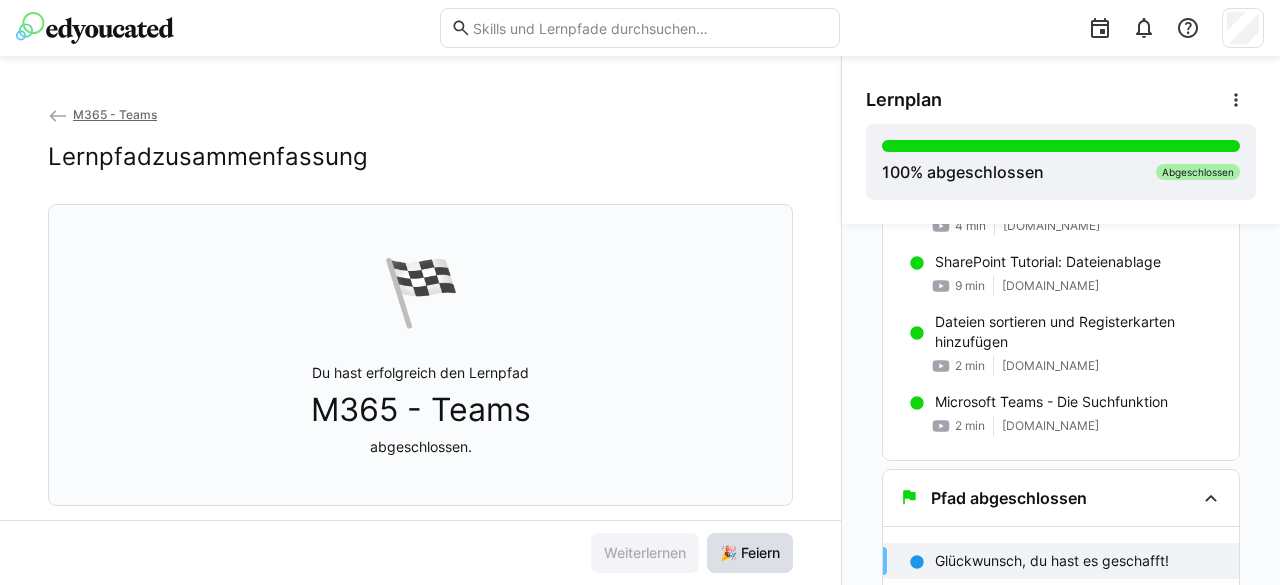 click on "🎉 Feiern" 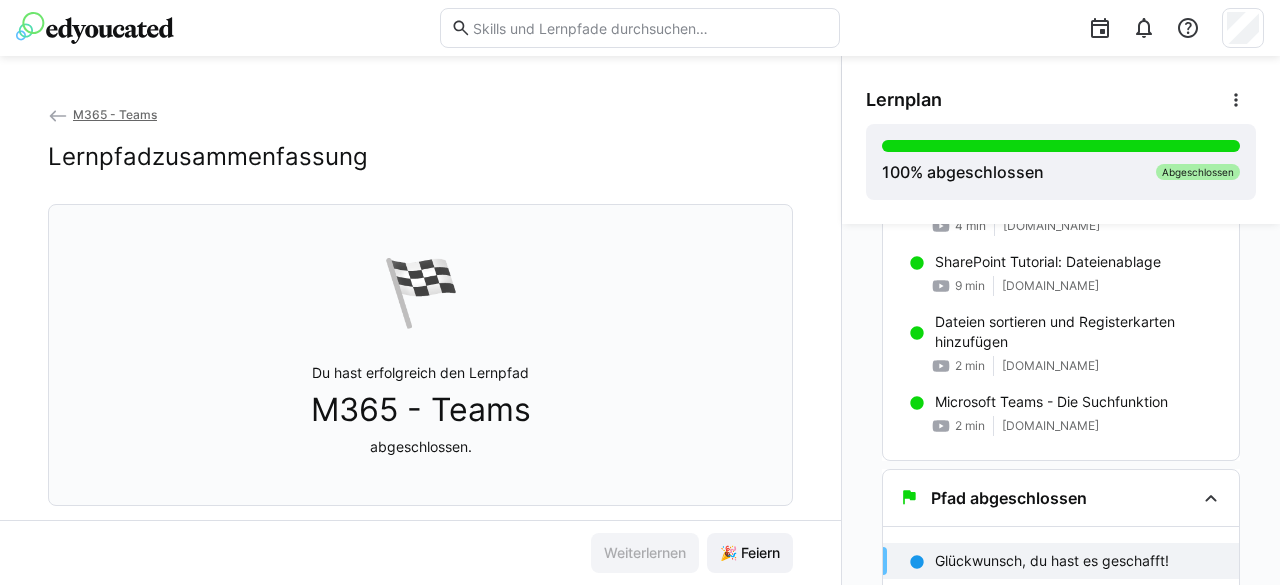 click on "M365 - Teams Lernpfadzusammenfassung  🏁  Du hast erfolgreich den Lernpfad  M365 - Teams  abgeschlossen. 72 Minuten gelernt Weiterlernen 🎉 Feiern" 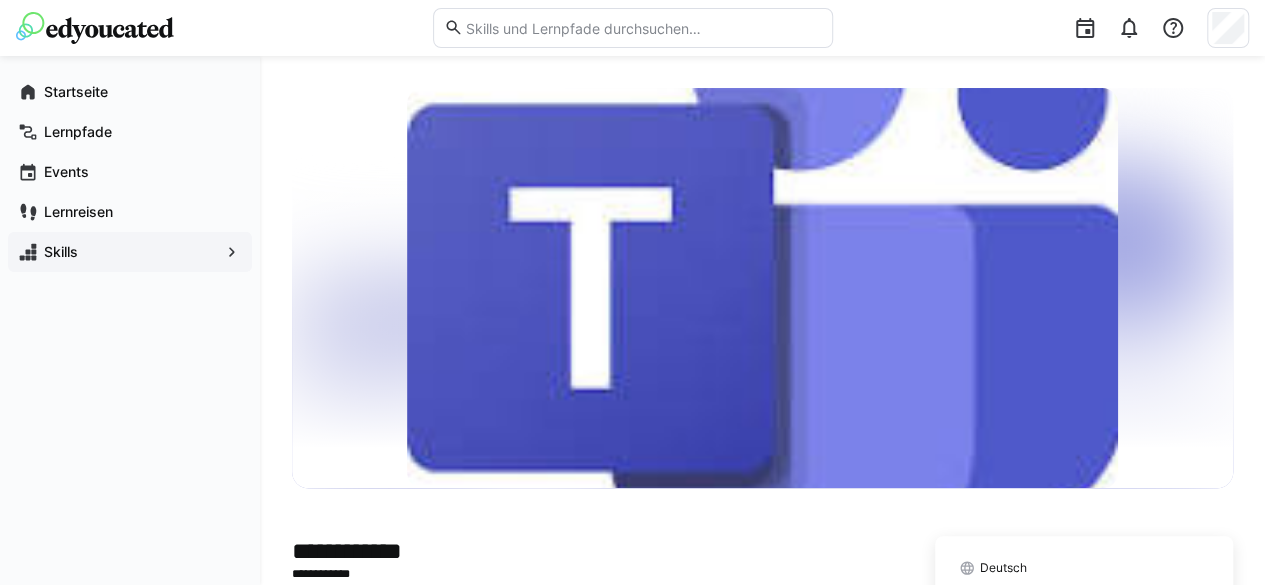 click on "Skills" 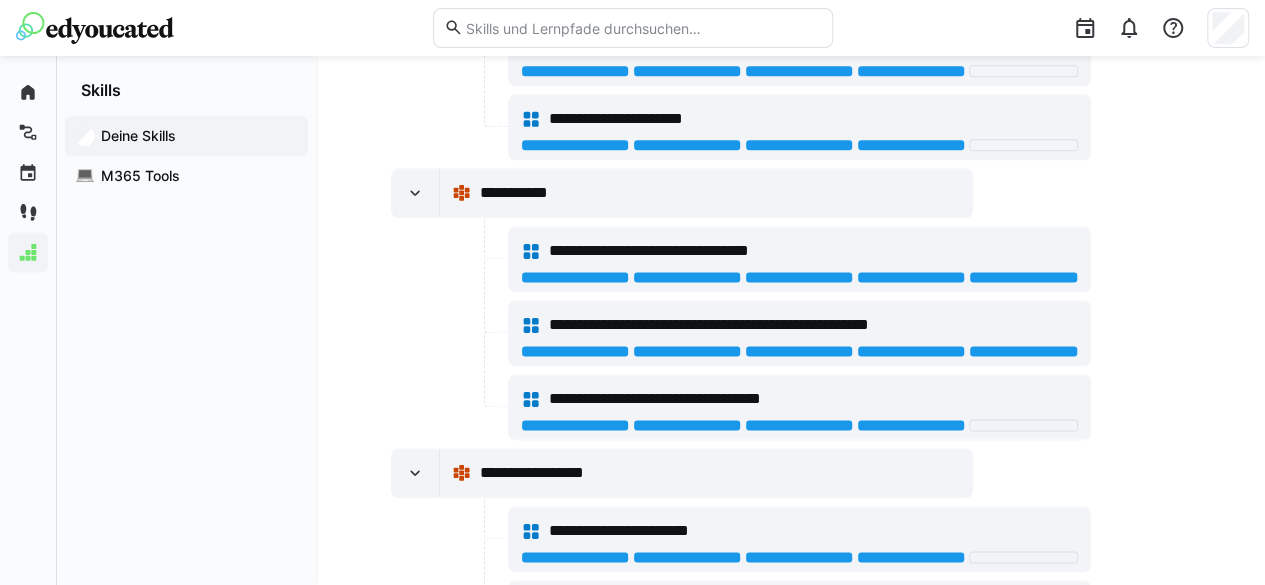 scroll, scrollTop: 1204, scrollLeft: 0, axis: vertical 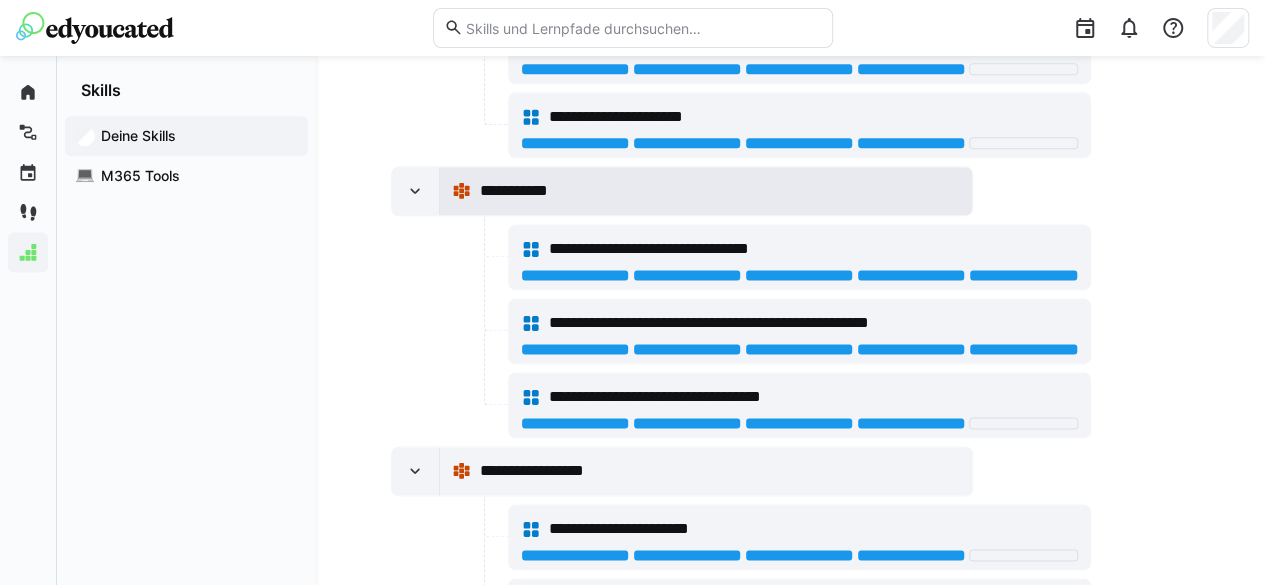 click on "**********" 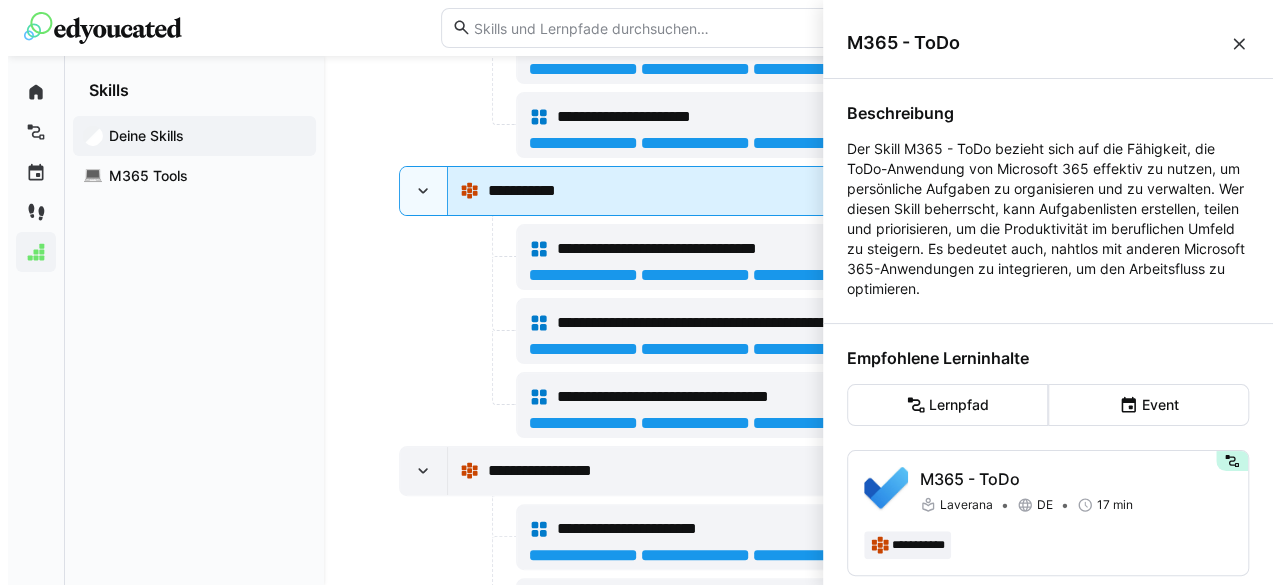 scroll, scrollTop: 0, scrollLeft: 0, axis: both 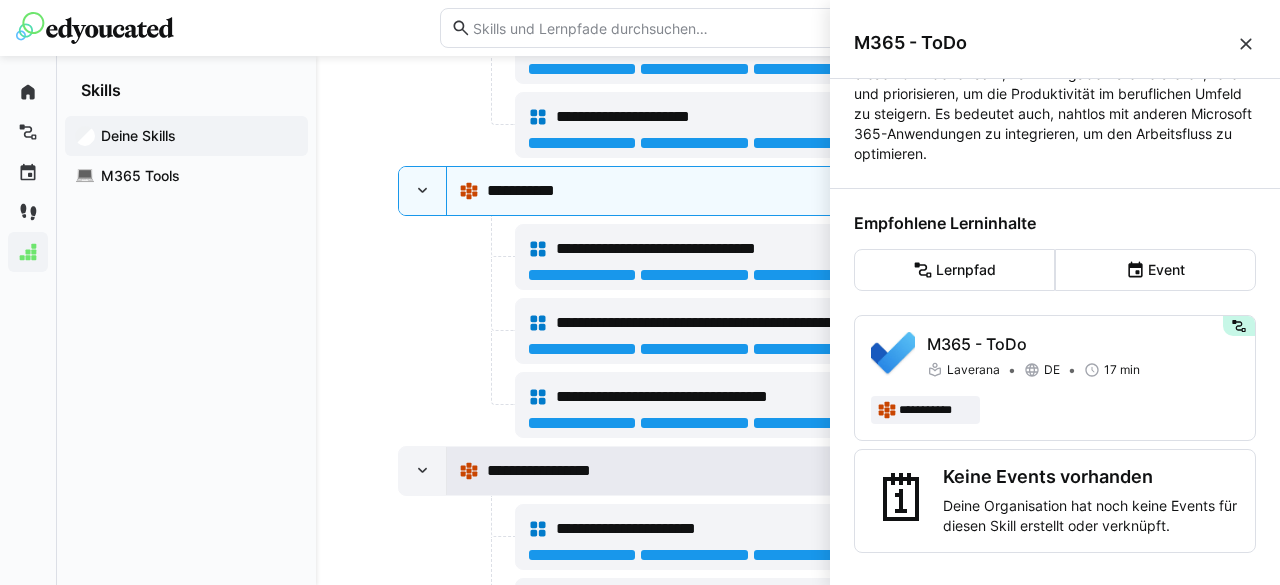 click on "**********" 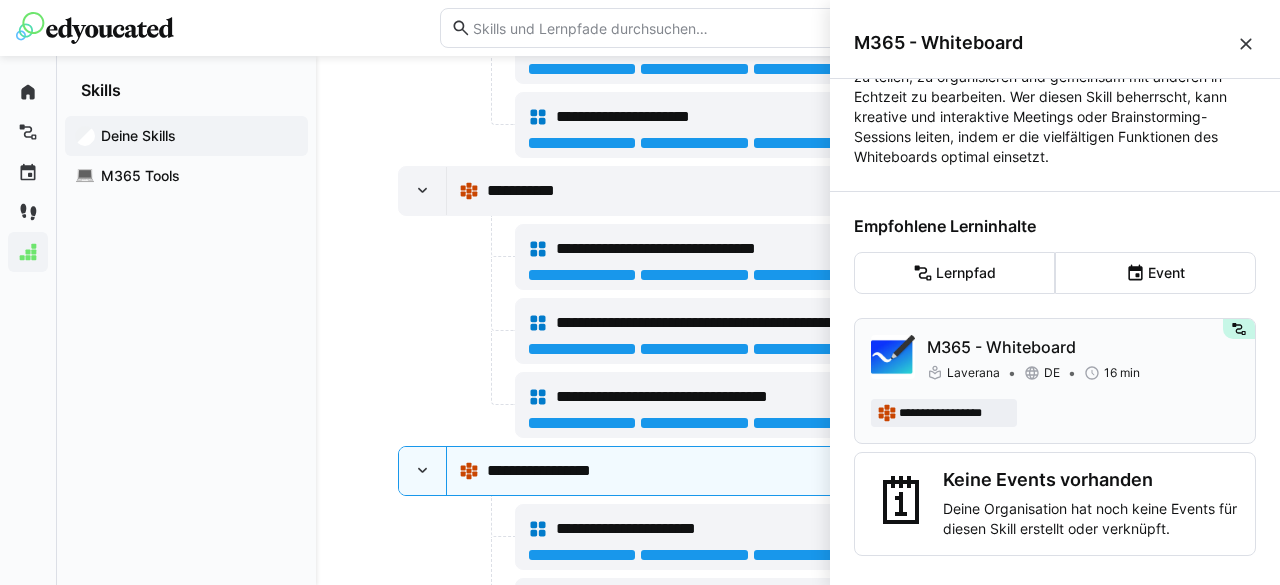 click on "**********" at bounding box center (1055, 413) 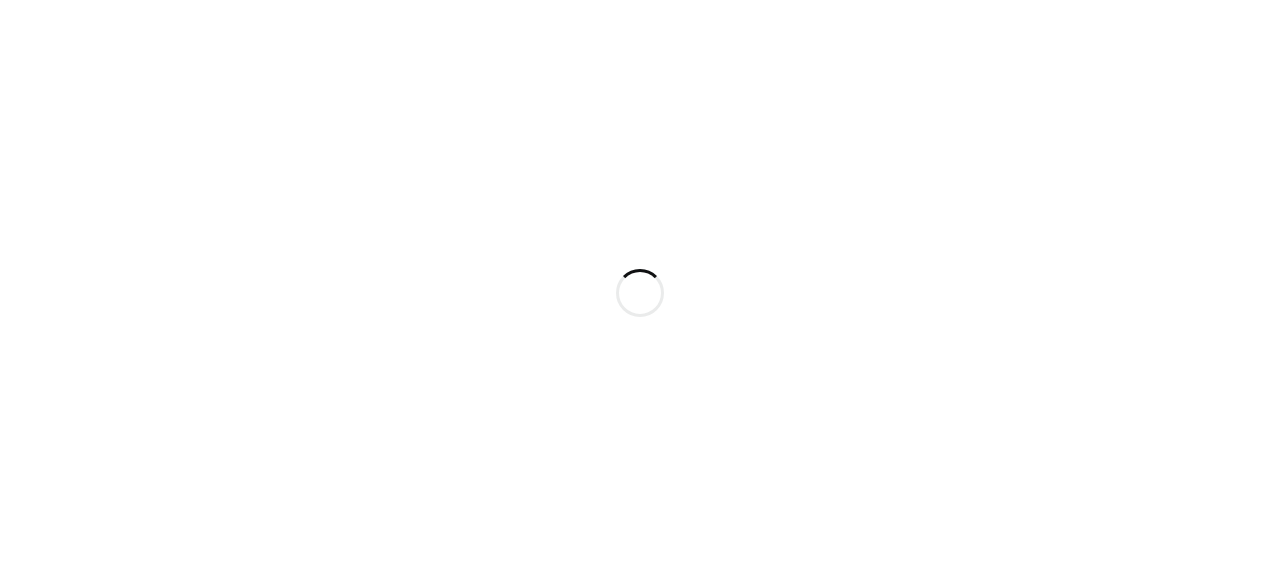 scroll, scrollTop: 0, scrollLeft: 0, axis: both 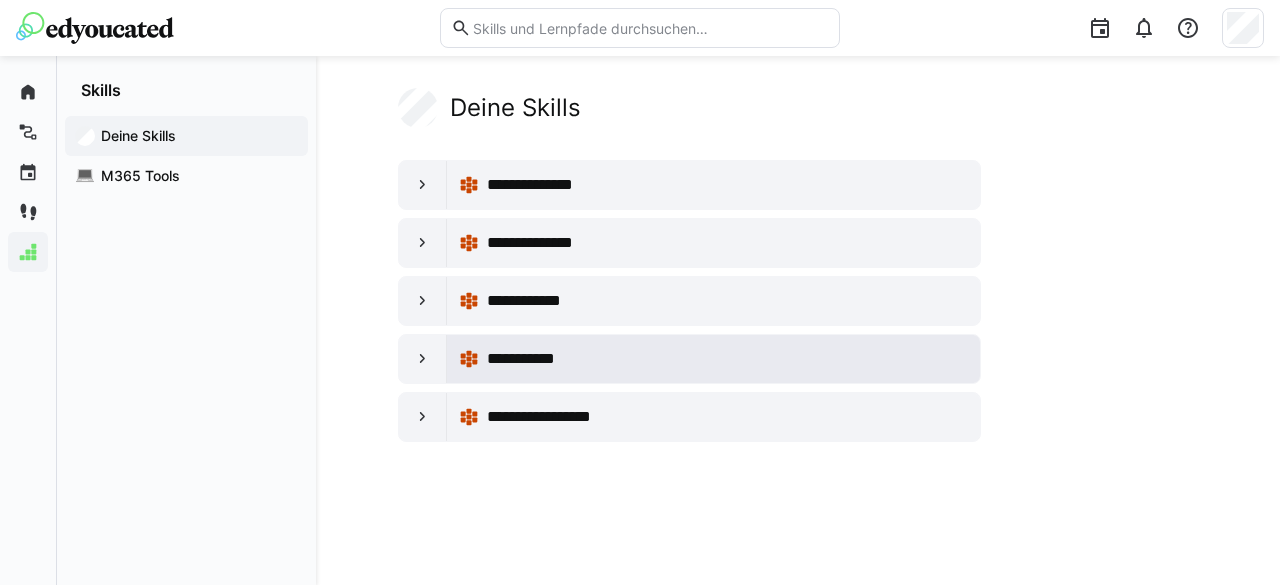 click on "**********" 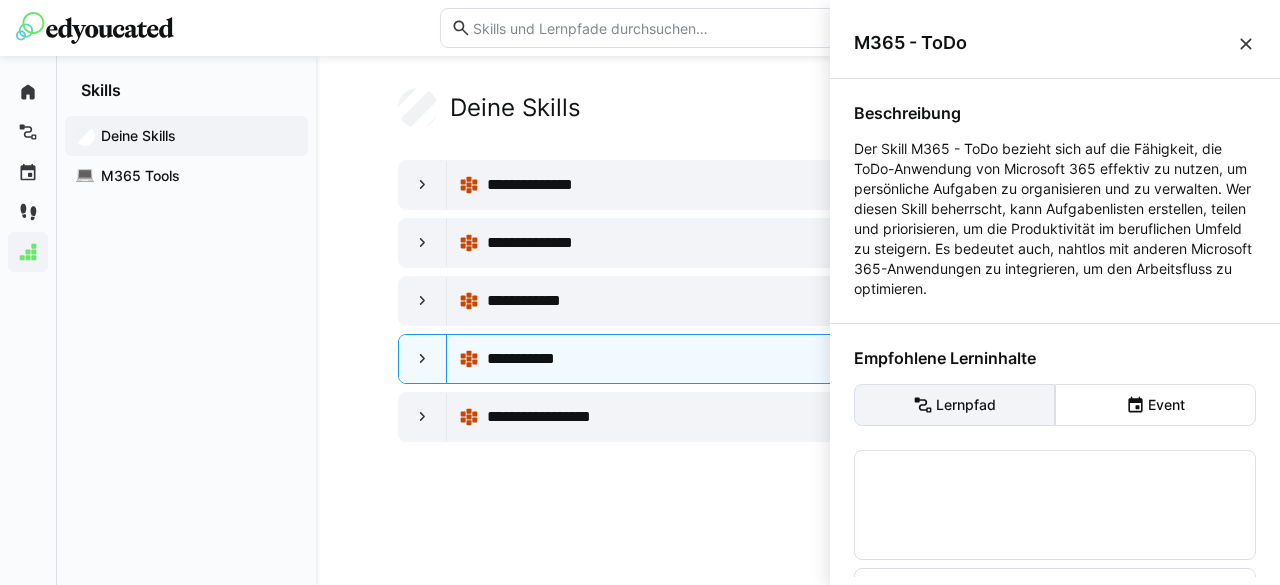 click on "Lernpfad" at bounding box center (954, 405) 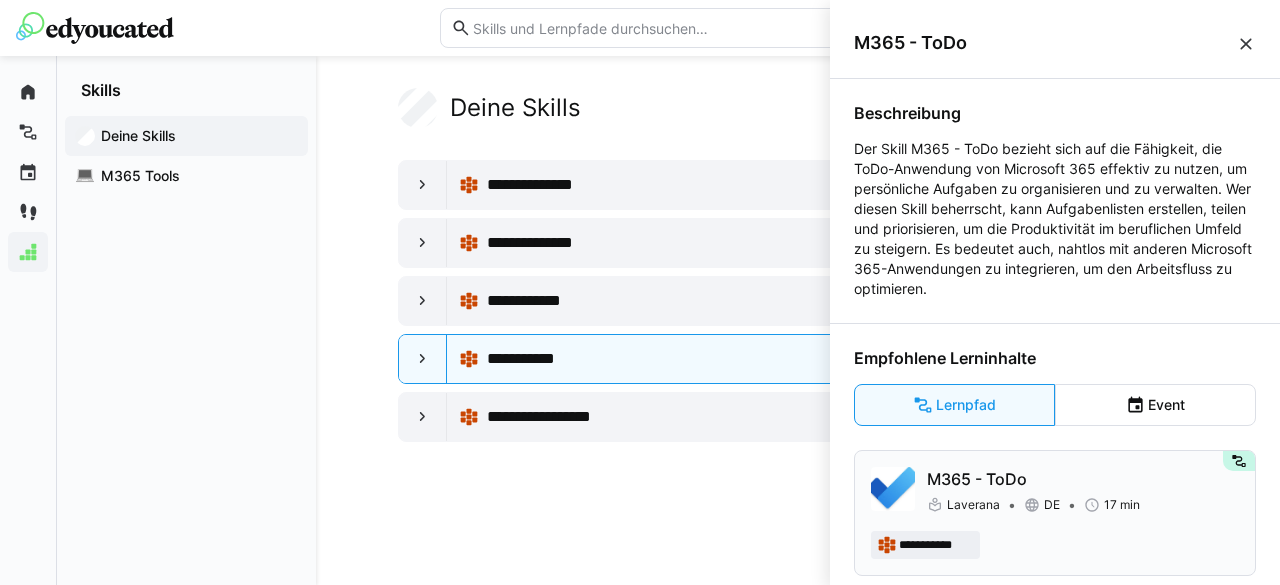 click on "**********" at bounding box center [1055, 513] 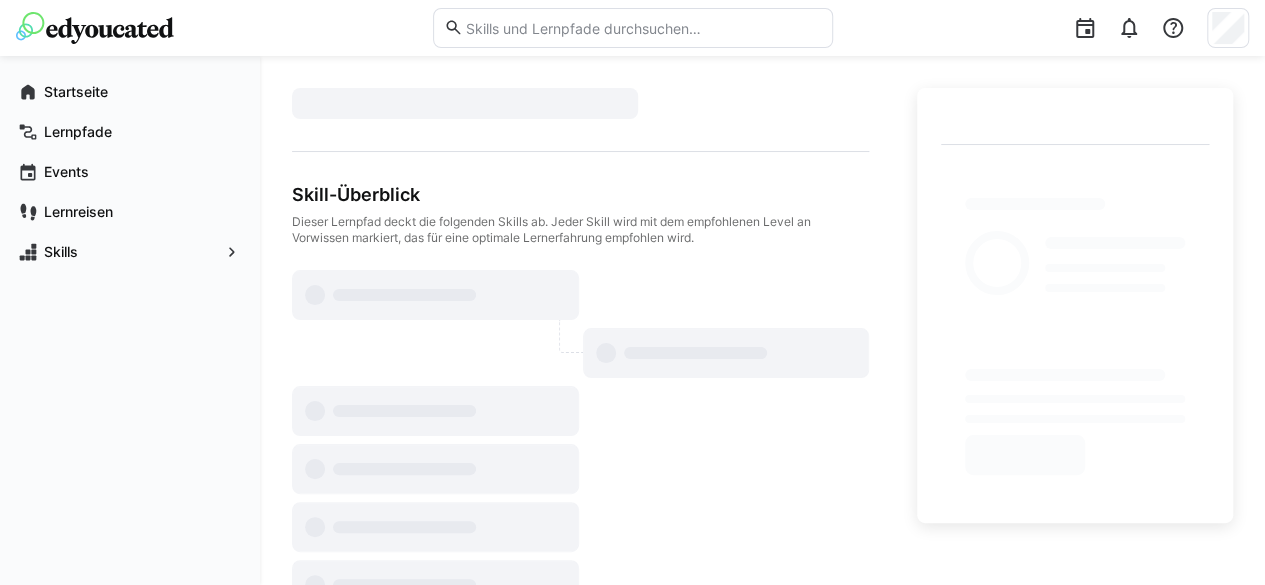 click 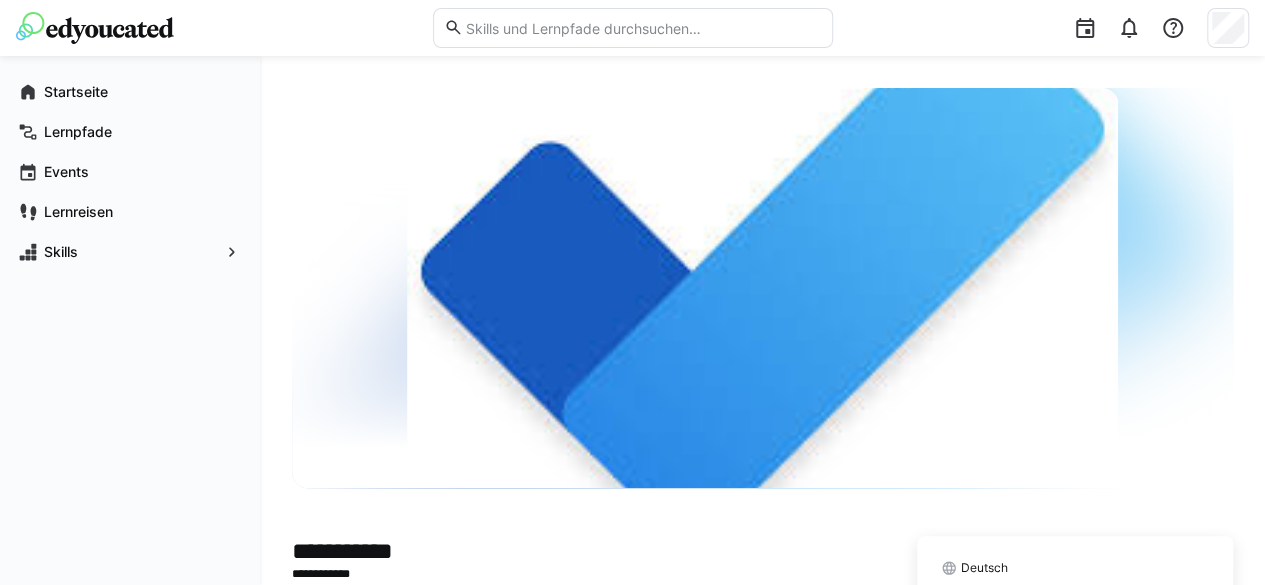 scroll, scrollTop: 246, scrollLeft: 0, axis: vertical 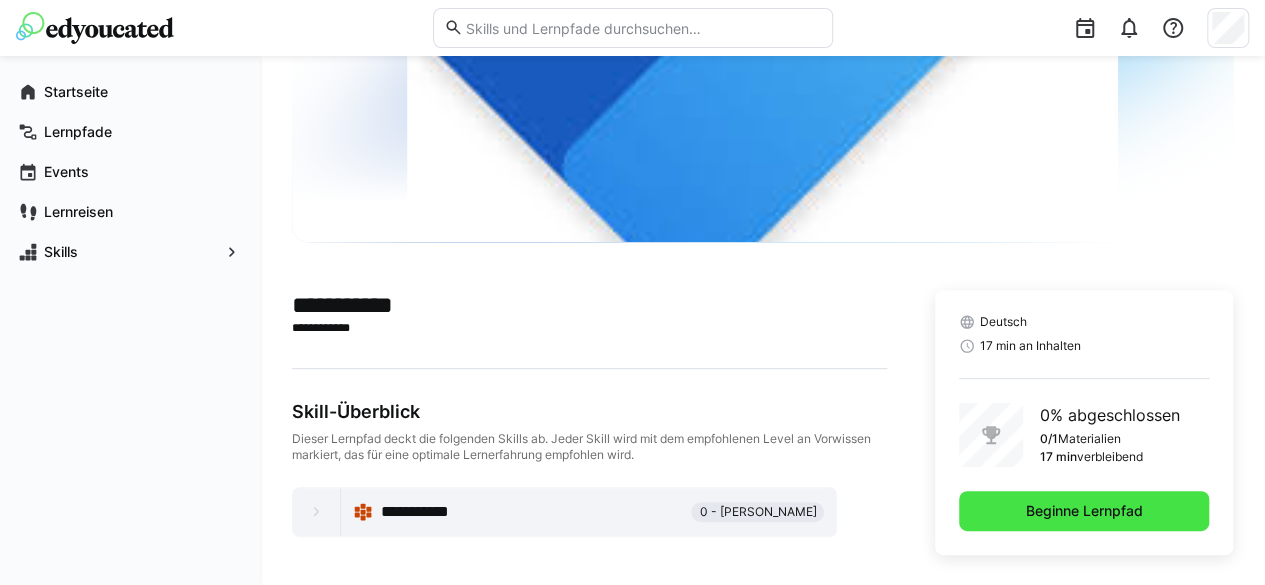 click on "Beginne Lernpfad" 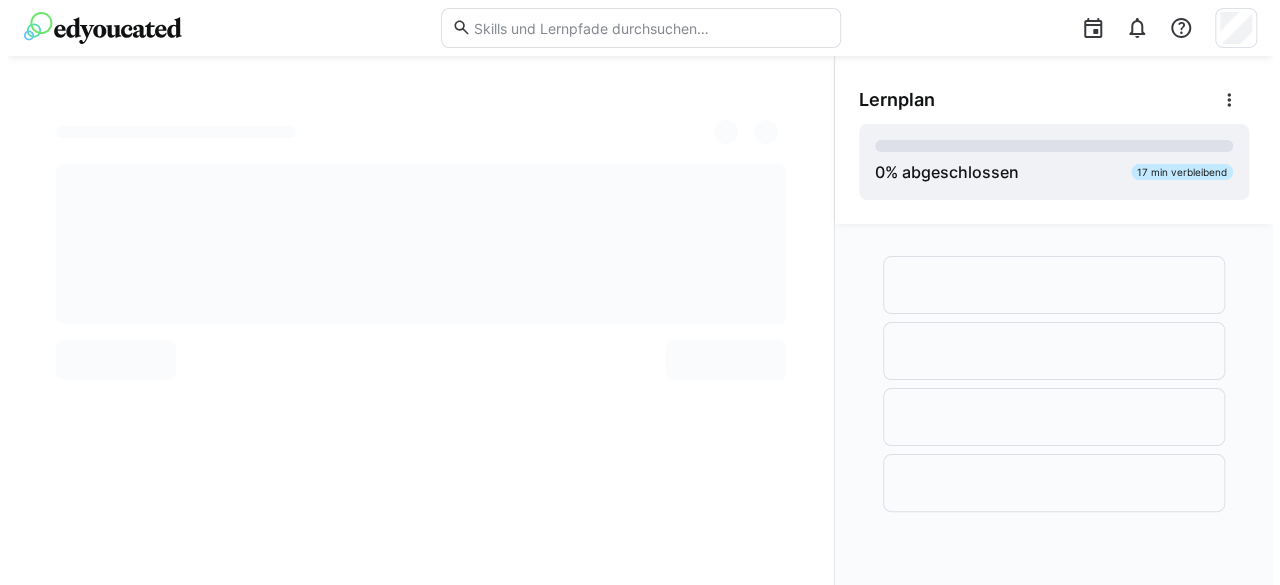 scroll, scrollTop: 0, scrollLeft: 0, axis: both 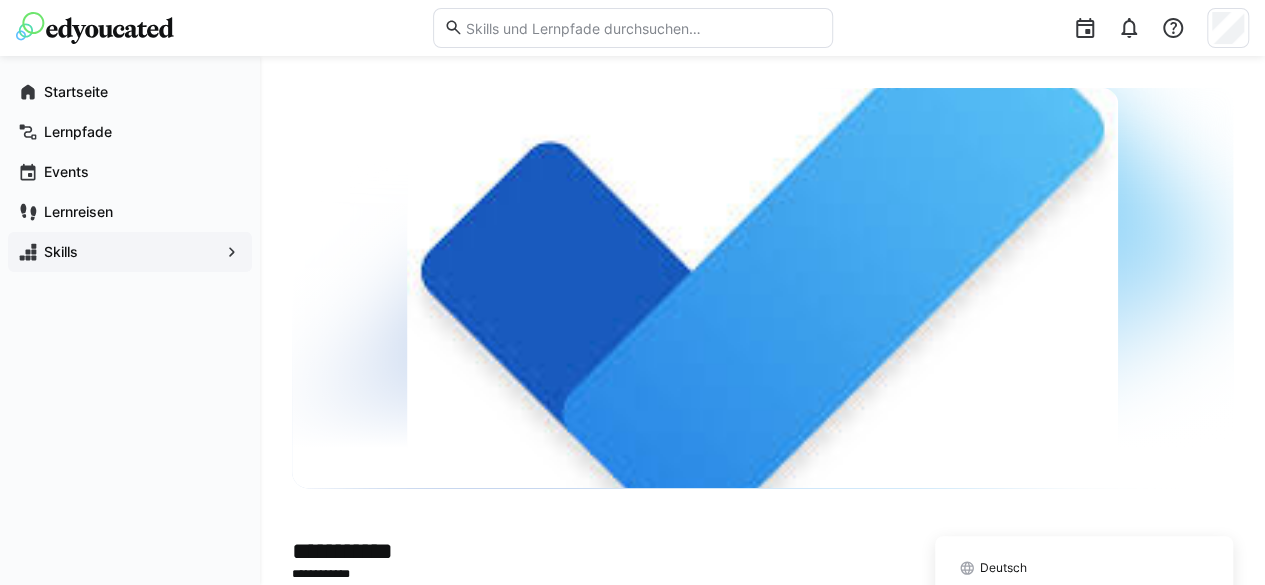 click on "Skills" 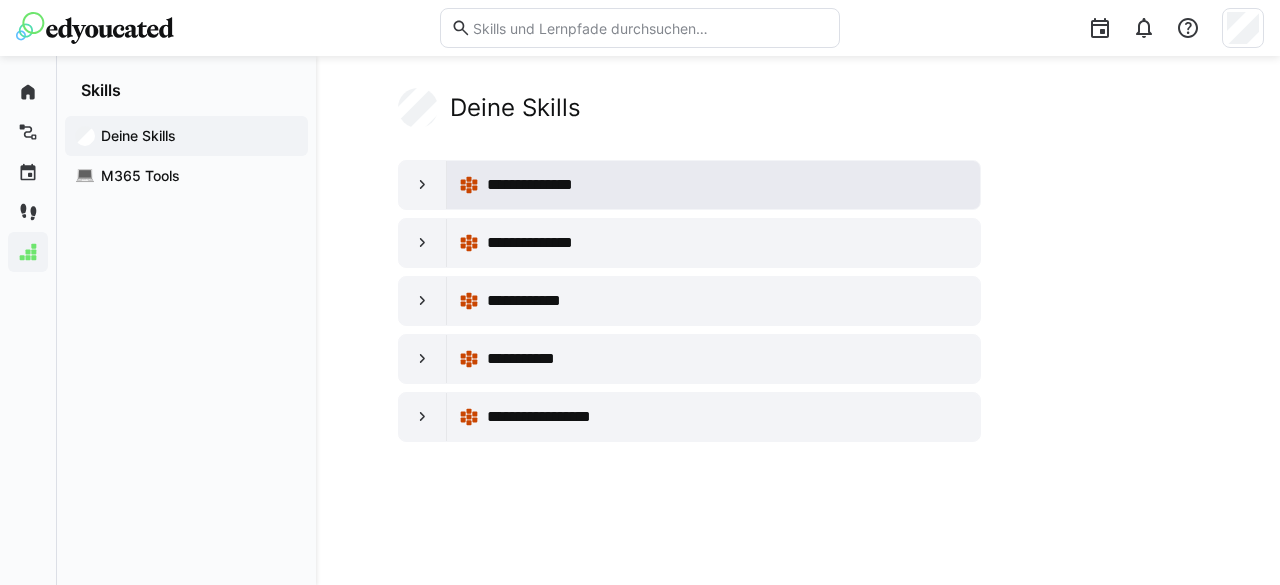 click on "**********" 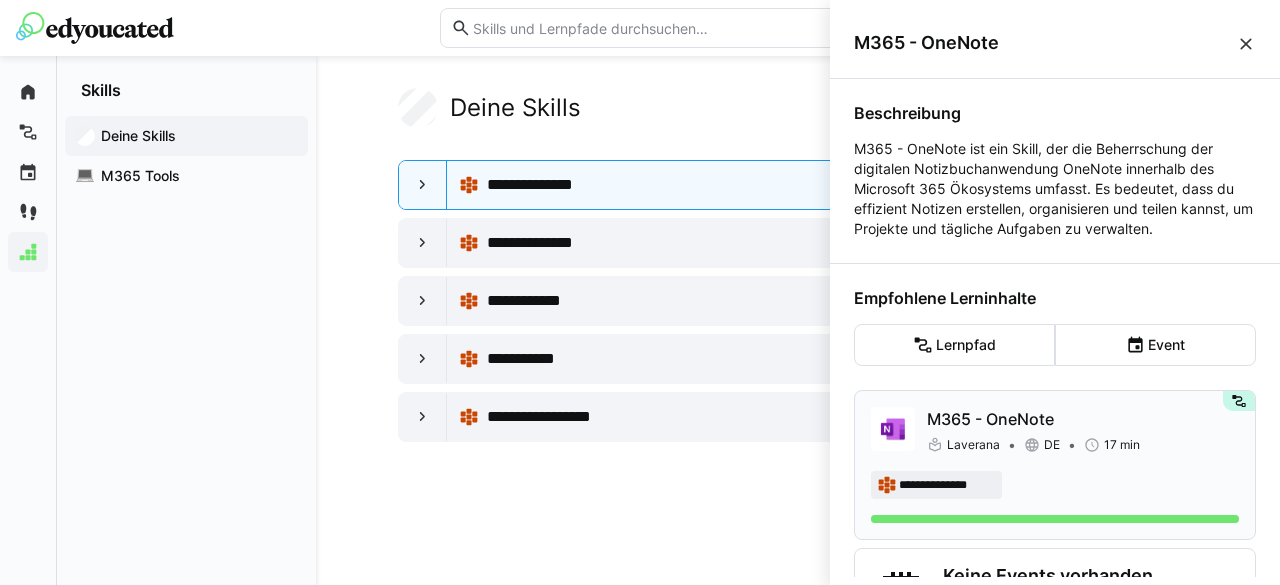 scroll, scrollTop: 96, scrollLeft: 0, axis: vertical 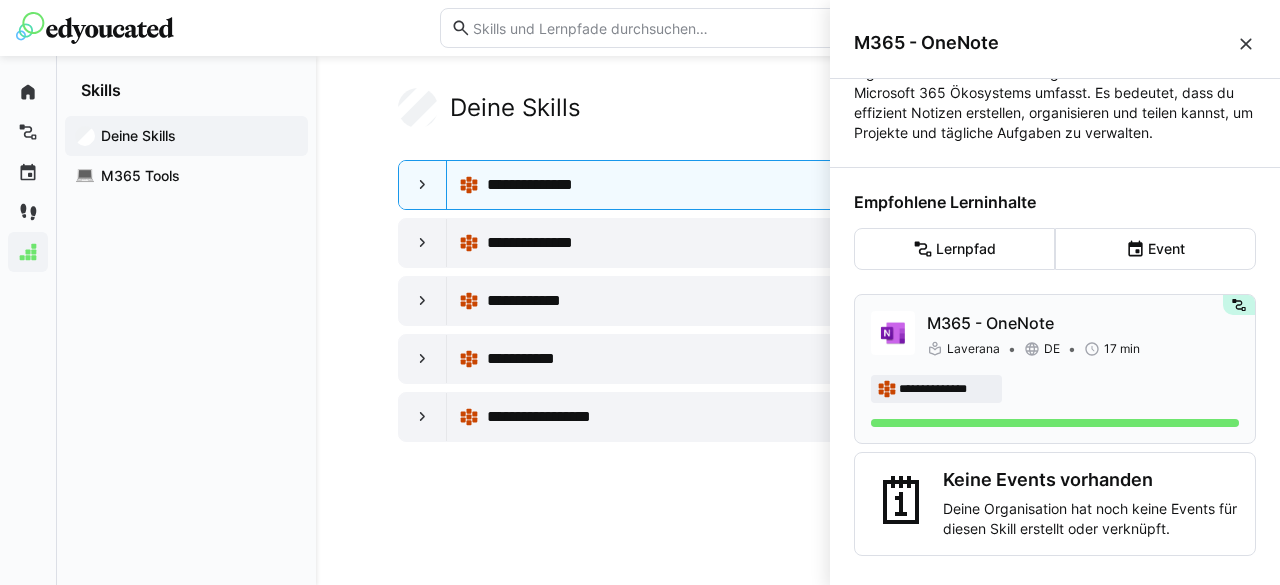 click on "**********" at bounding box center (1055, 389) 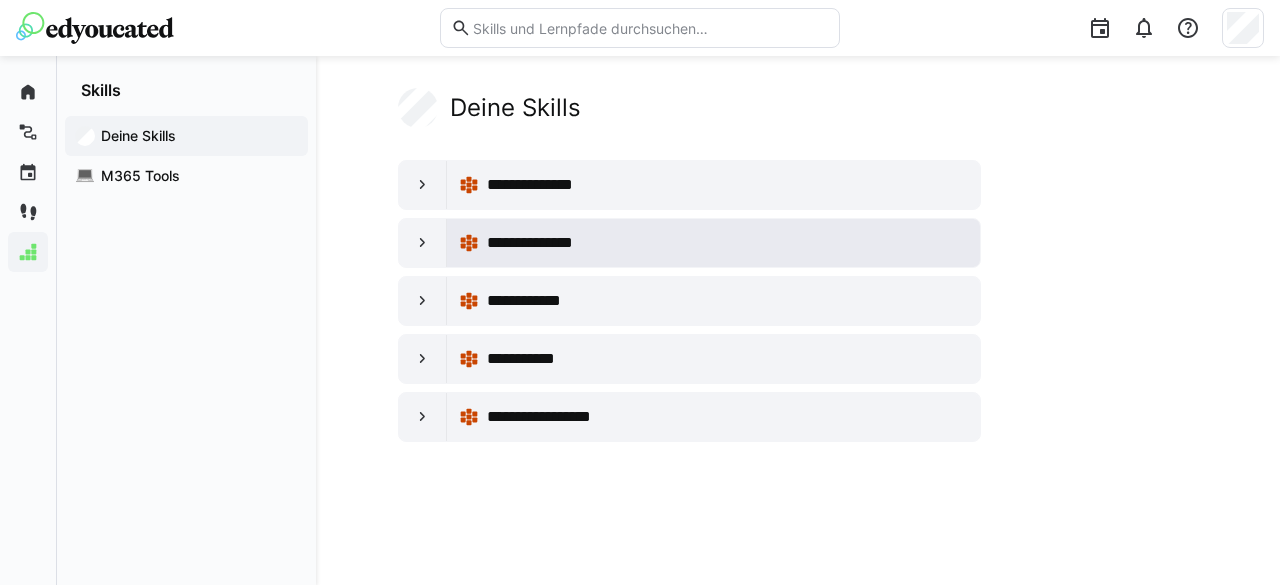 click on "**********" 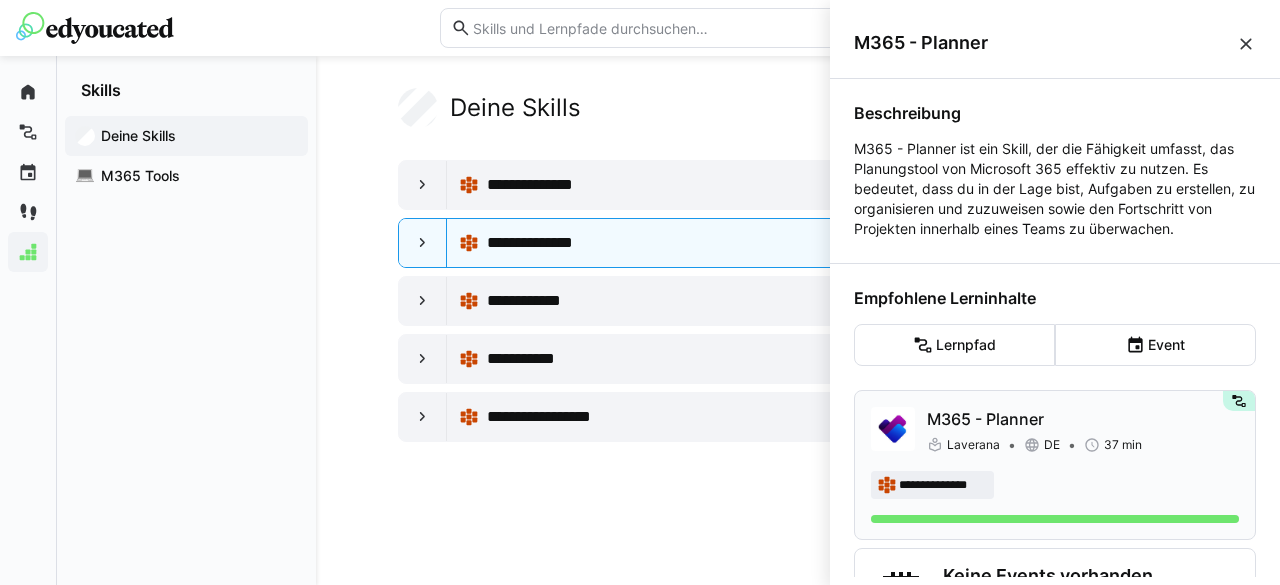 scroll, scrollTop: 96, scrollLeft: 0, axis: vertical 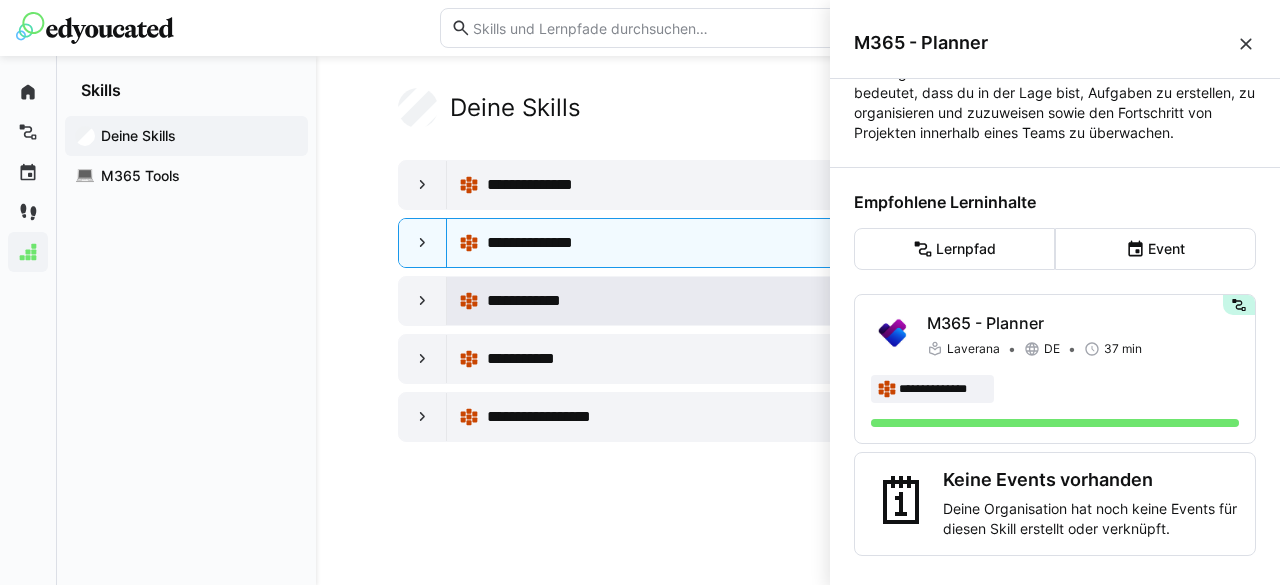 click on "**********" 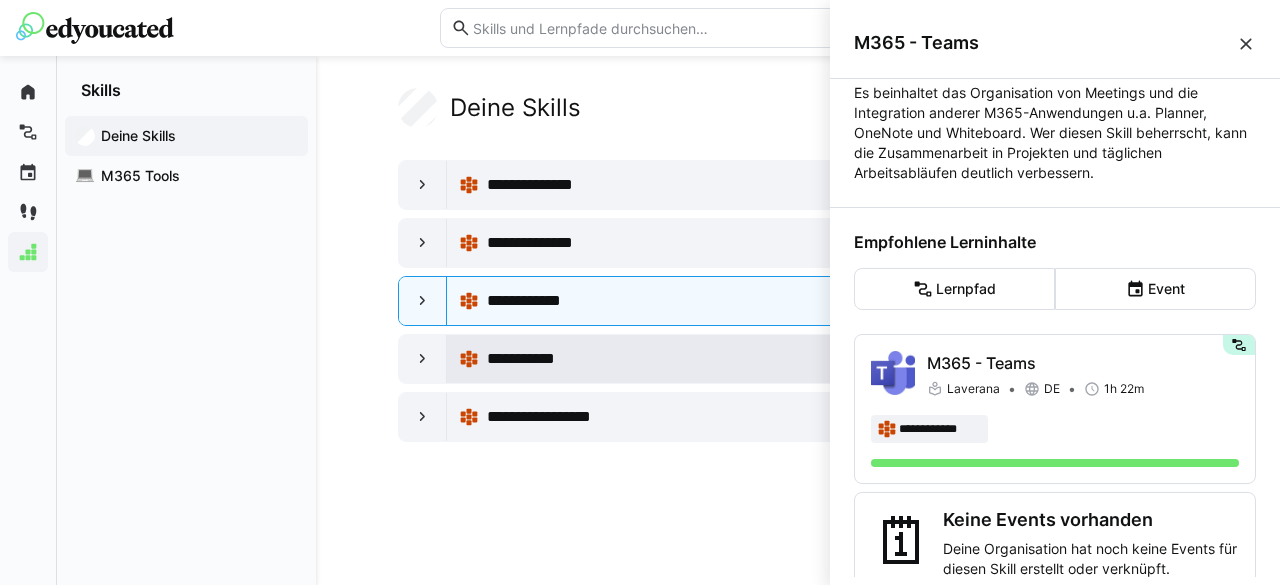 click on "**********" 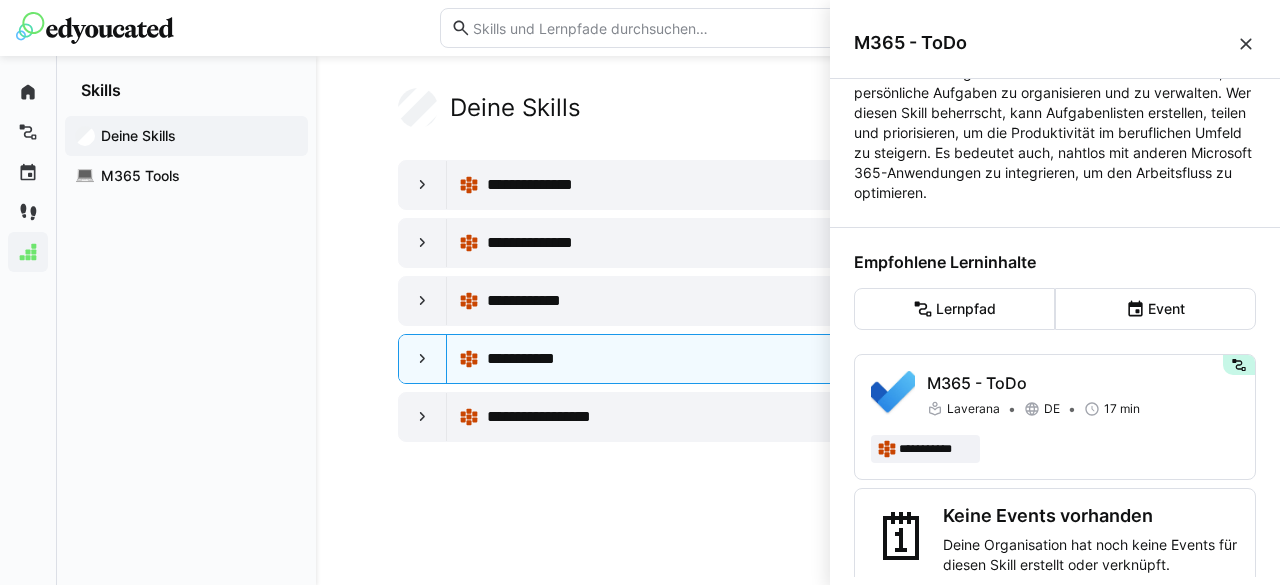 click on "**********" 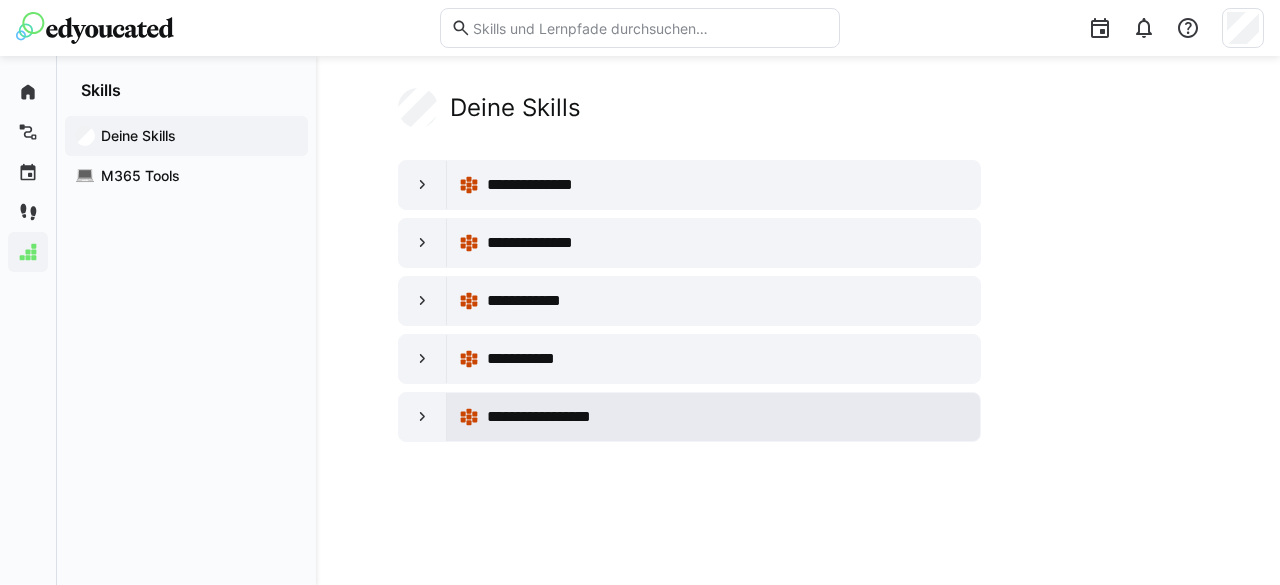click on "**********" 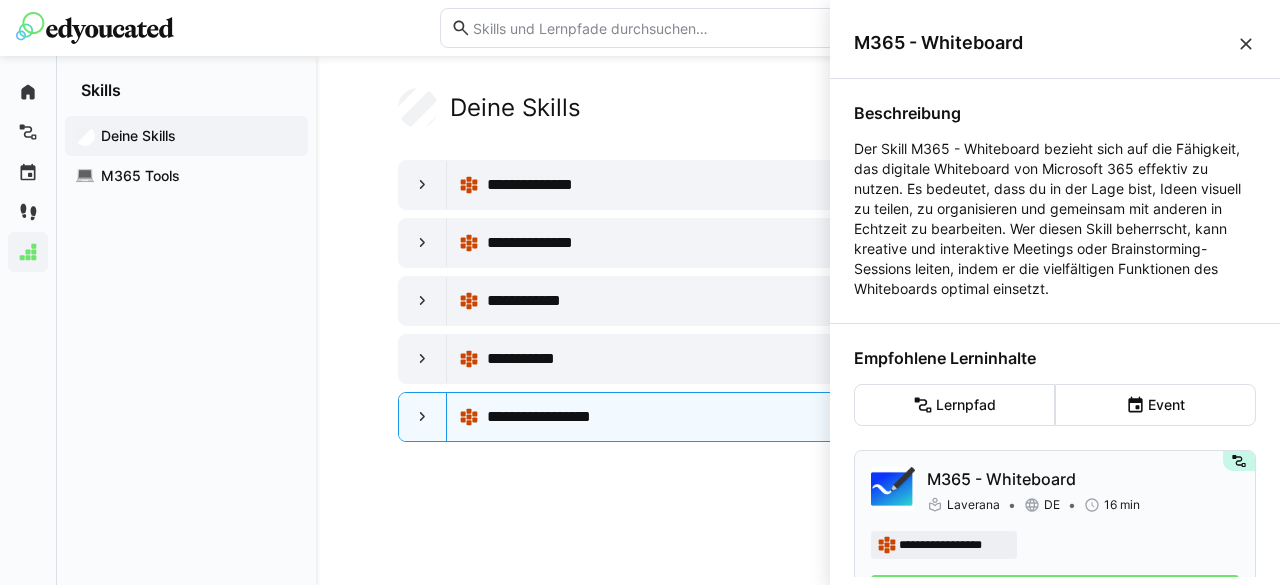 scroll, scrollTop: 156, scrollLeft: 0, axis: vertical 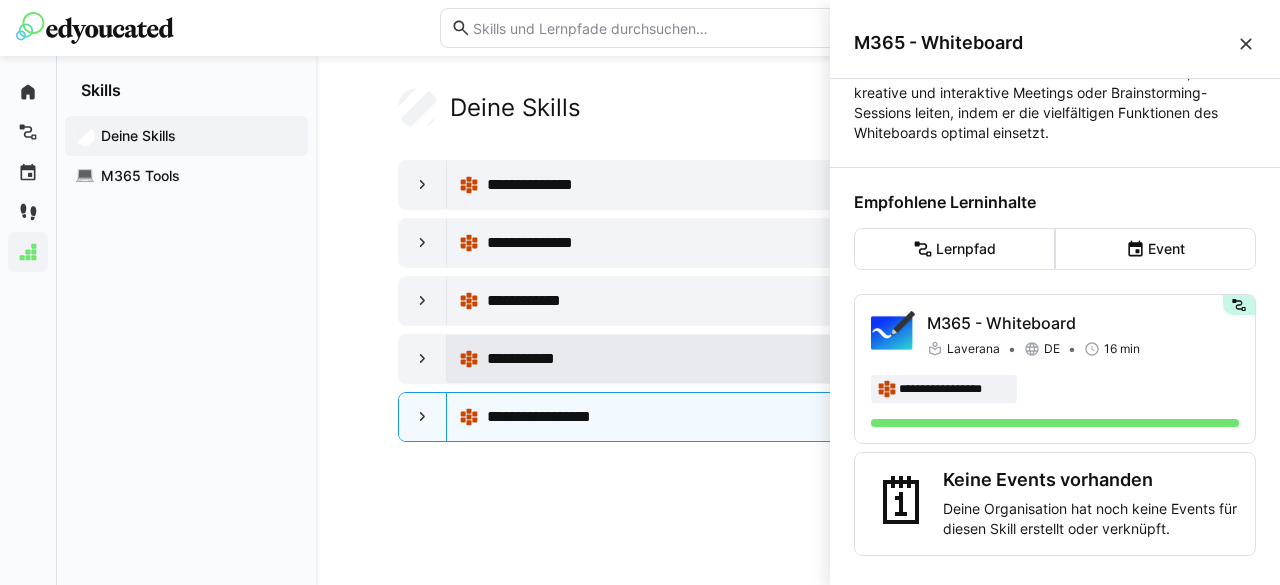 click on "**********" 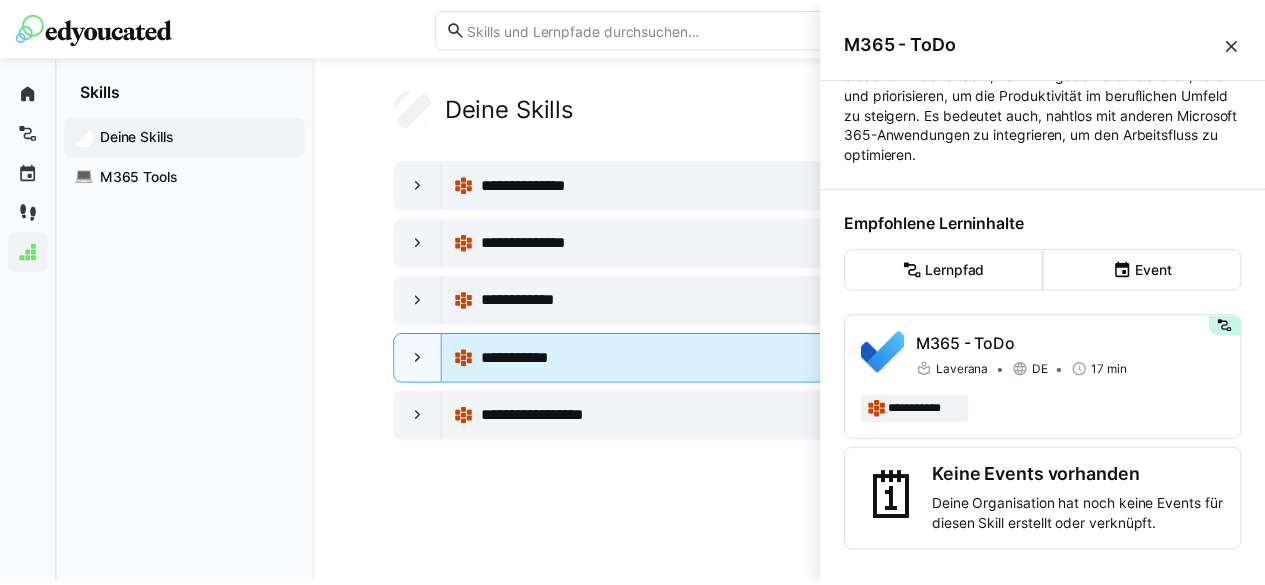 scroll, scrollTop: 152, scrollLeft: 0, axis: vertical 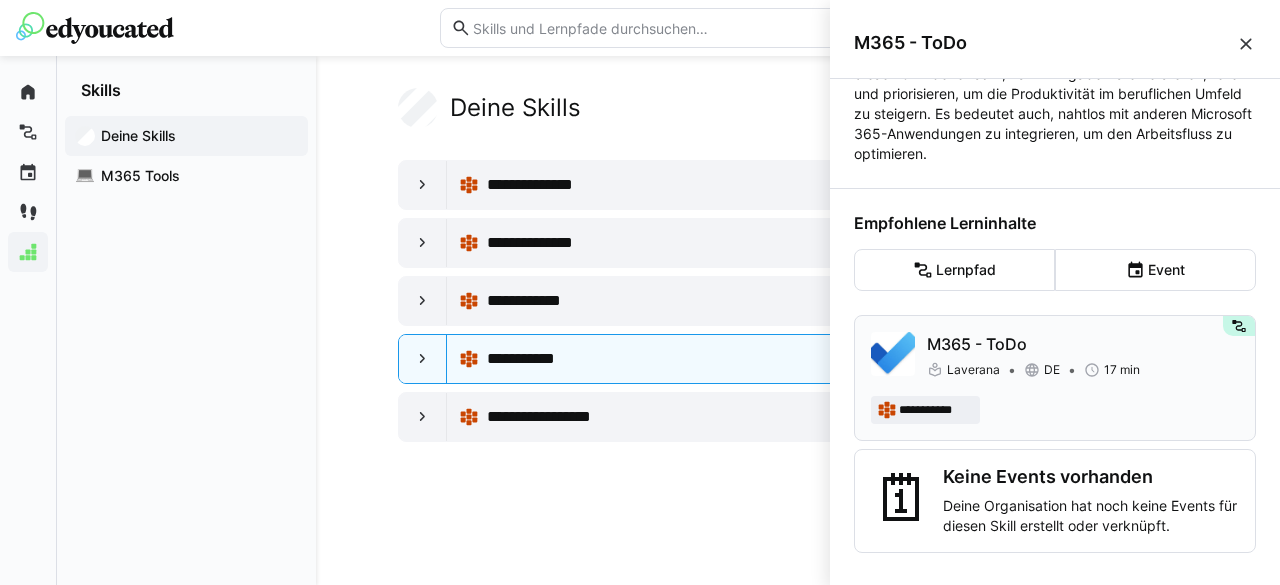 click on "**********" at bounding box center (1055, 378) 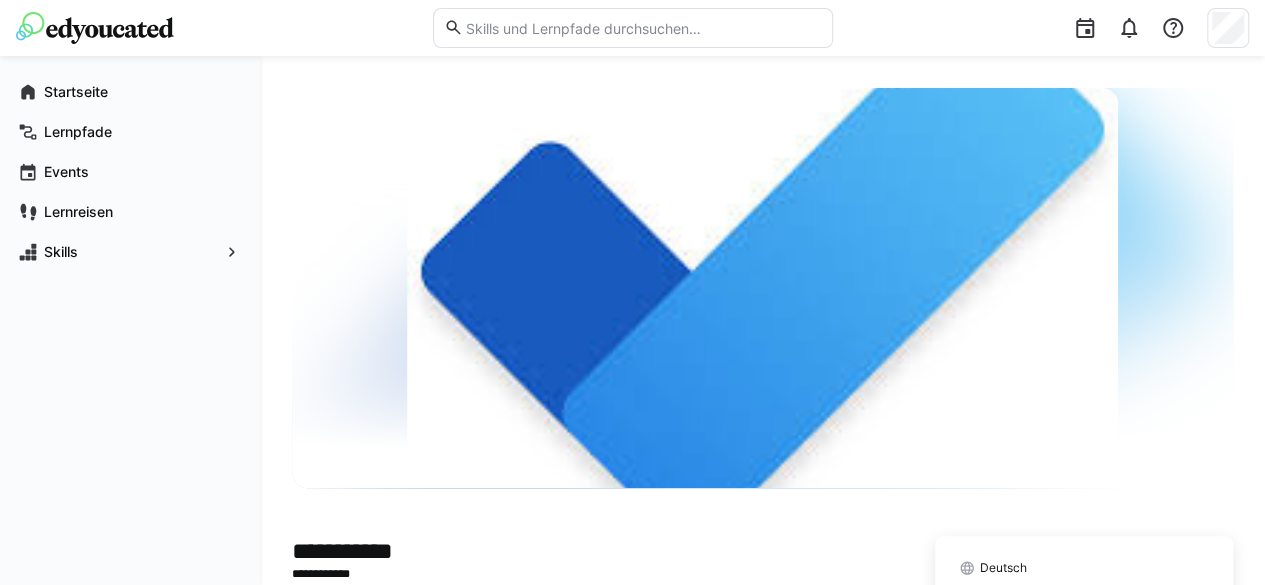 click 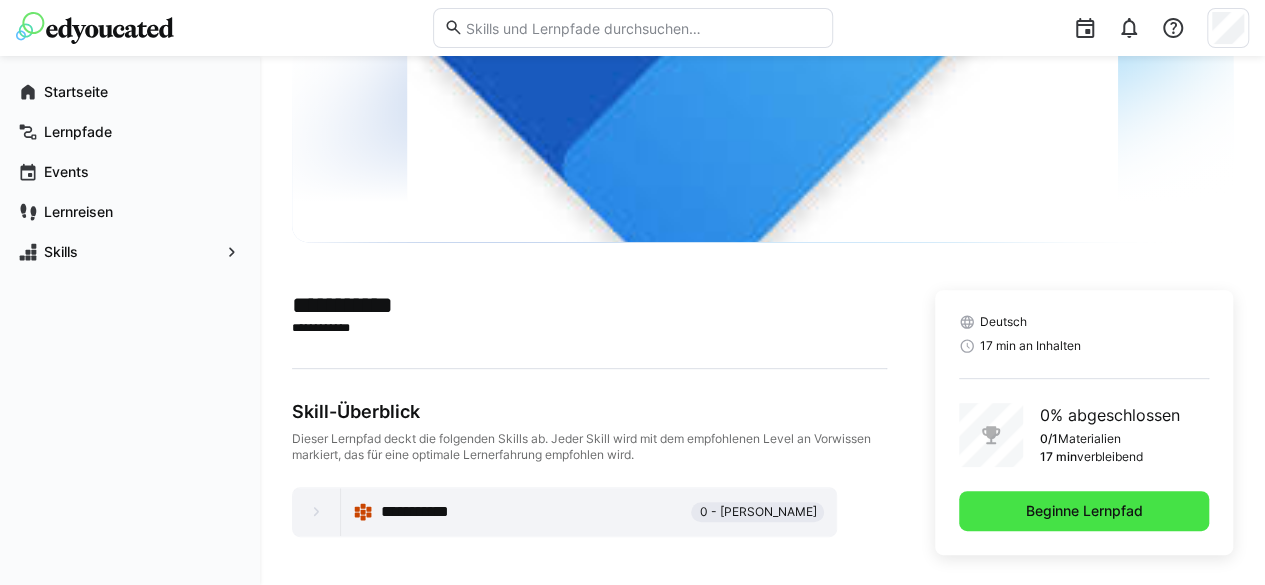 click on "Beginne Lernpfad" 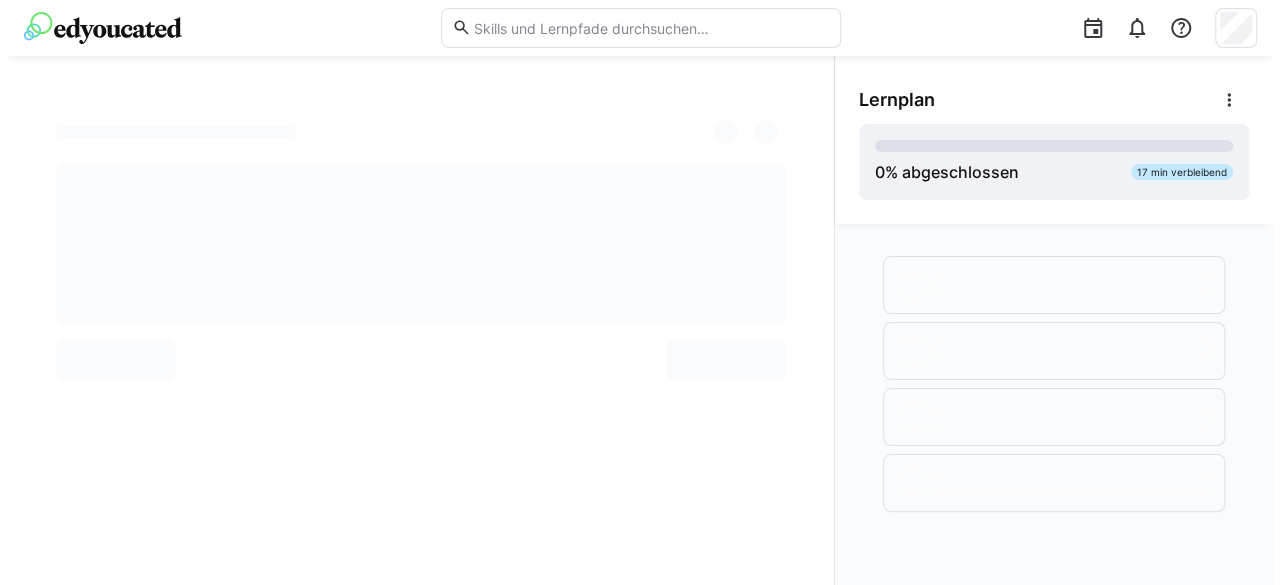 scroll, scrollTop: 0, scrollLeft: 0, axis: both 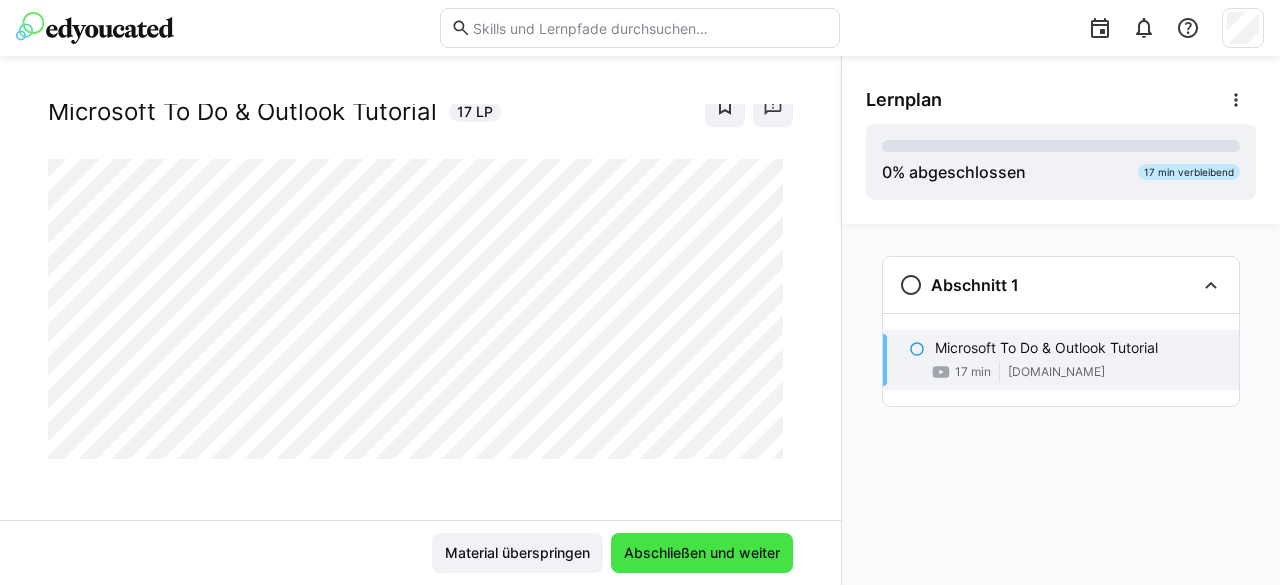click on "Abschließen und weiter" 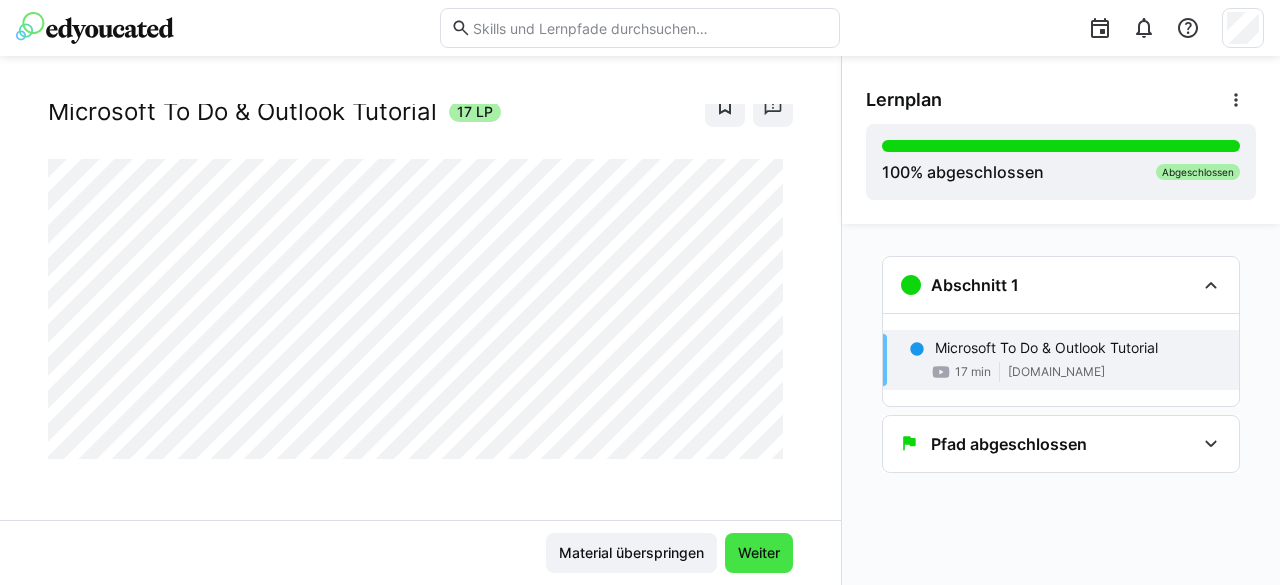 click on "Weiter" 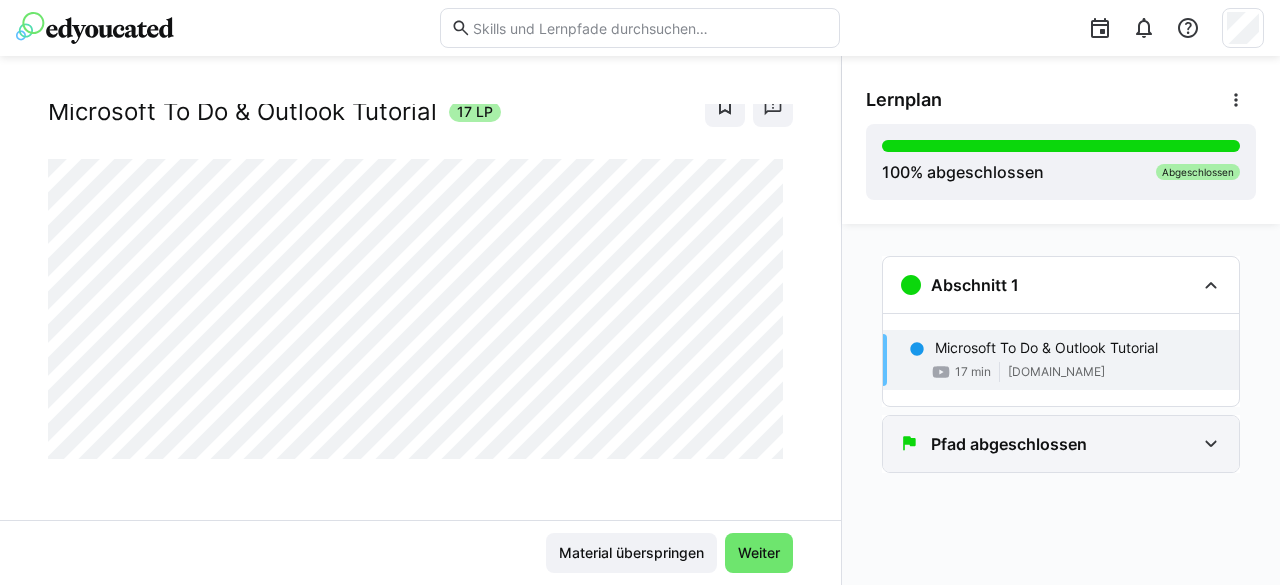 click on "Pfad abgeschlossen" 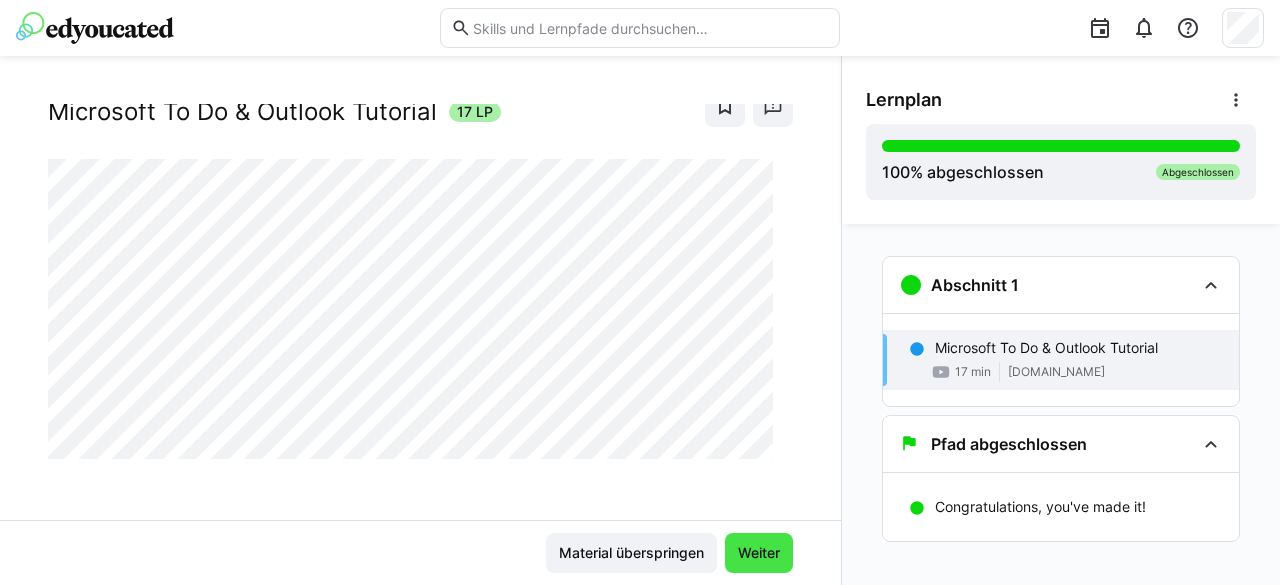 click on "Weiter" 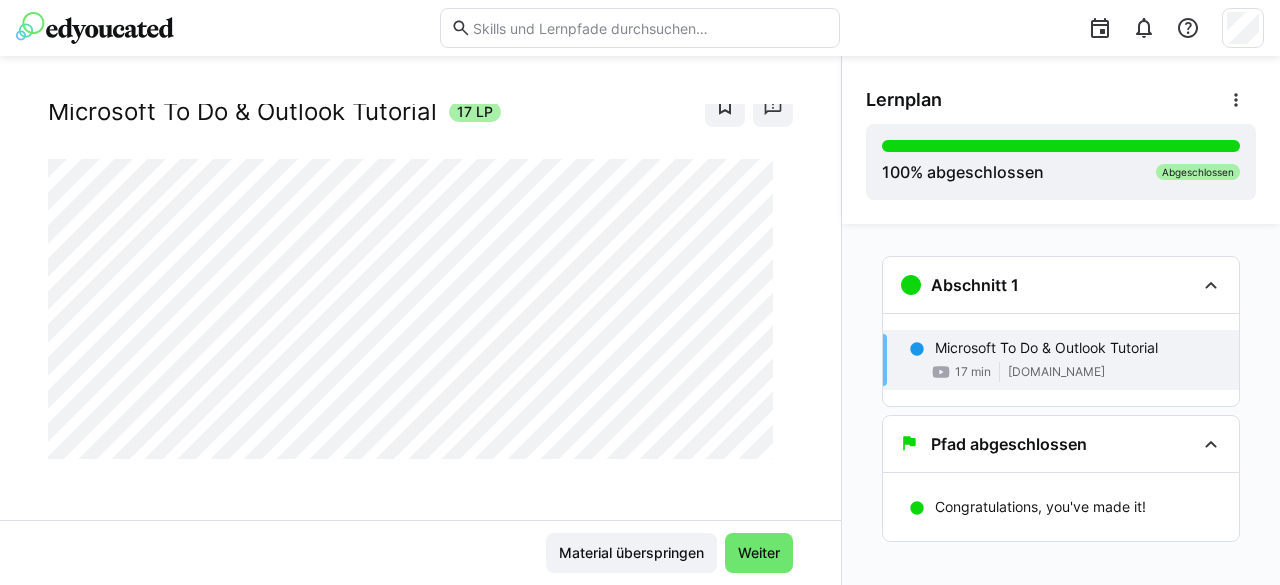 scroll, scrollTop: 0, scrollLeft: 0, axis: both 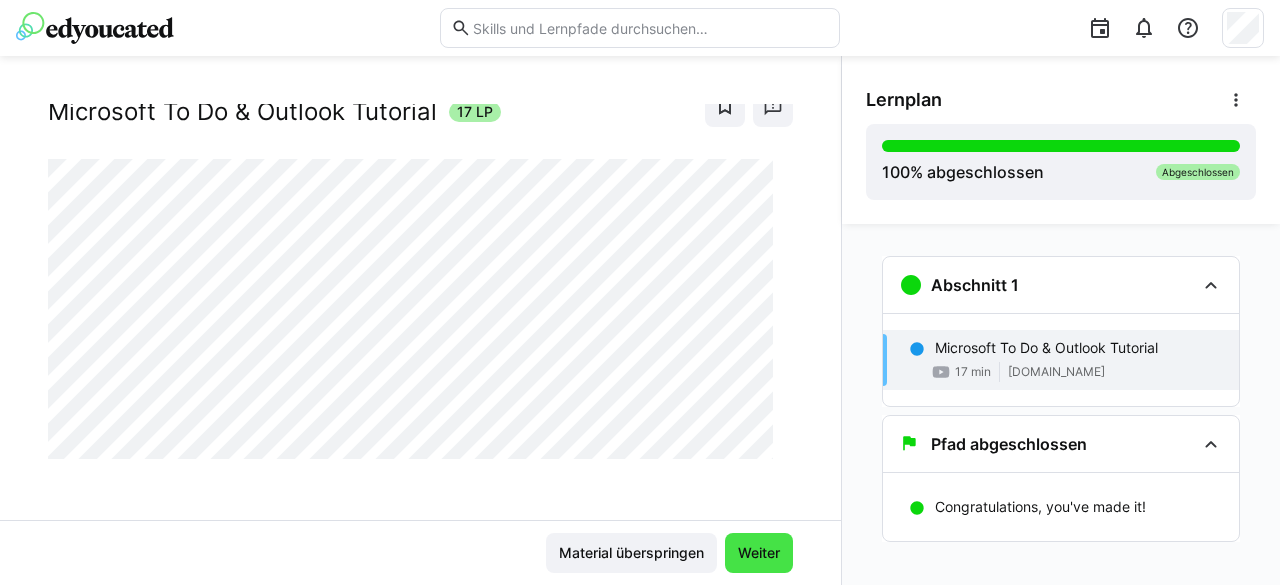click on "Weiter" 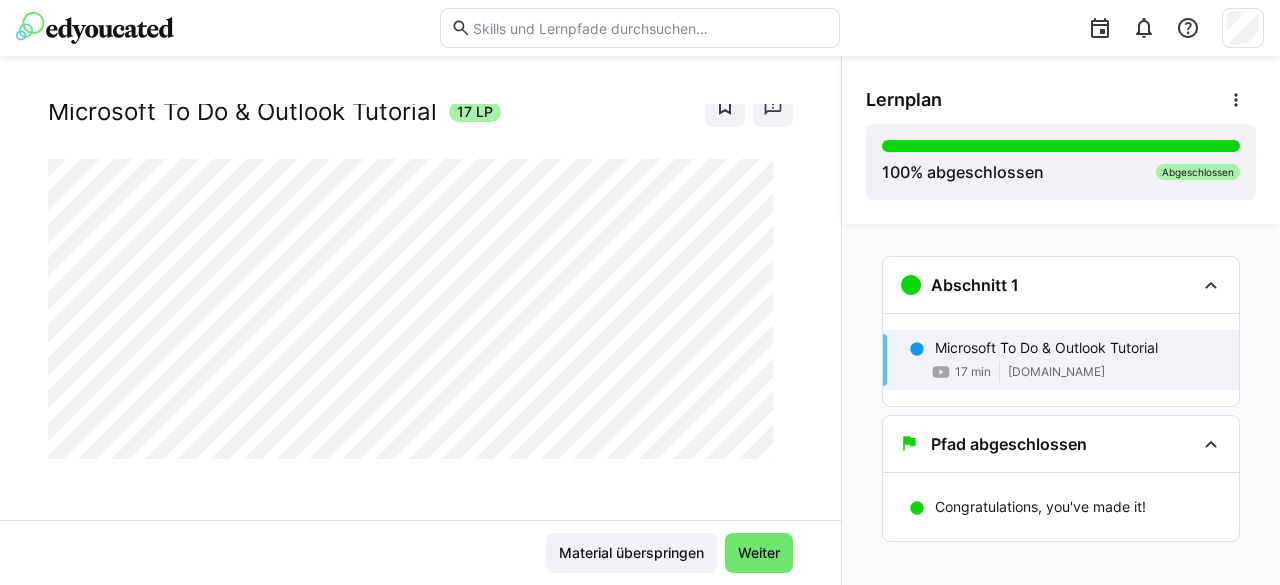 click 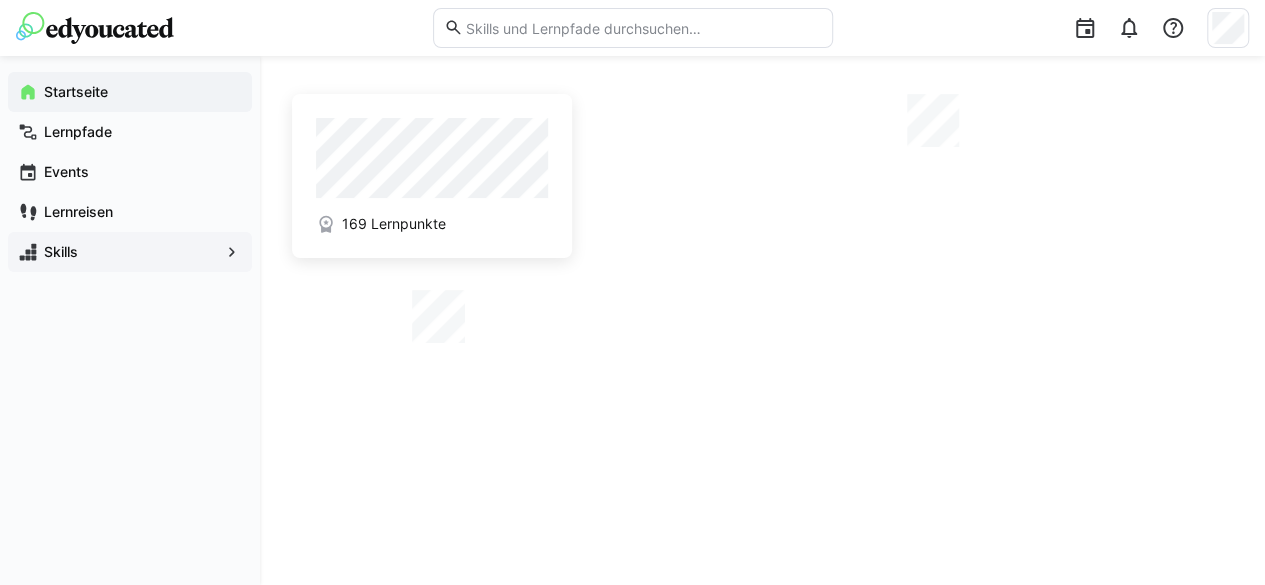 click on "Skills" 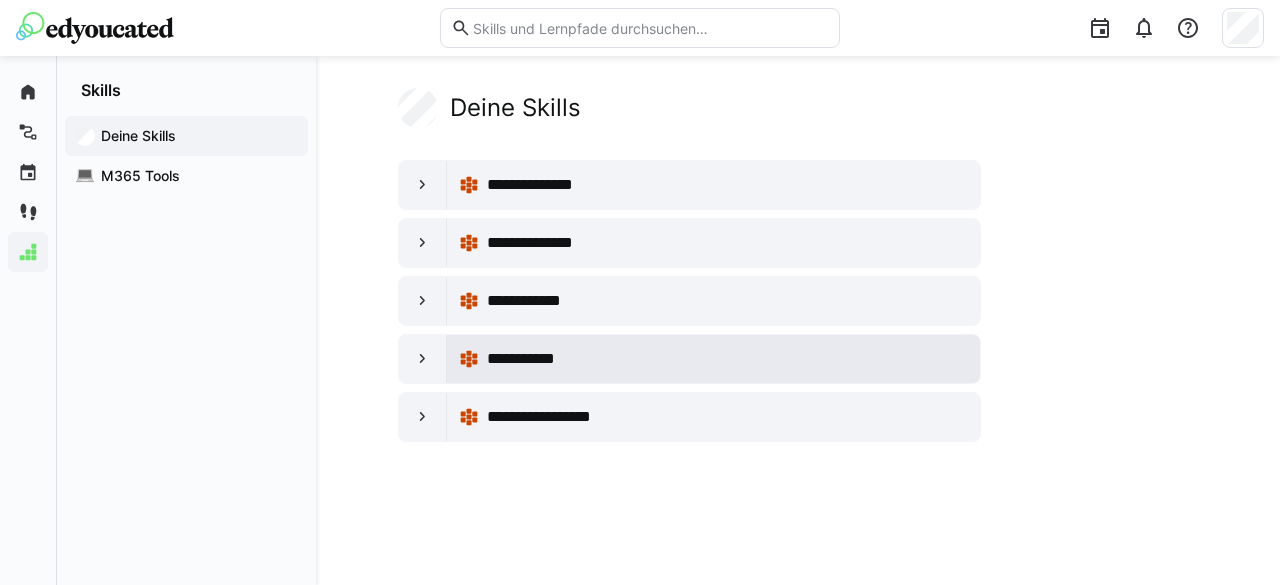 click on "**********" 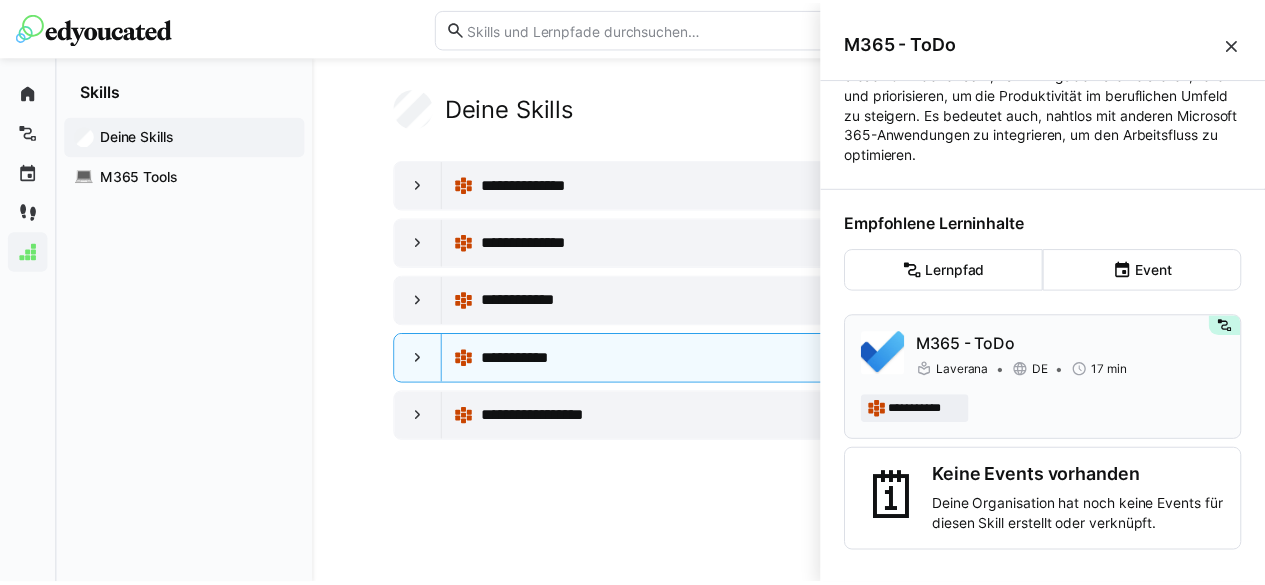 scroll, scrollTop: 146, scrollLeft: 0, axis: vertical 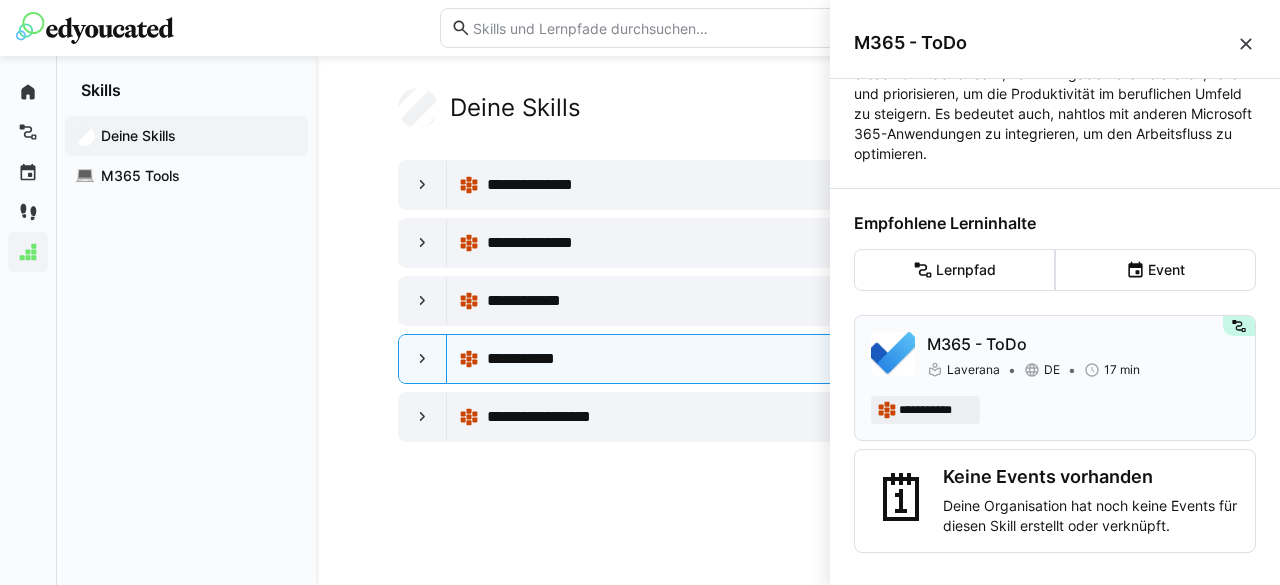 click on "**********" at bounding box center [1055, 378] 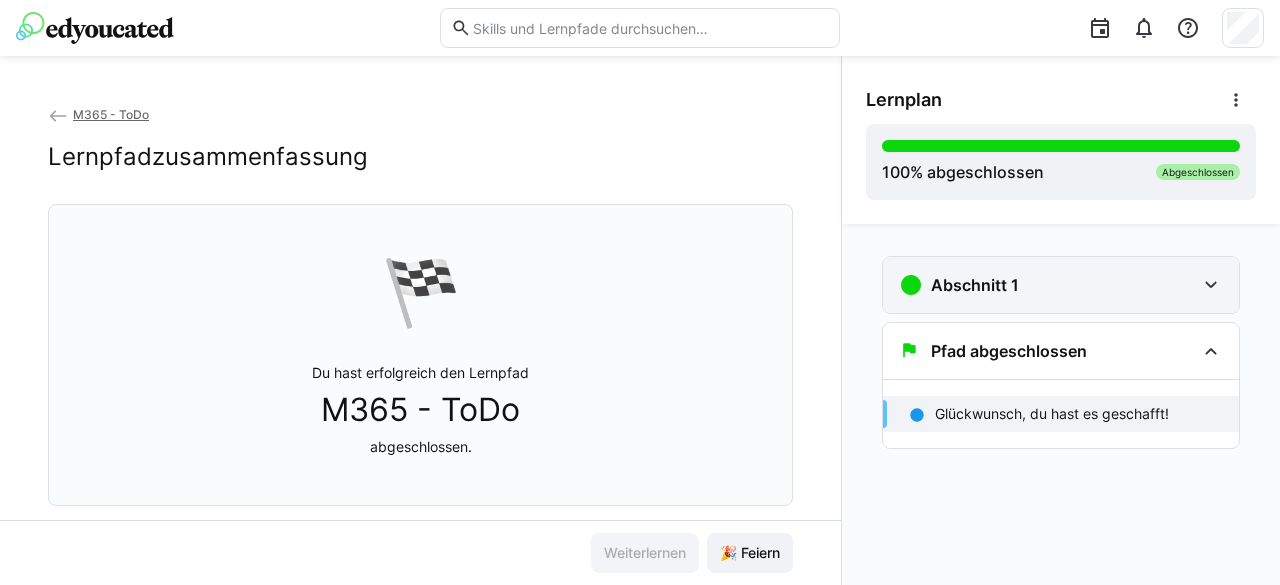 click on "Abschnitt 1" 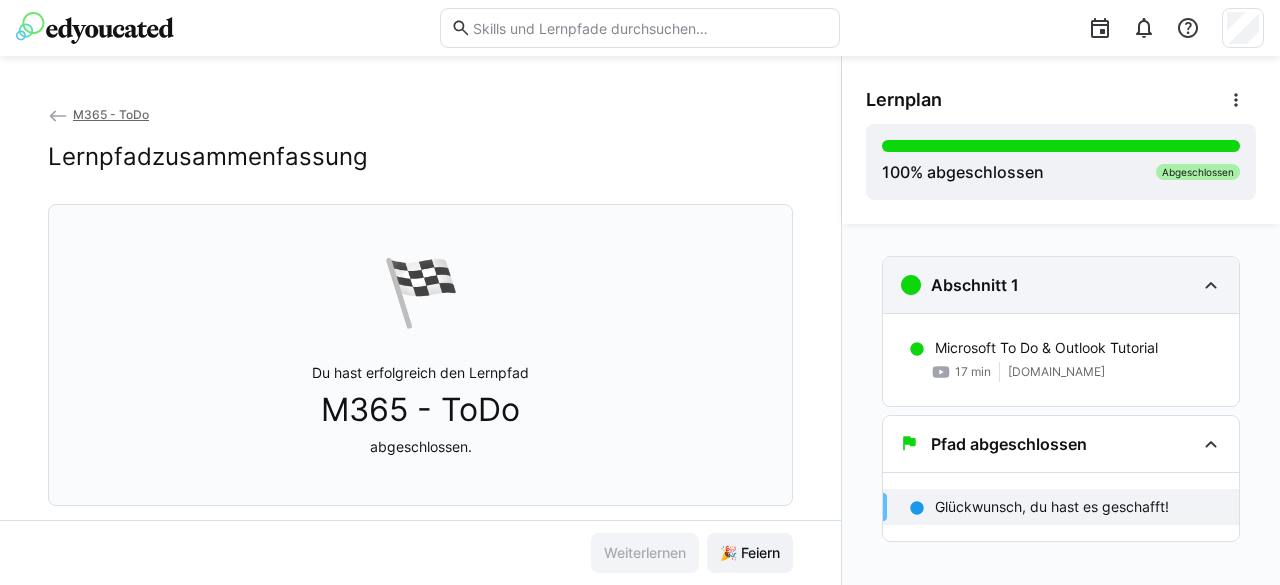 click on "Abschnitt 1" 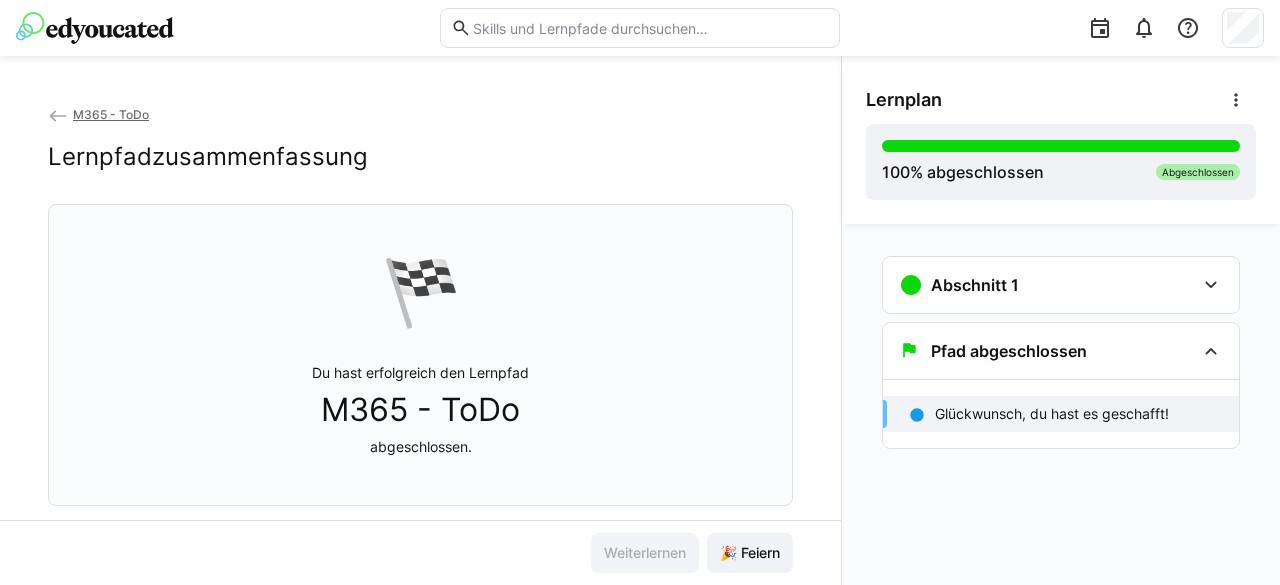 click on "M365 - ToDo" 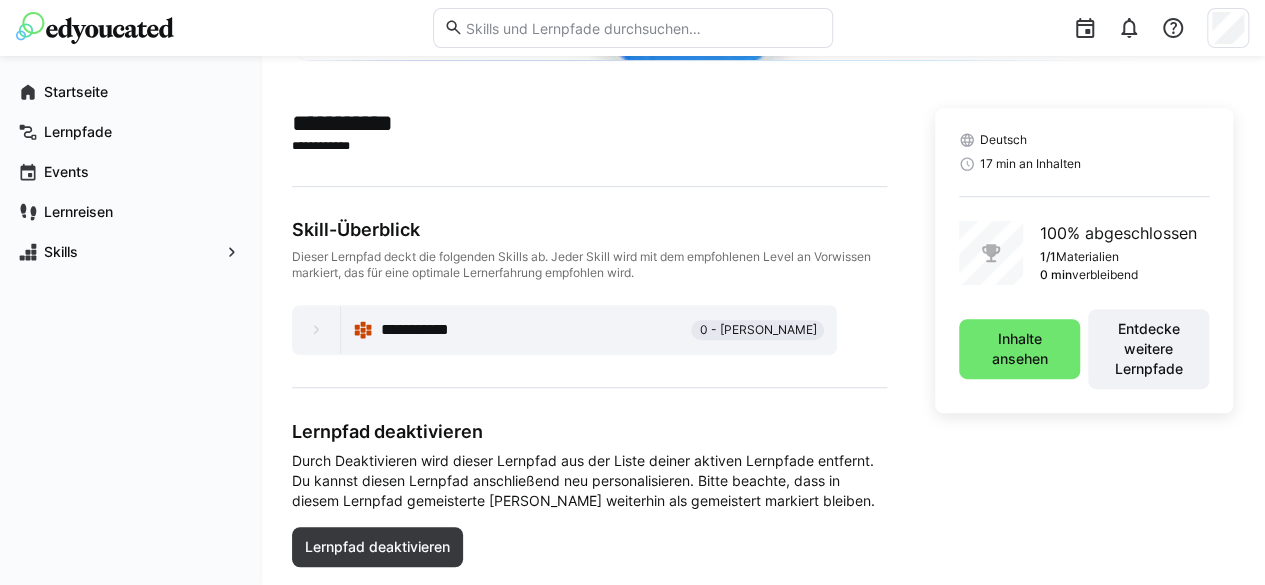 scroll, scrollTop: 464, scrollLeft: 0, axis: vertical 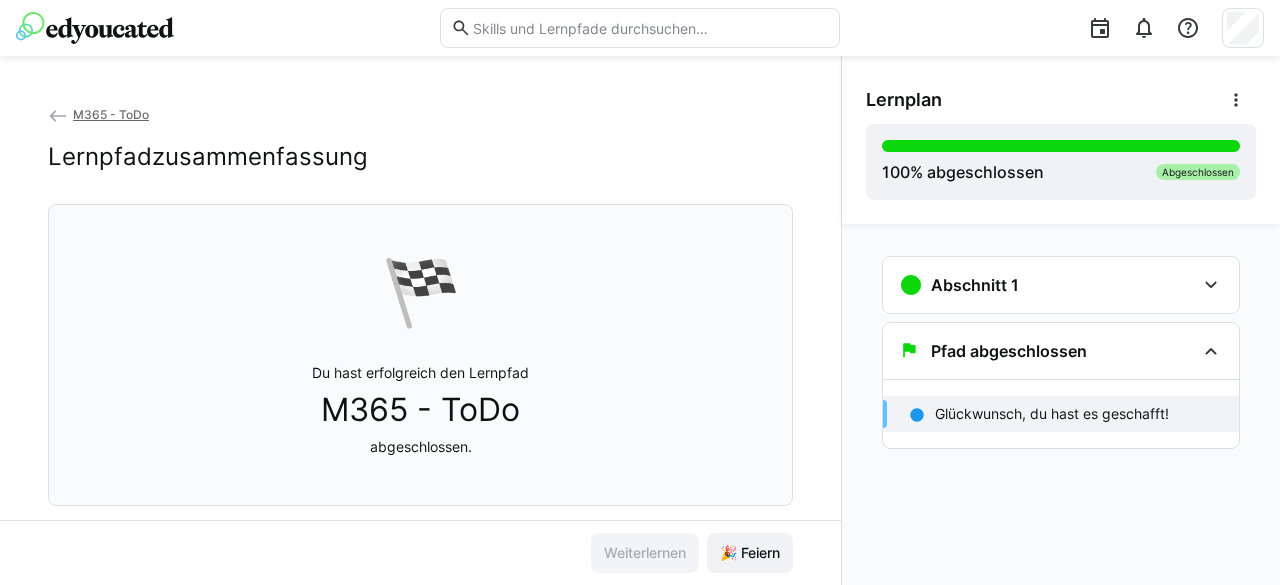 click on "M365 - ToDo" 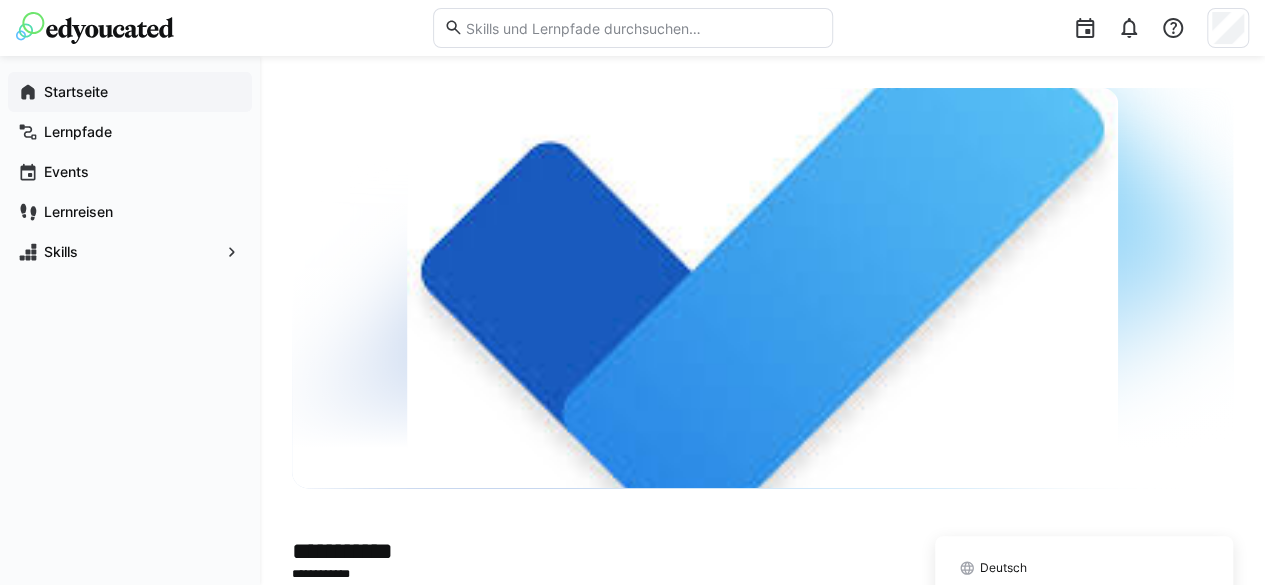 click on "Startseite" 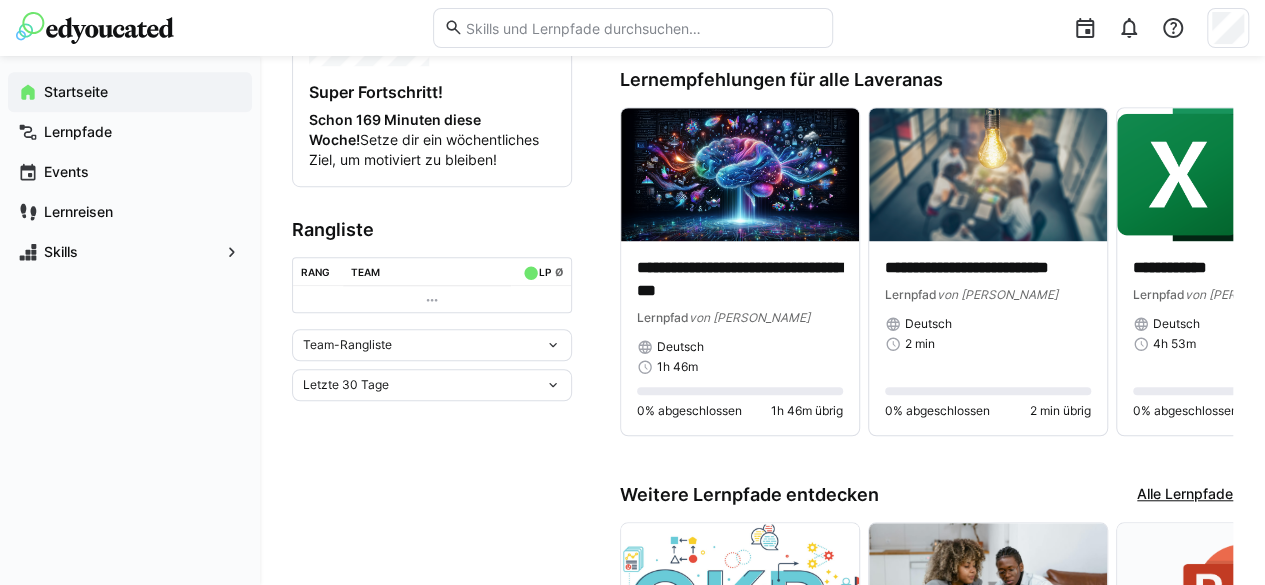 scroll, scrollTop: 566, scrollLeft: 0, axis: vertical 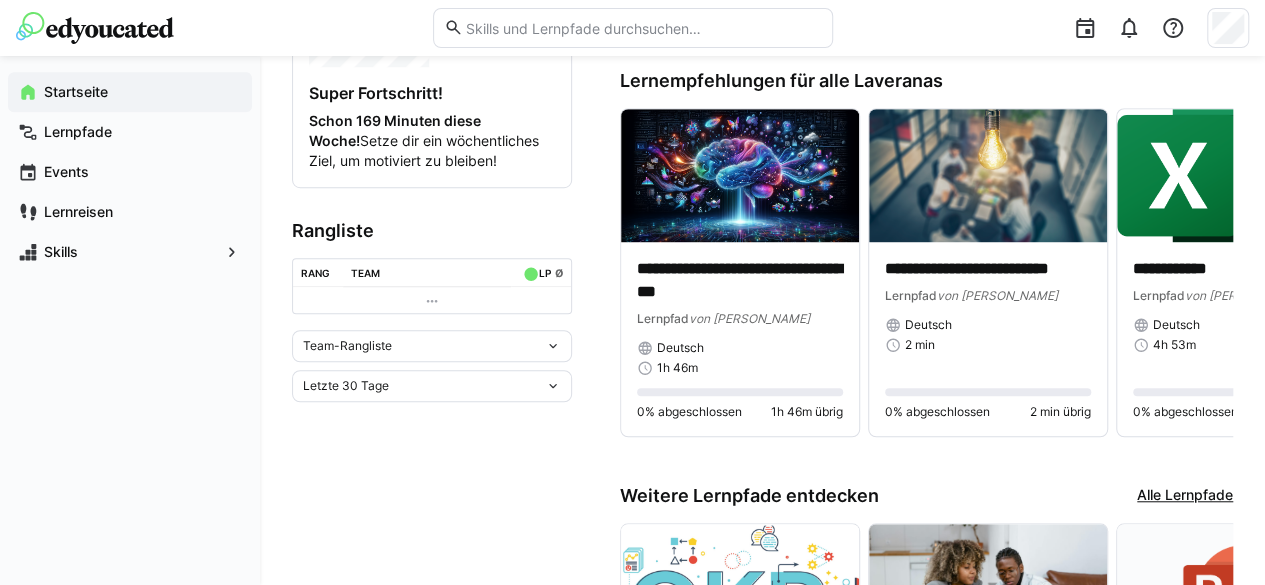 click 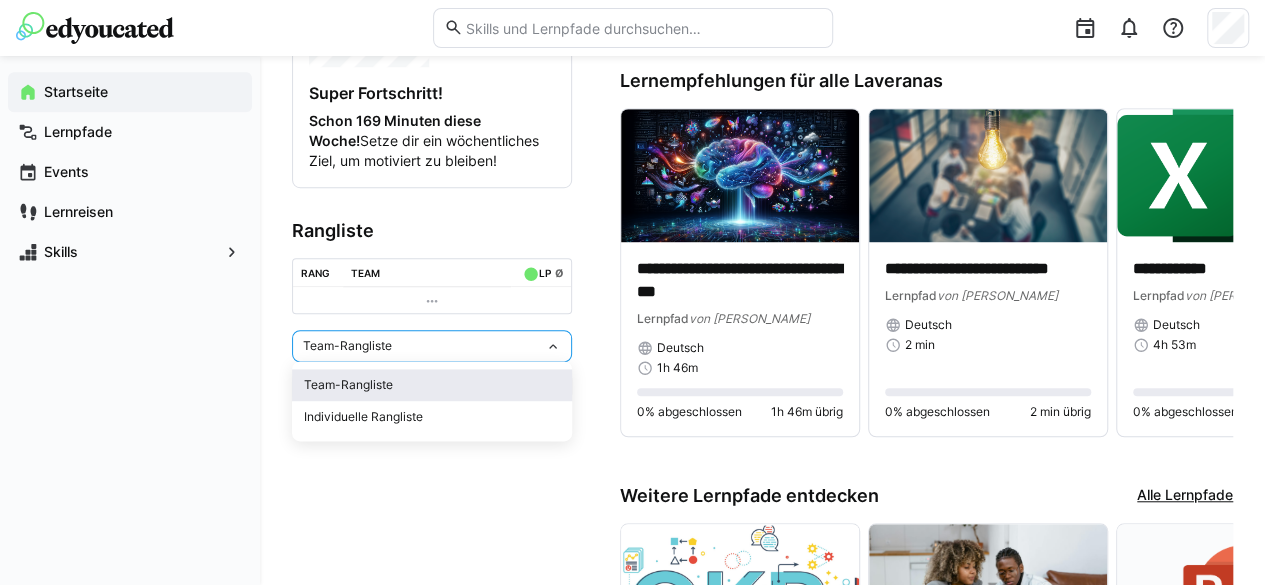 click on "Team-Rangliste" 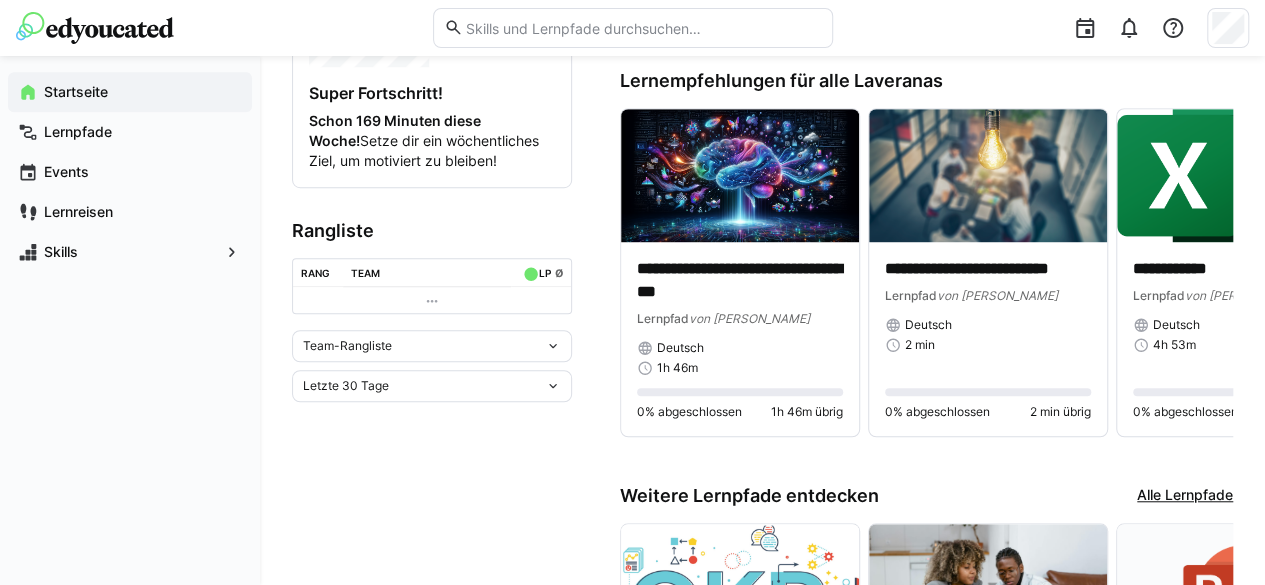 click on "Team-Rangliste" 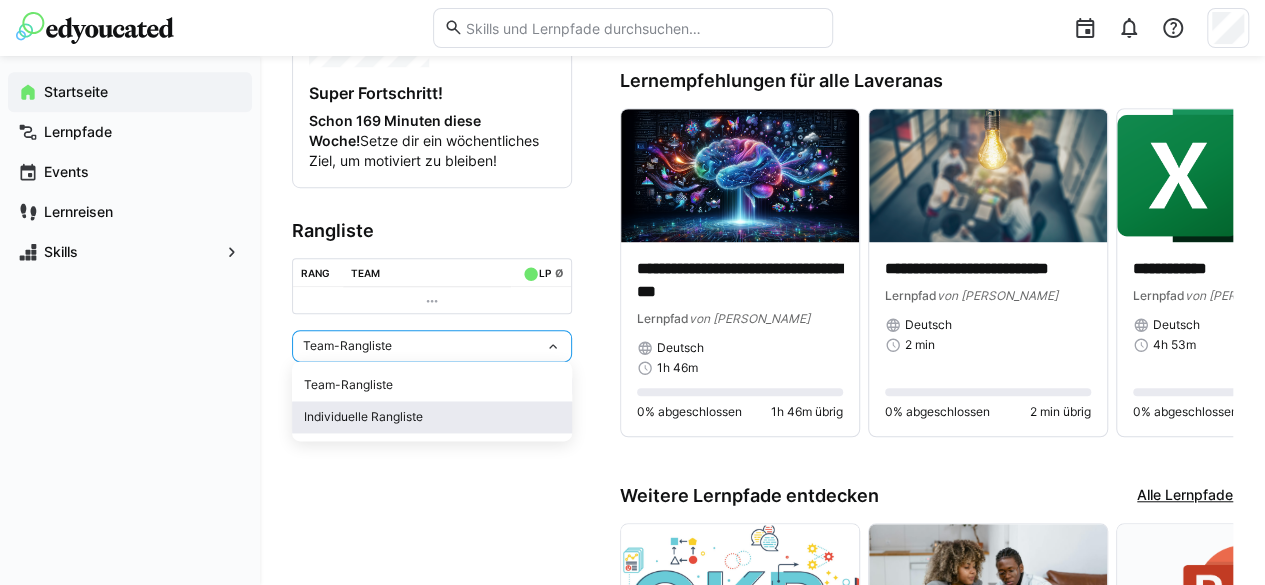 click on "Individuelle Rangliste" 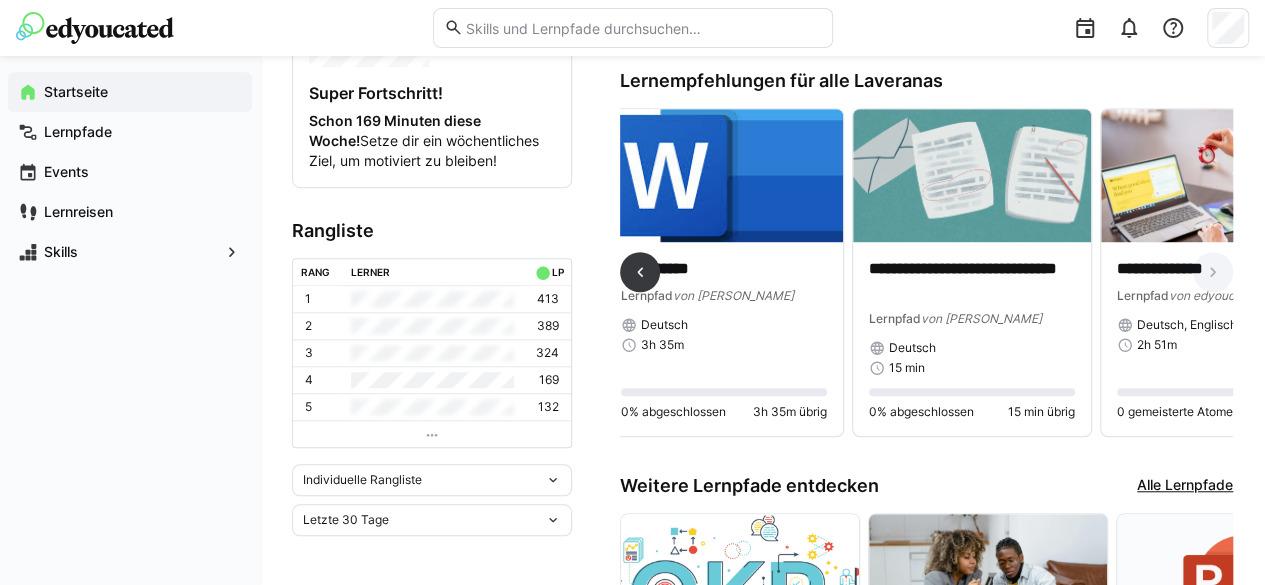 scroll, scrollTop: 0, scrollLeft: 1859, axis: horizontal 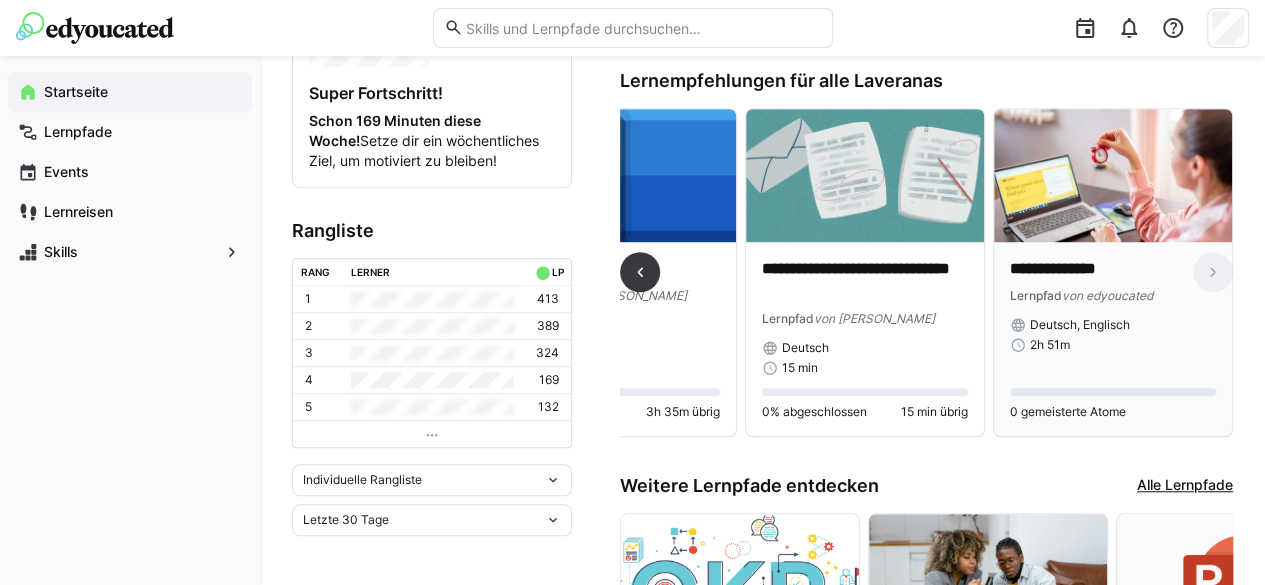 click 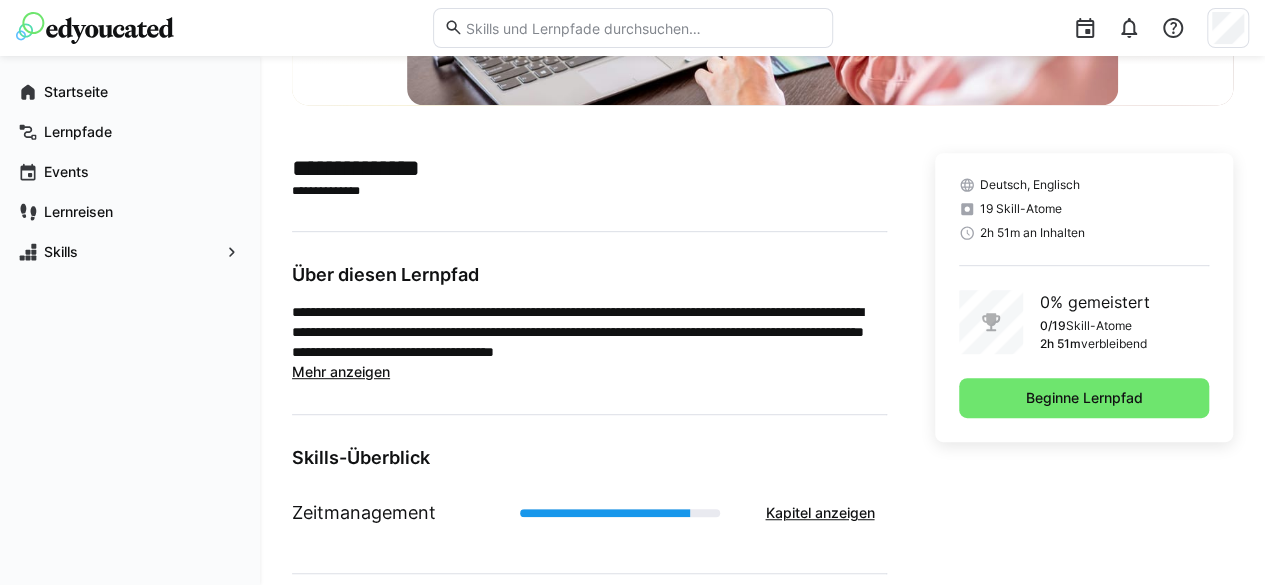 scroll, scrollTop: 388, scrollLeft: 0, axis: vertical 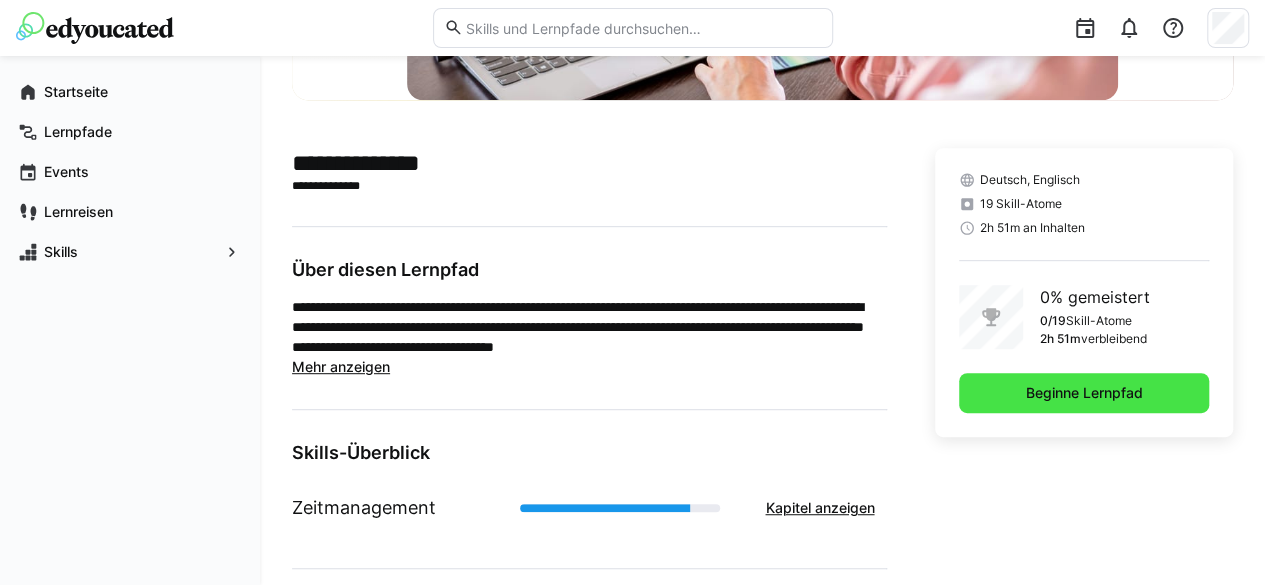 click on "Beginne Lernpfad" 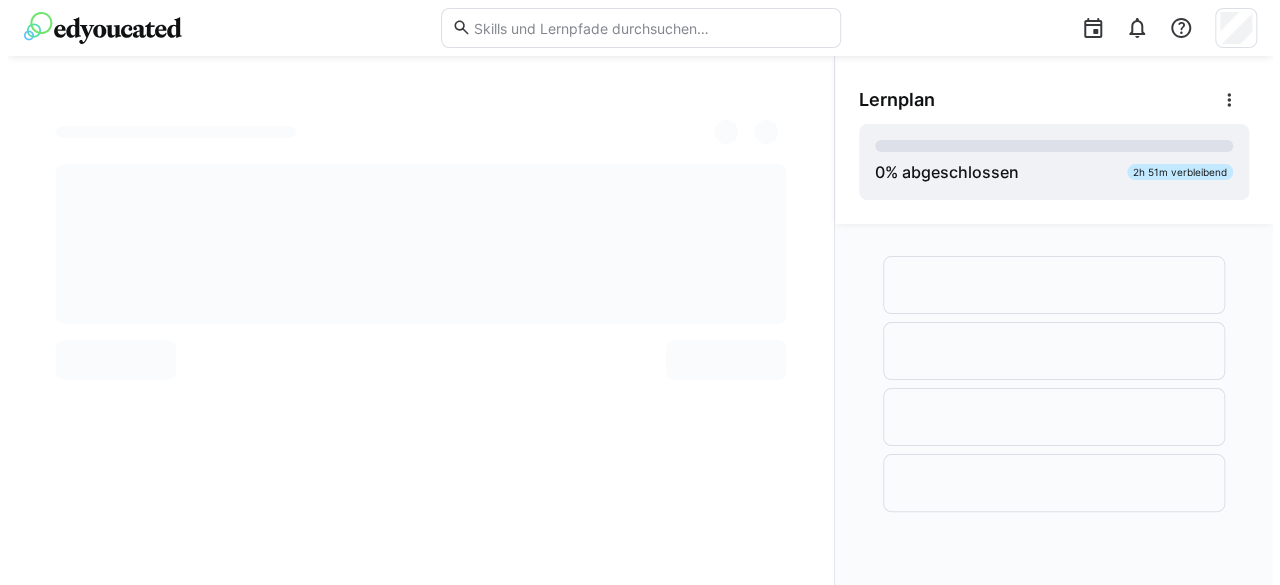scroll, scrollTop: 0, scrollLeft: 0, axis: both 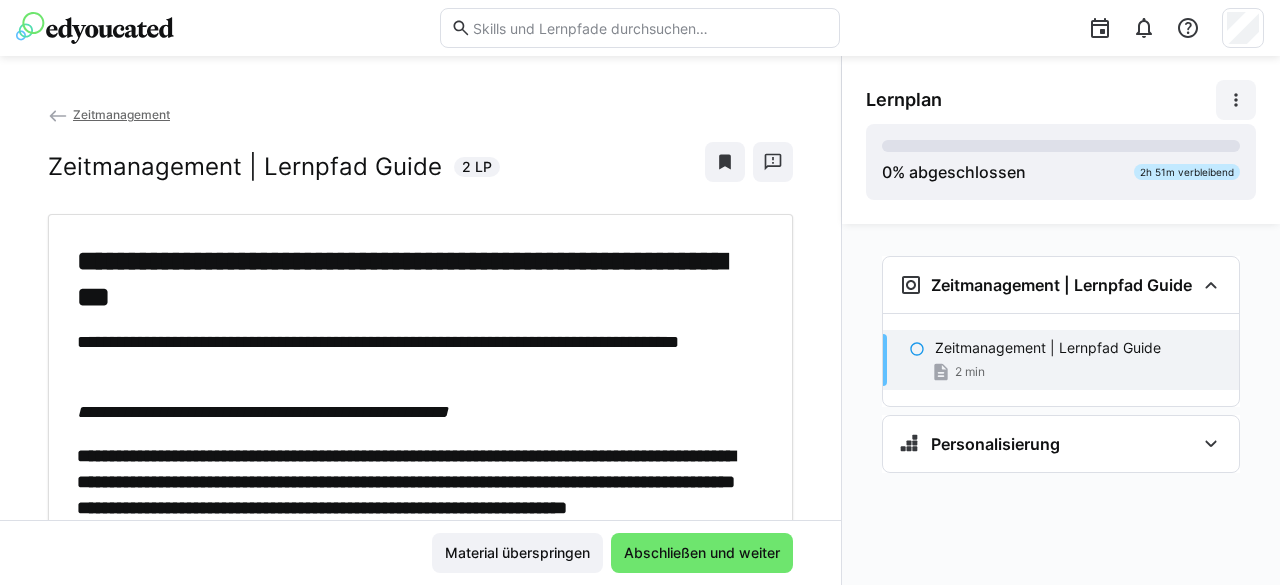 click 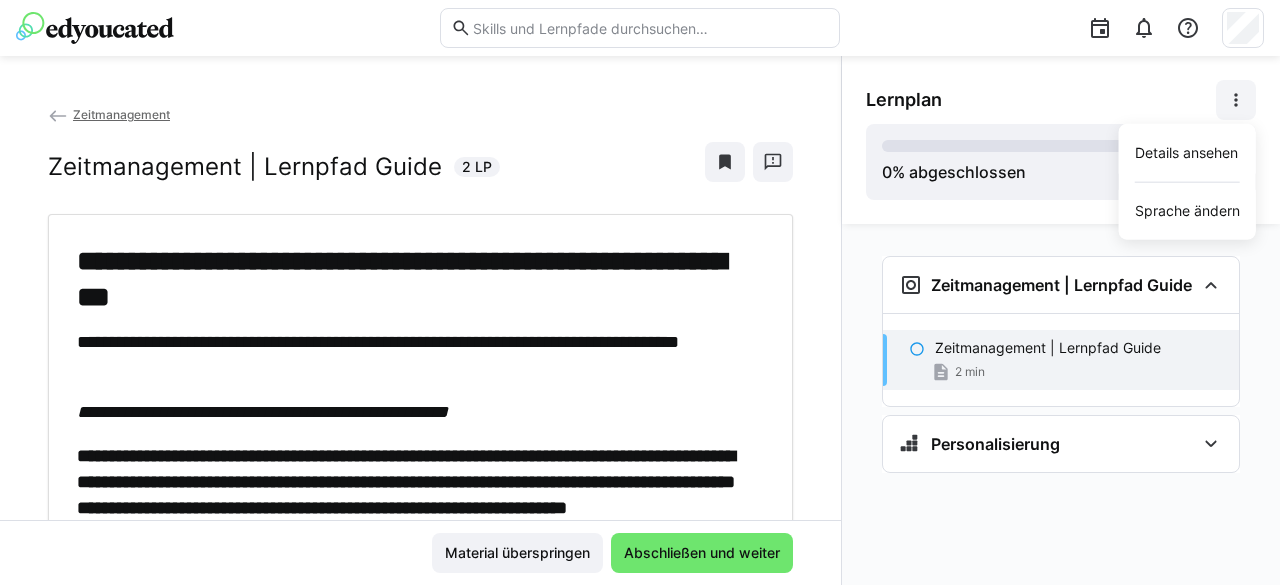 click on "**********" 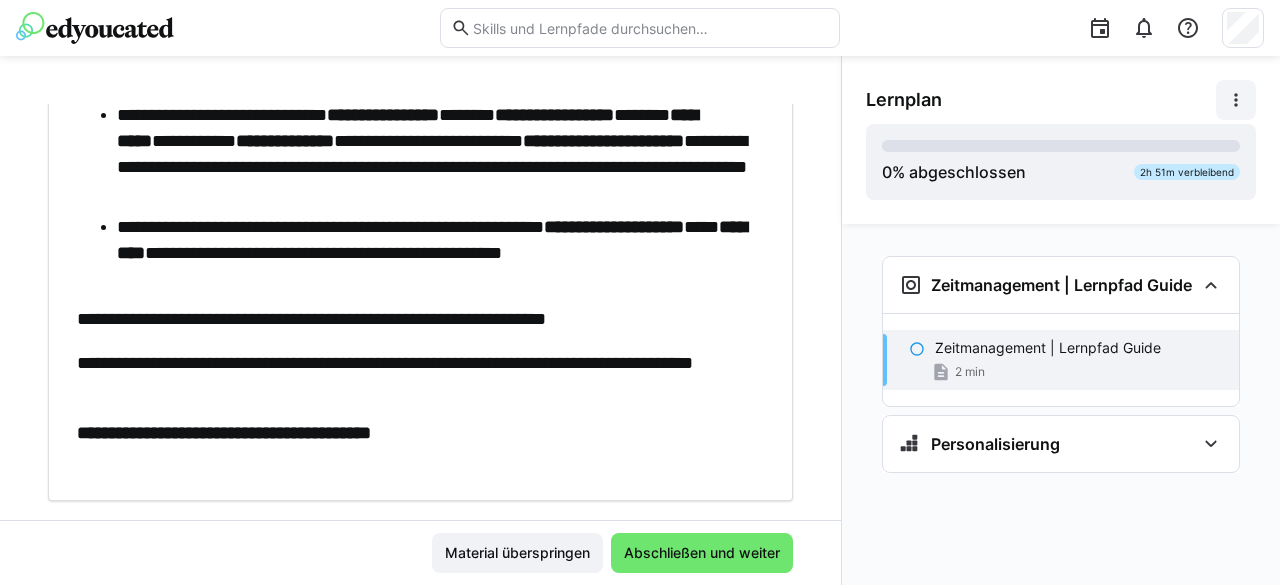 scroll, scrollTop: 1130, scrollLeft: 0, axis: vertical 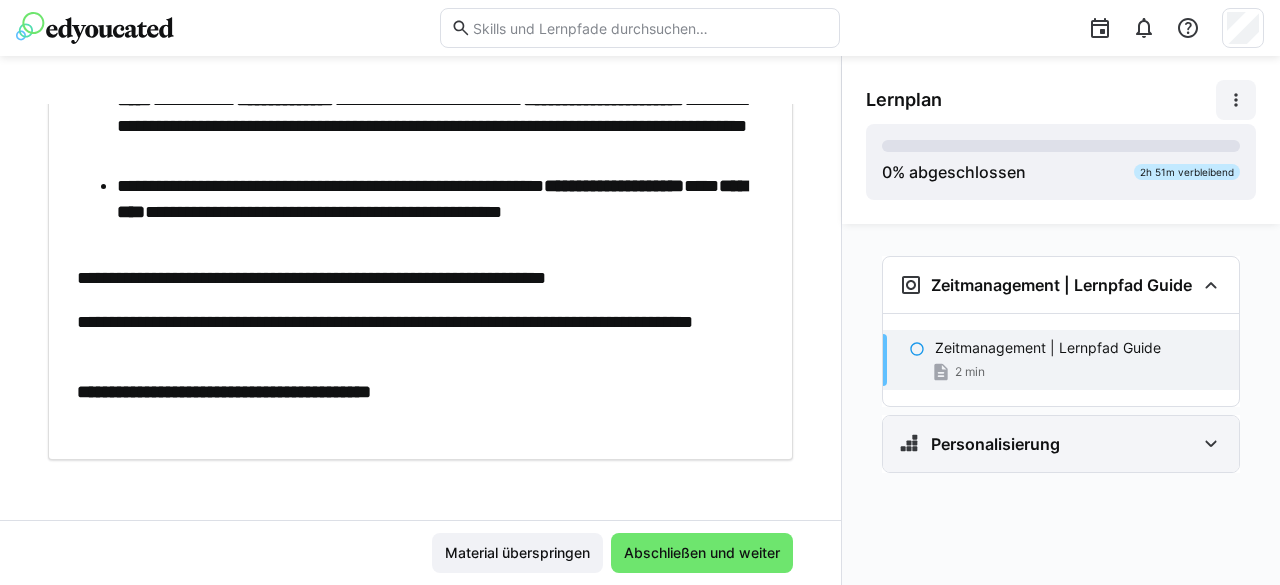 click on "Personalisierung" 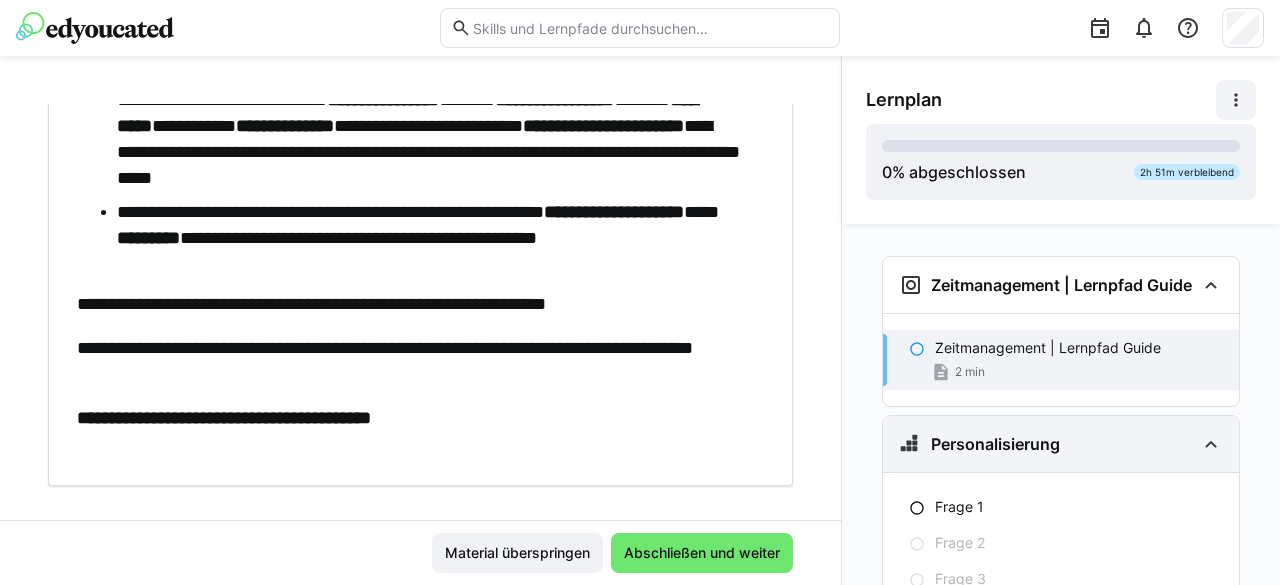 scroll, scrollTop: 1156, scrollLeft: 0, axis: vertical 